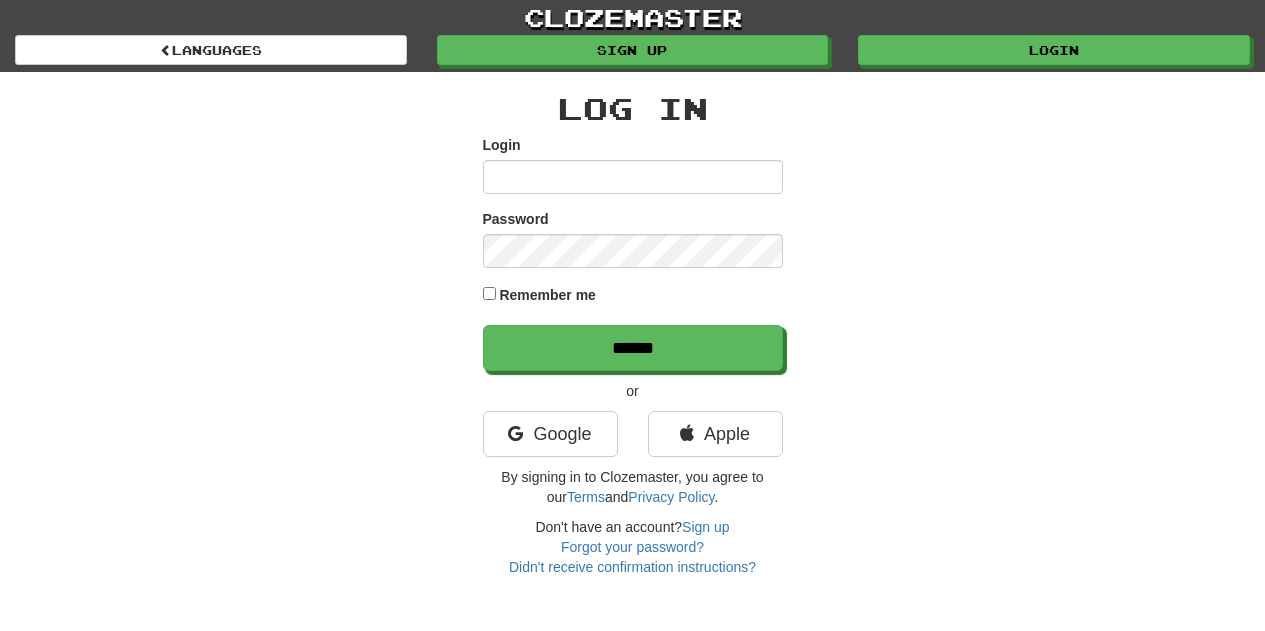 scroll, scrollTop: 0, scrollLeft: 0, axis: both 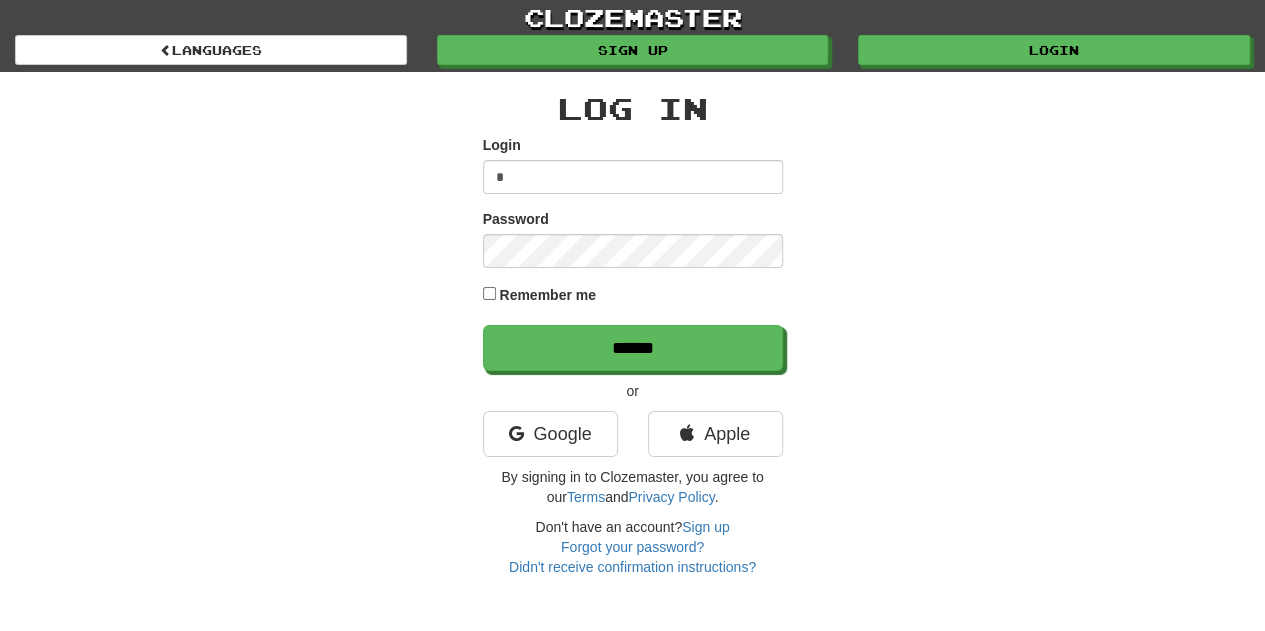 type on "**********" 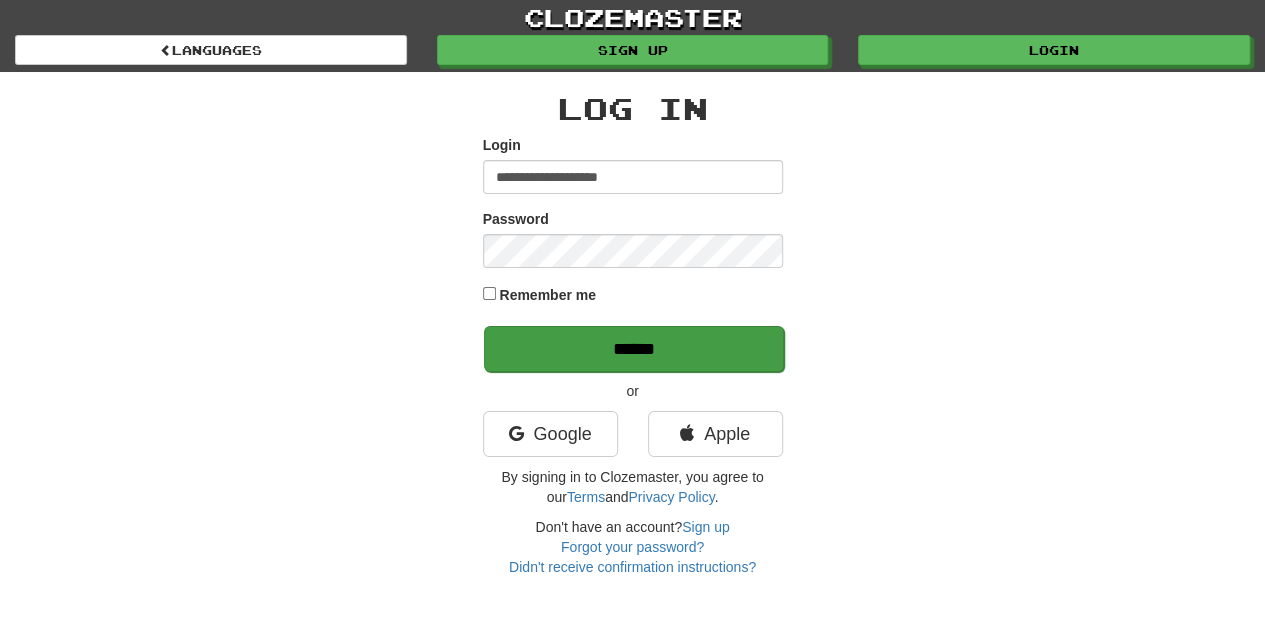 click on "******" at bounding box center (634, 349) 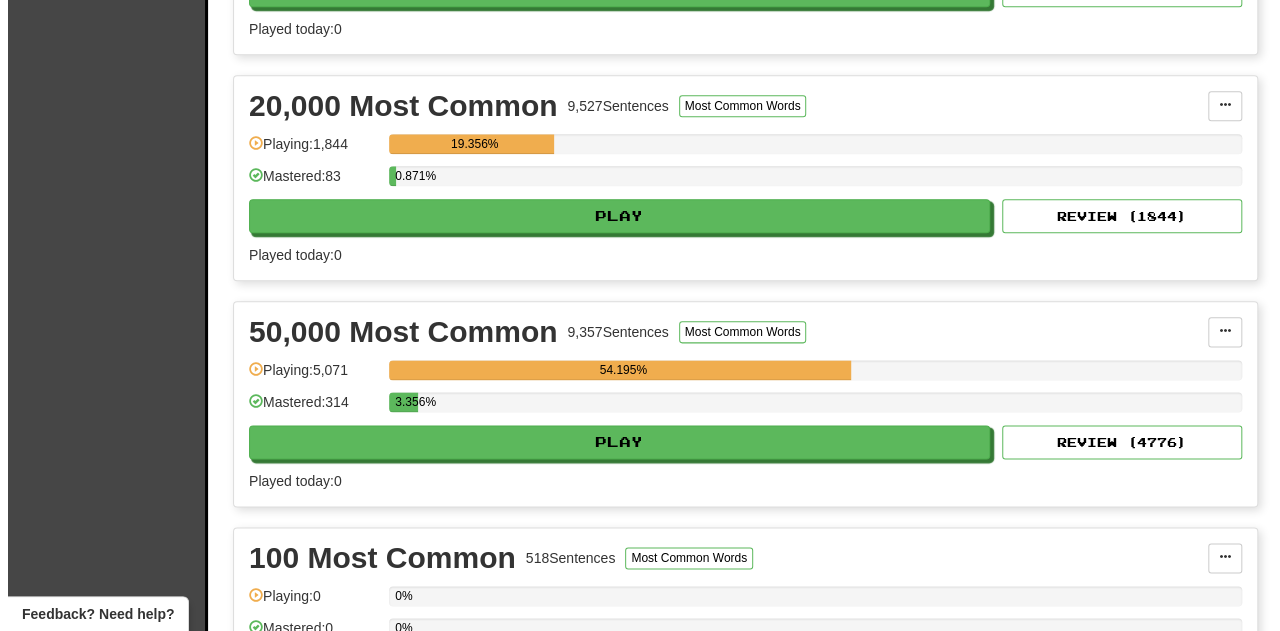 scroll, scrollTop: 1081, scrollLeft: 0, axis: vertical 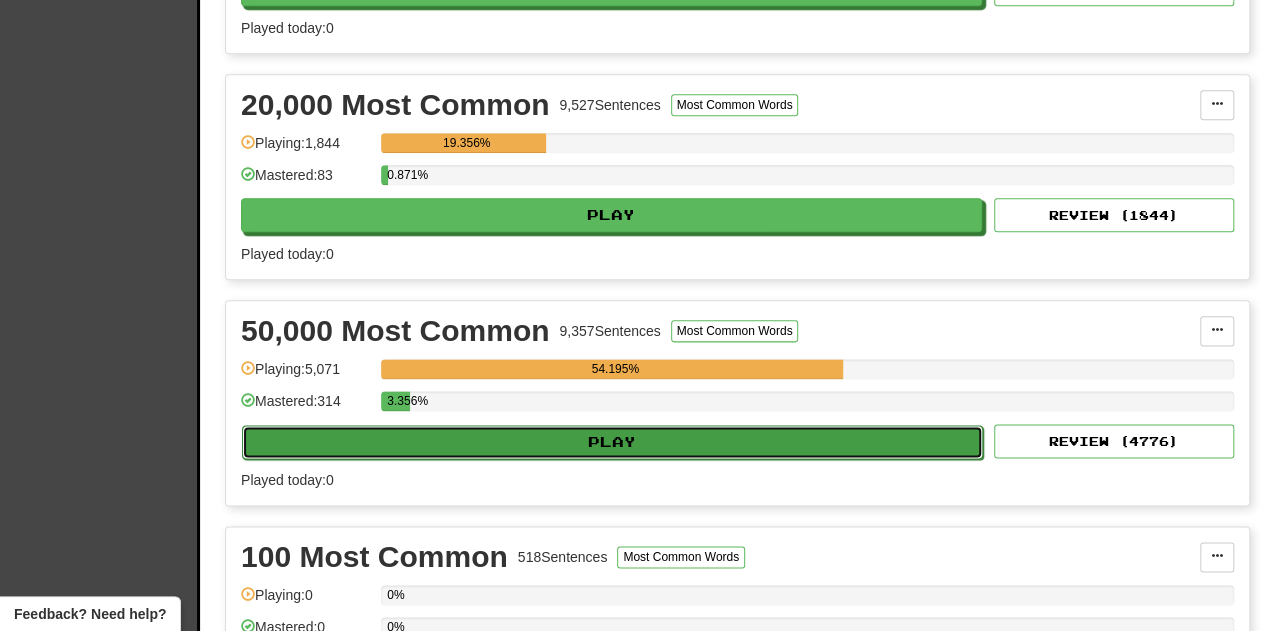 click on "Play" at bounding box center [612, 442] 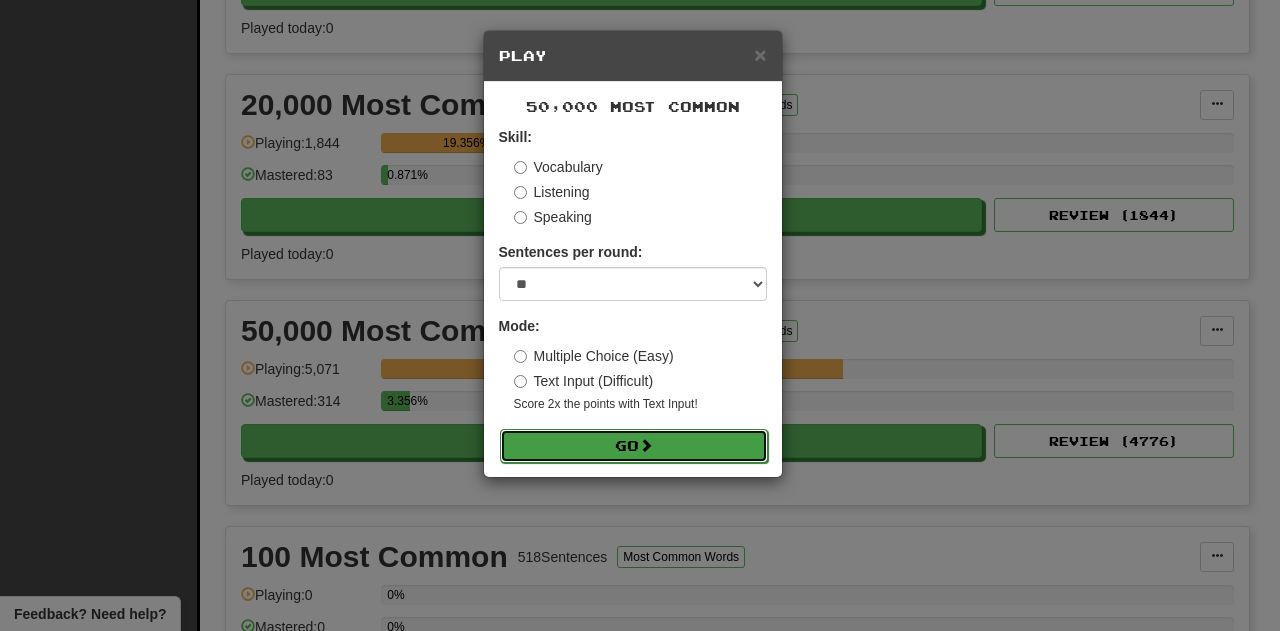 click on "Go" at bounding box center [634, 446] 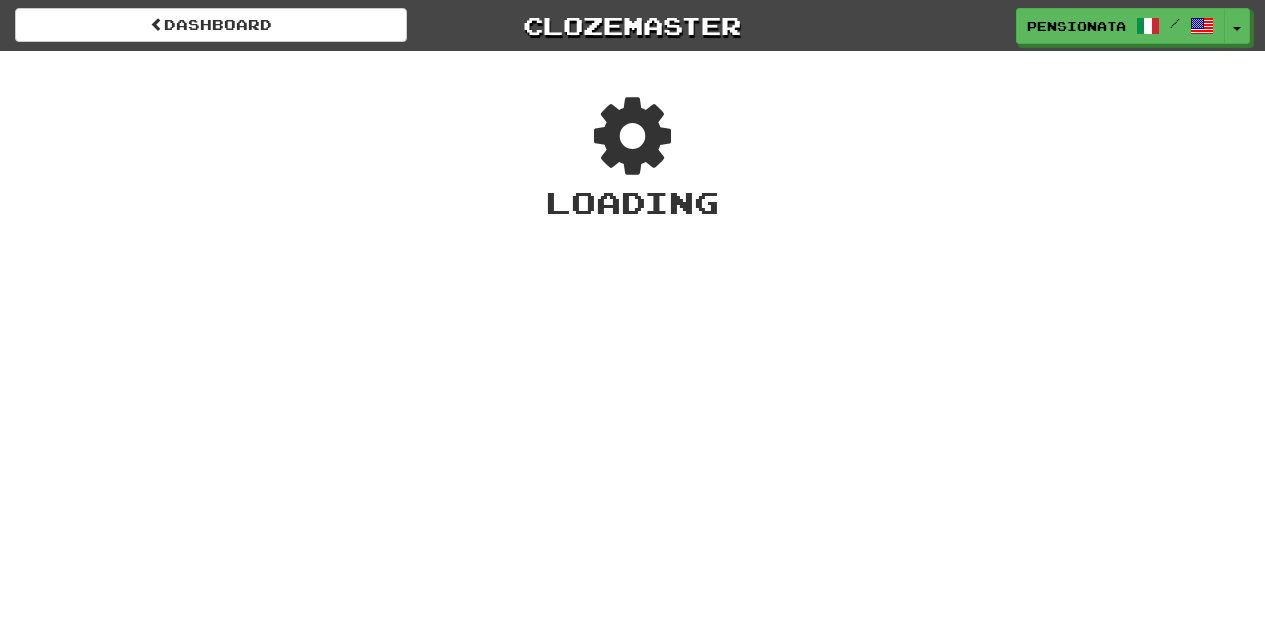 scroll, scrollTop: 0, scrollLeft: 0, axis: both 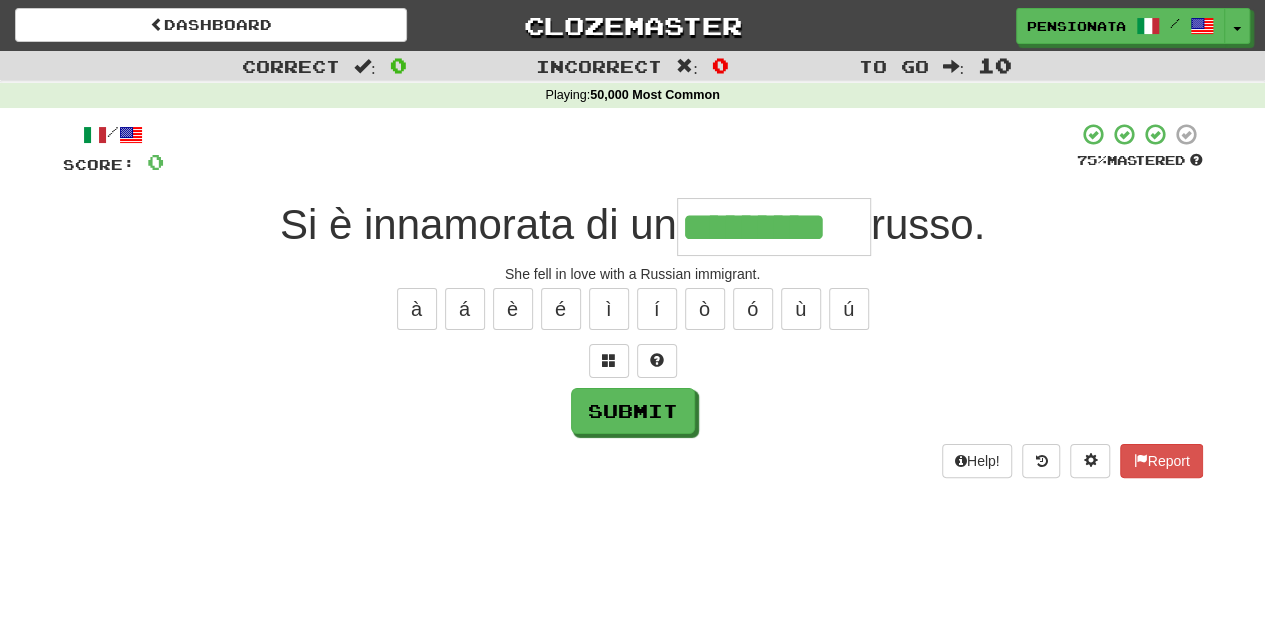 type on "*********" 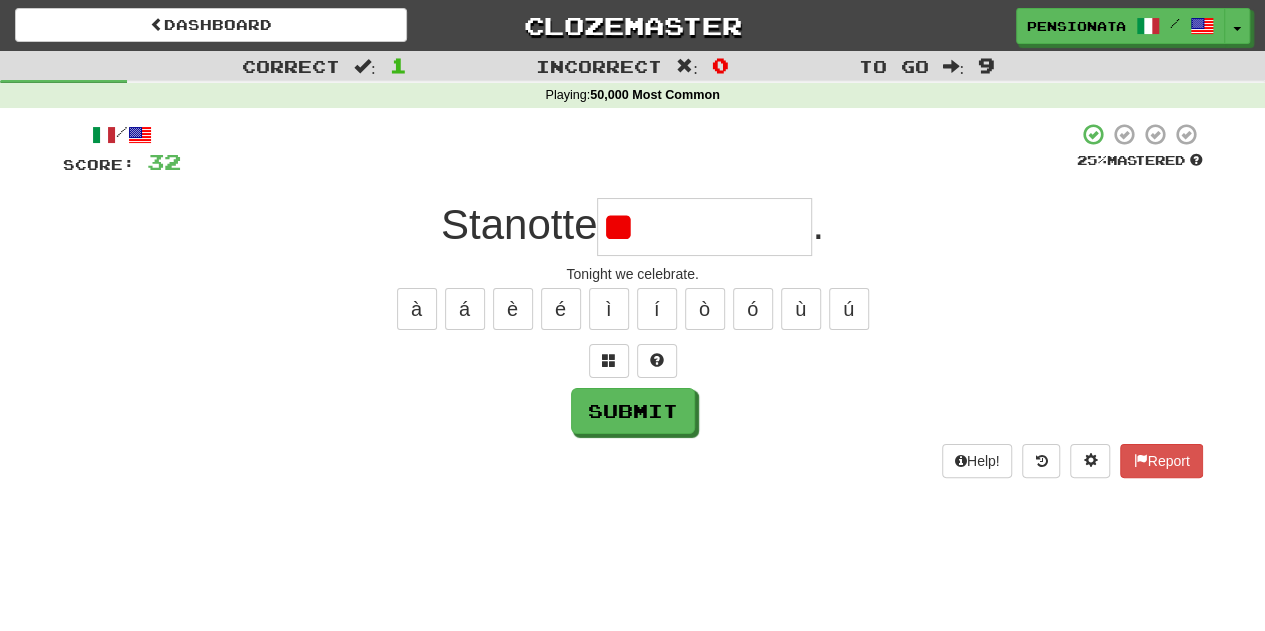 type on "*" 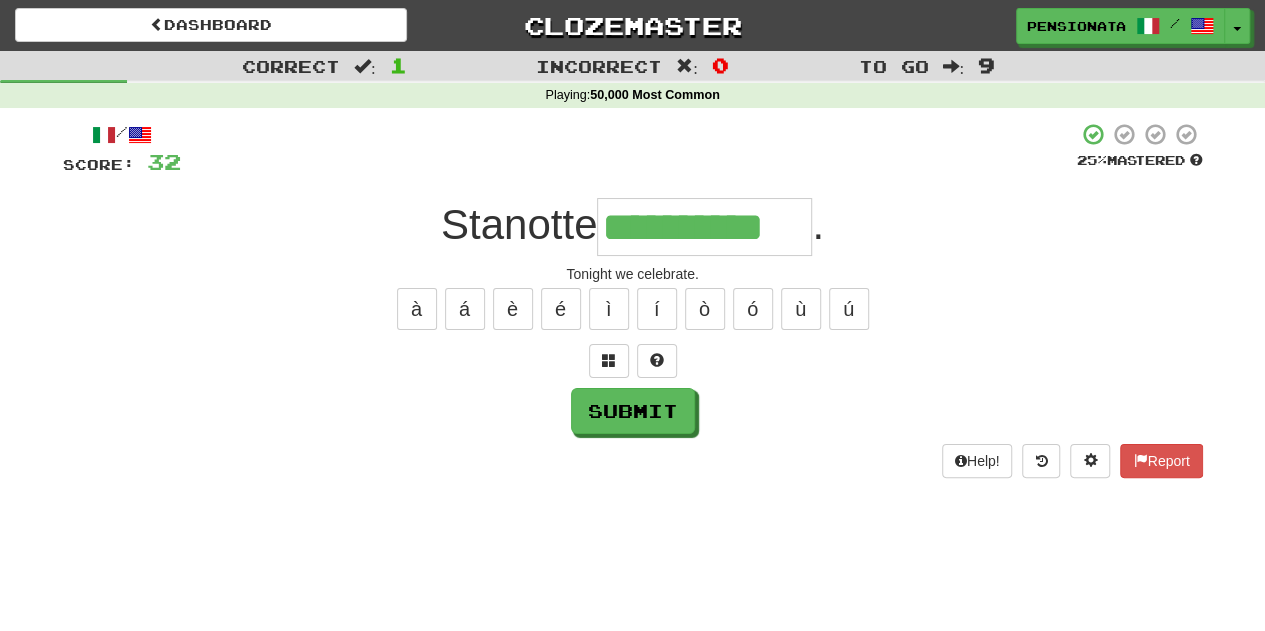 type on "**********" 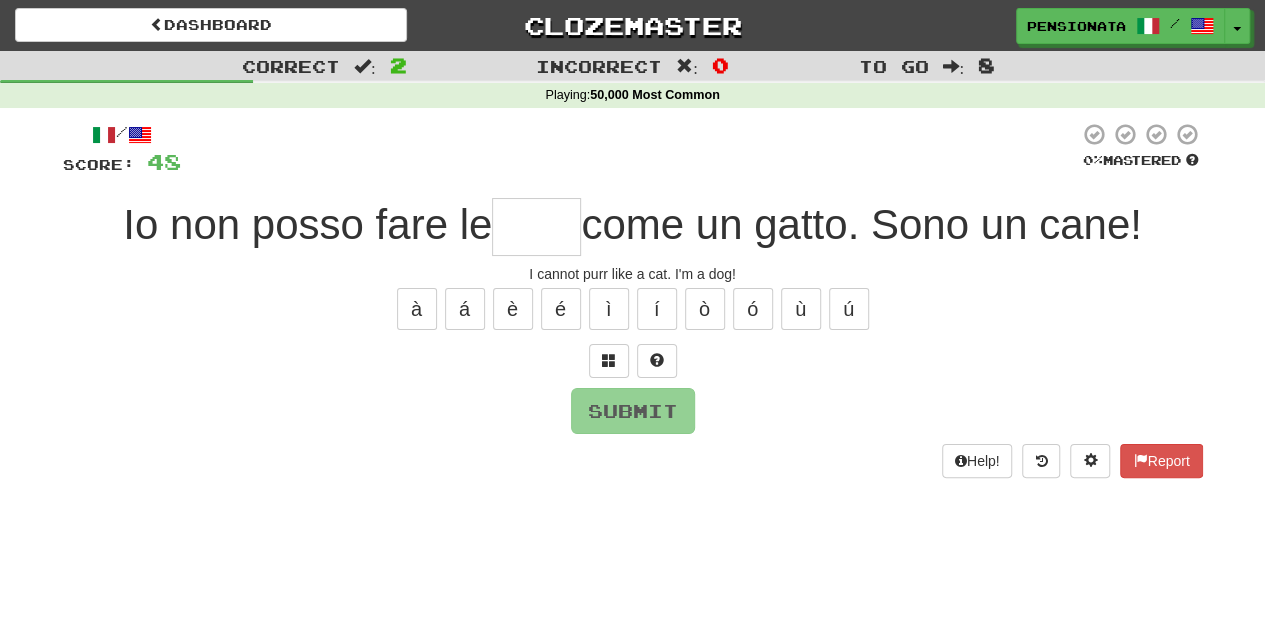 type on "****" 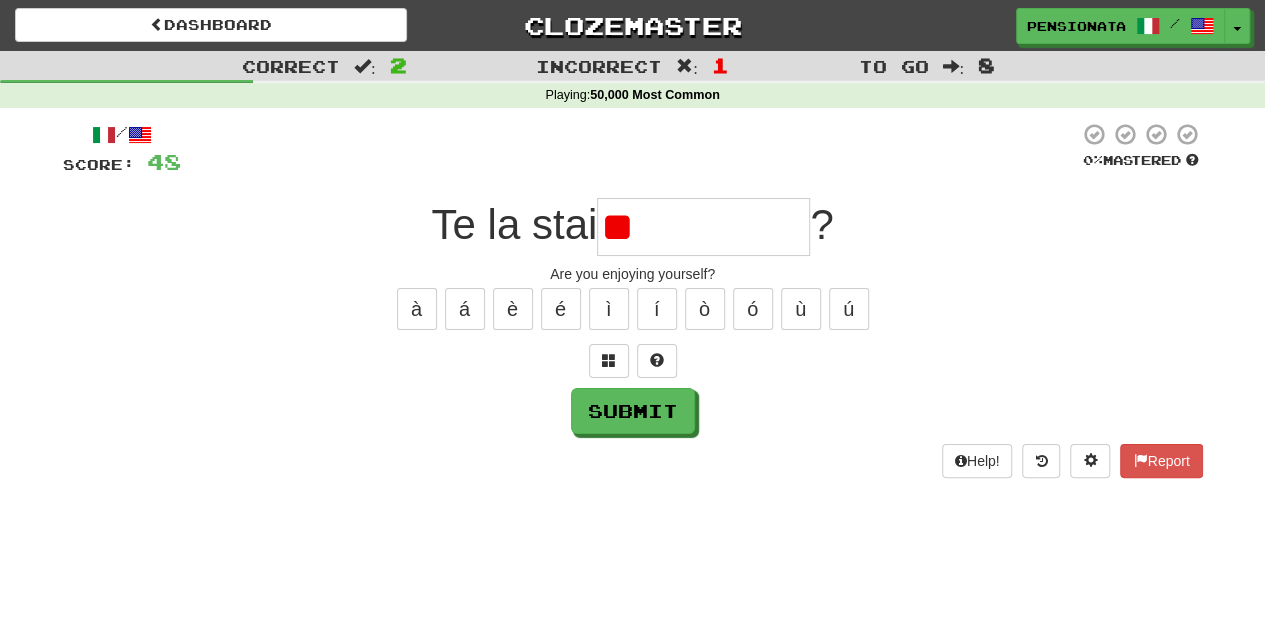 type on "*" 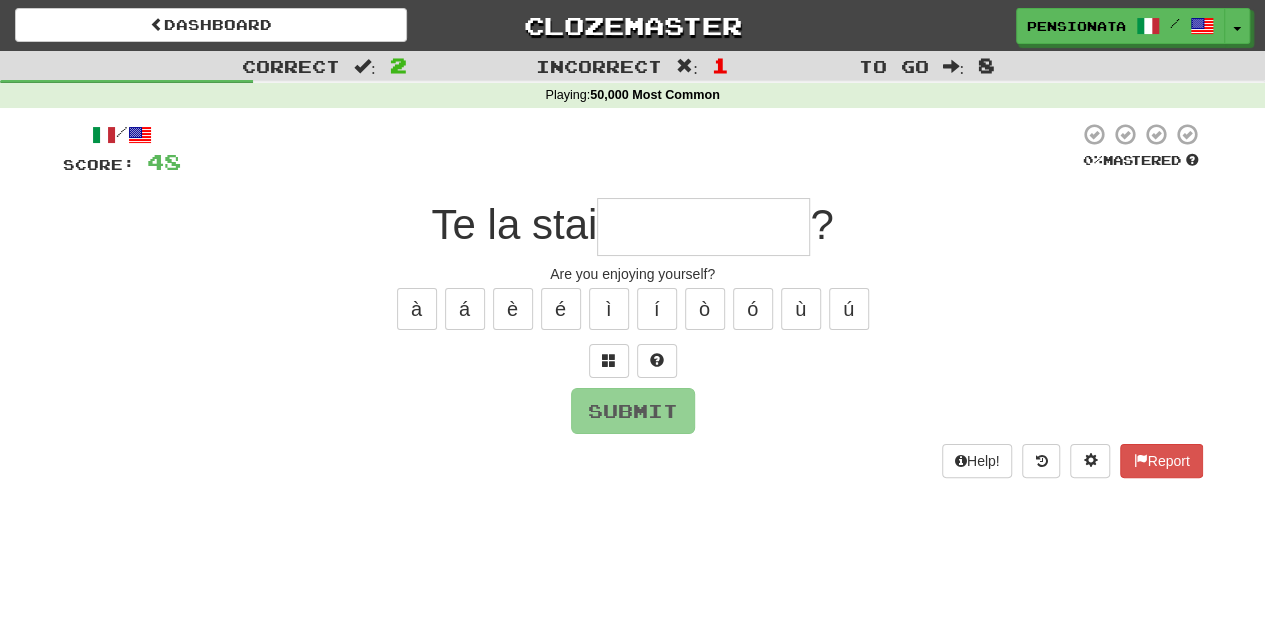 type on "*********" 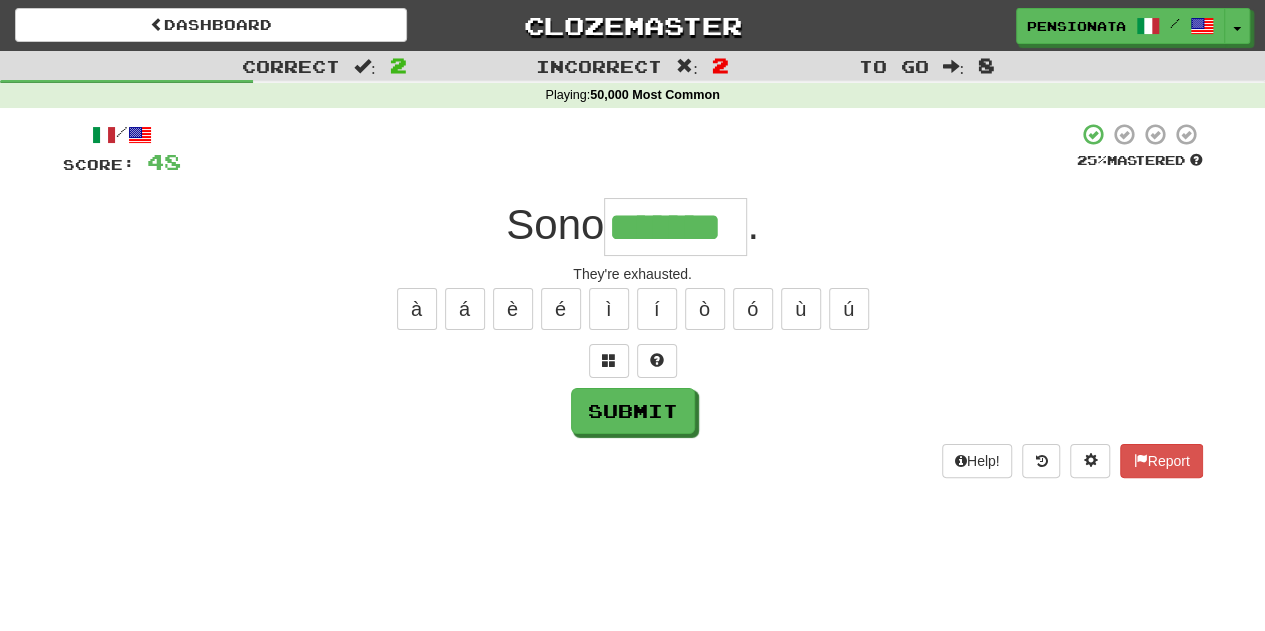 type on "*******" 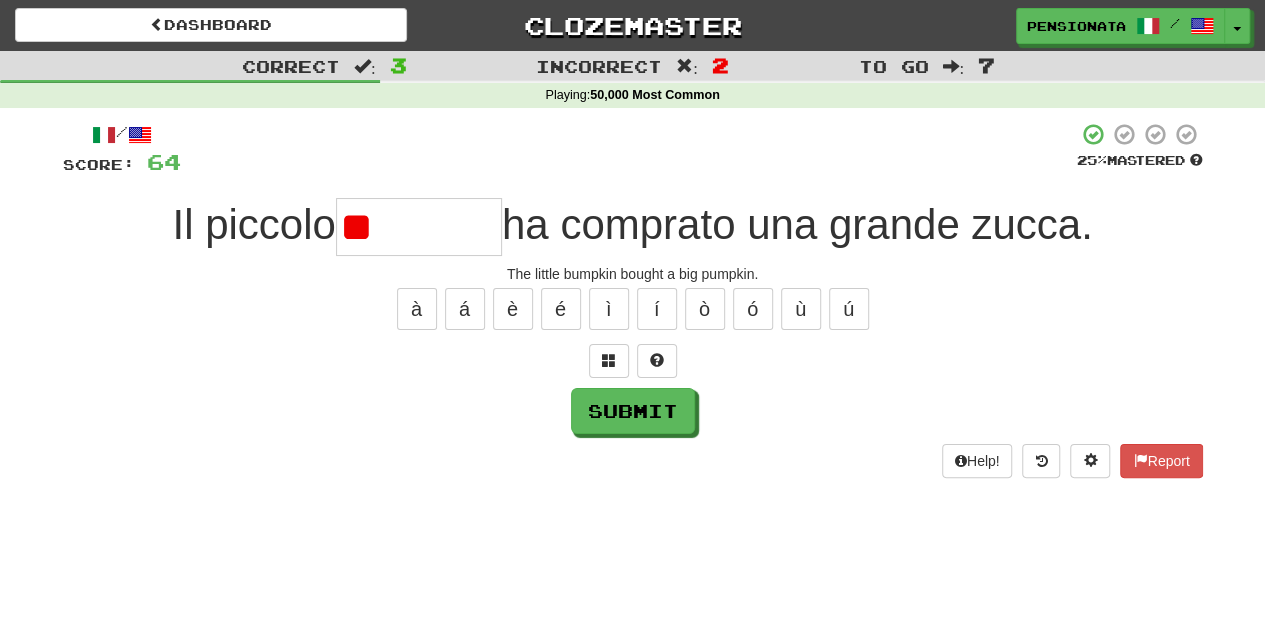 type on "*" 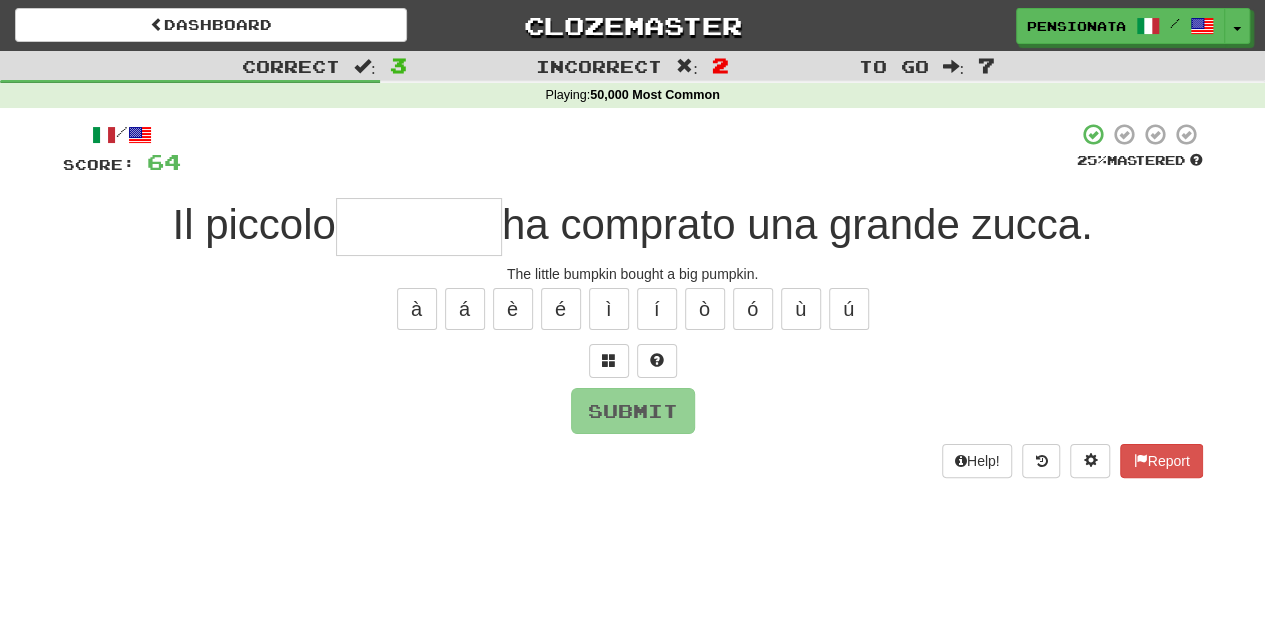 type on "********" 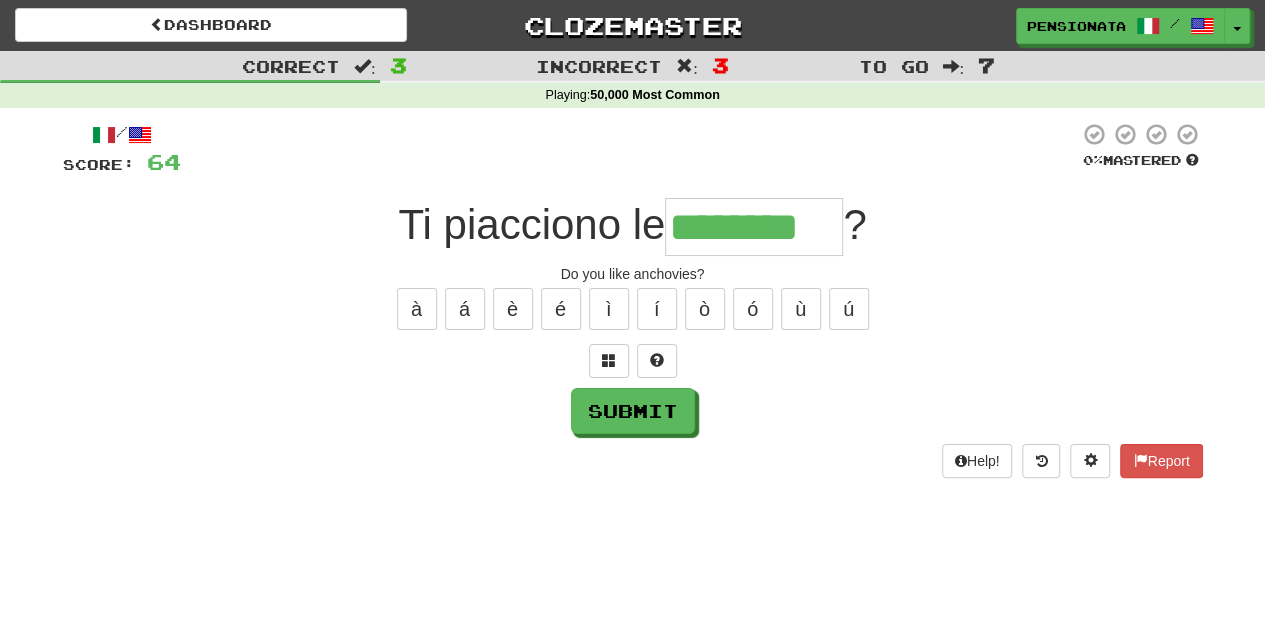 type on "********" 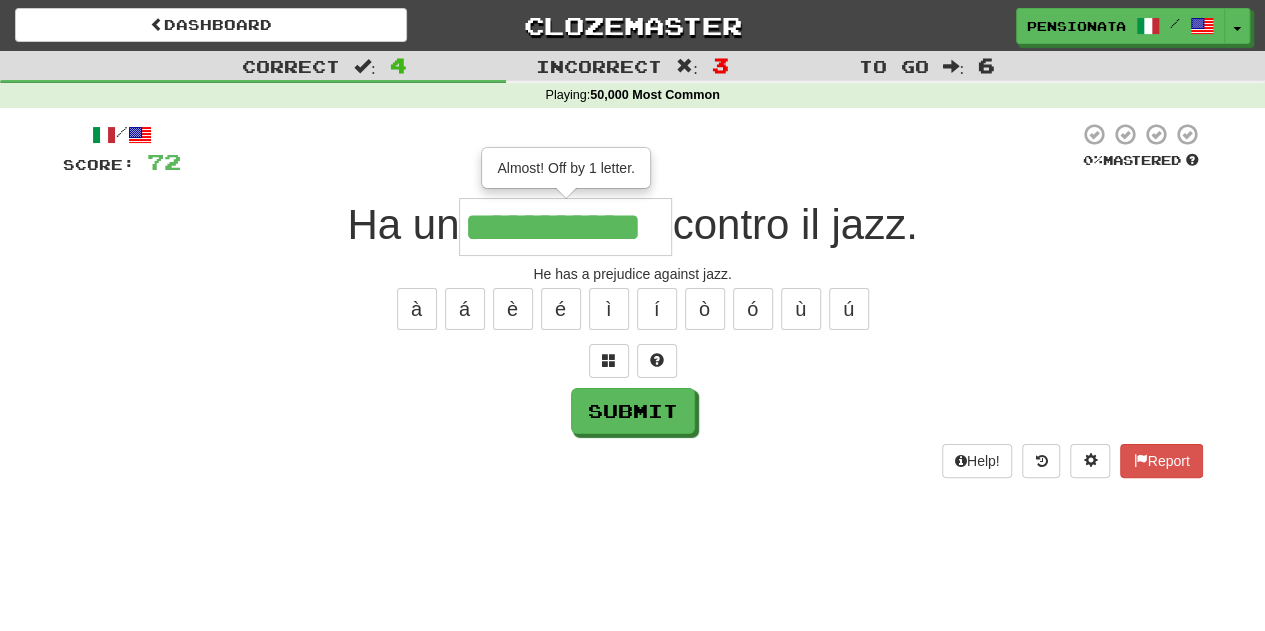type on "**********" 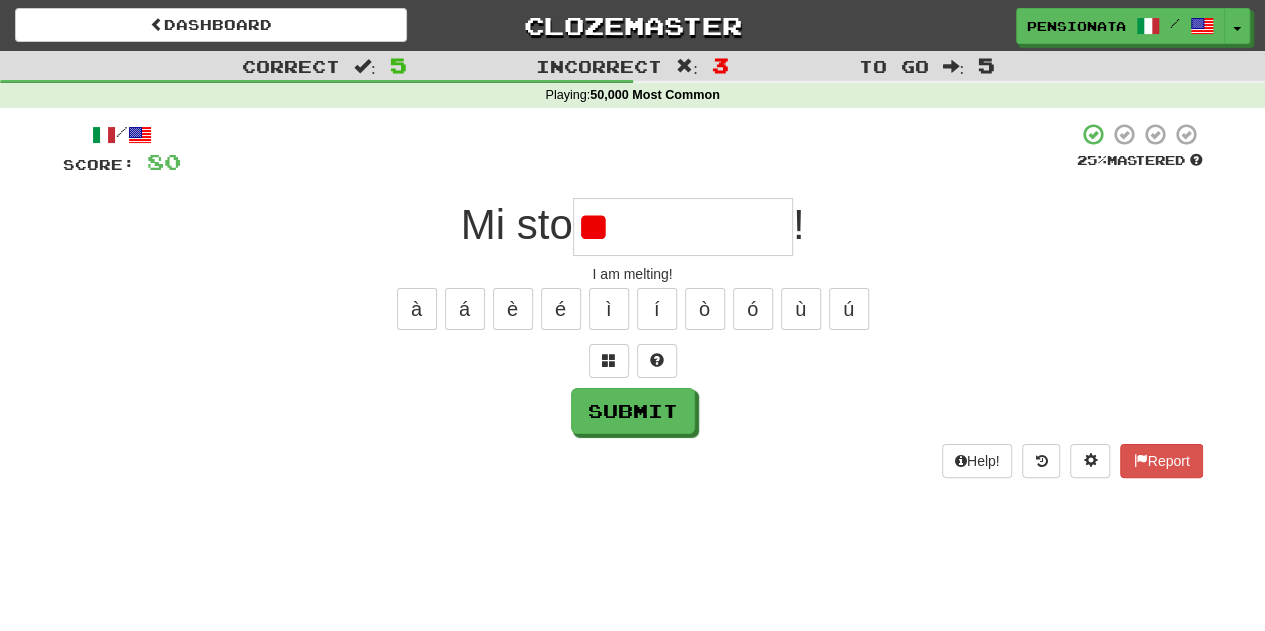 type on "*" 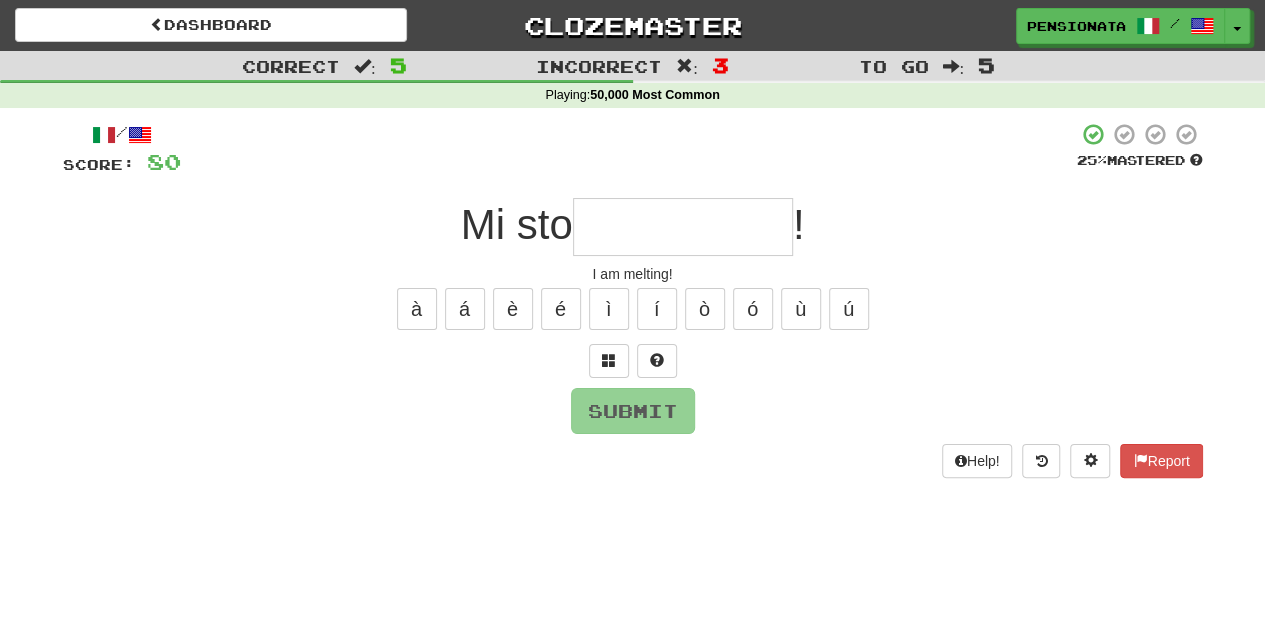 type on "**********" 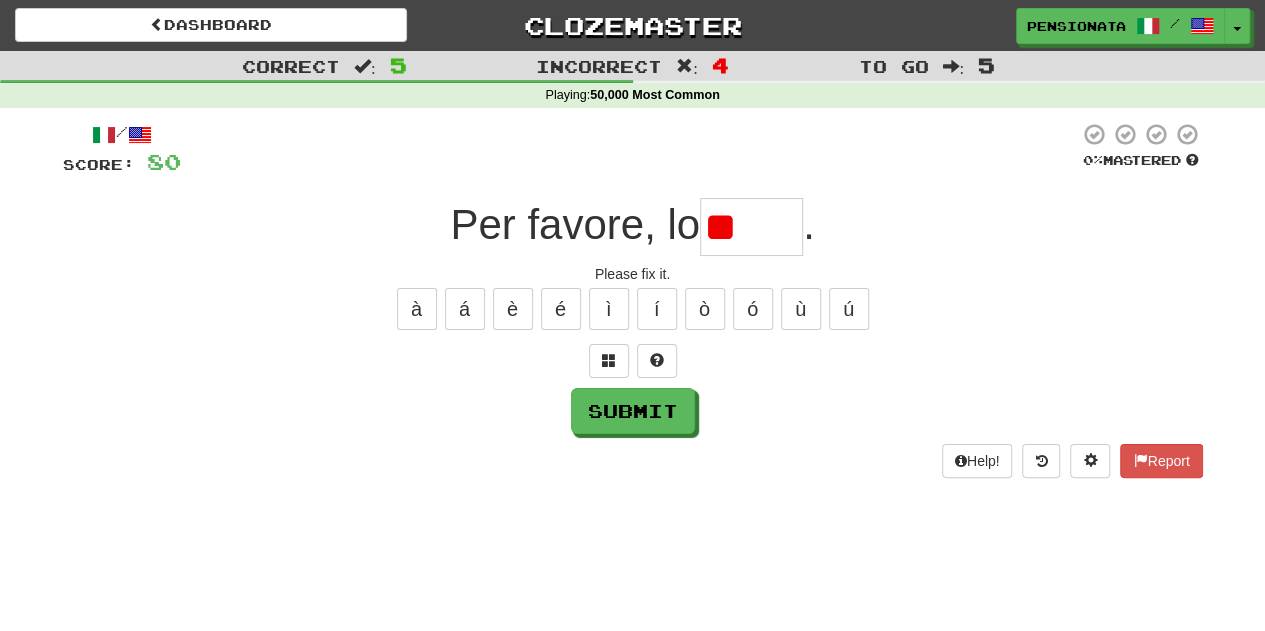 type on "*" 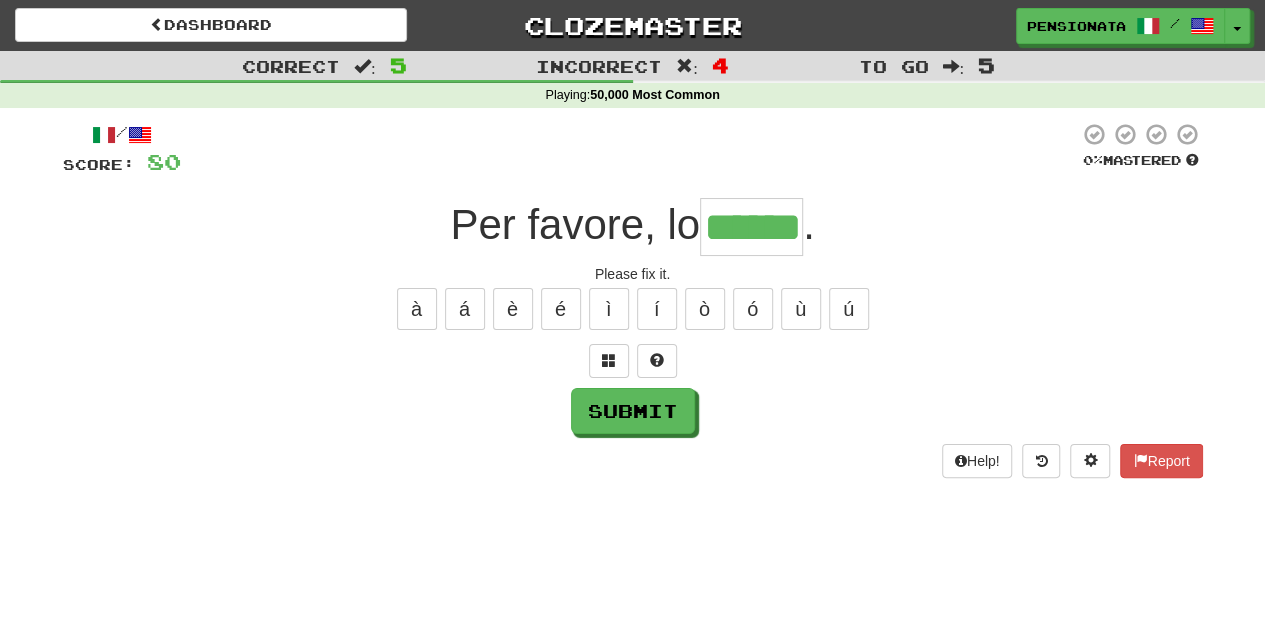 type on "******" 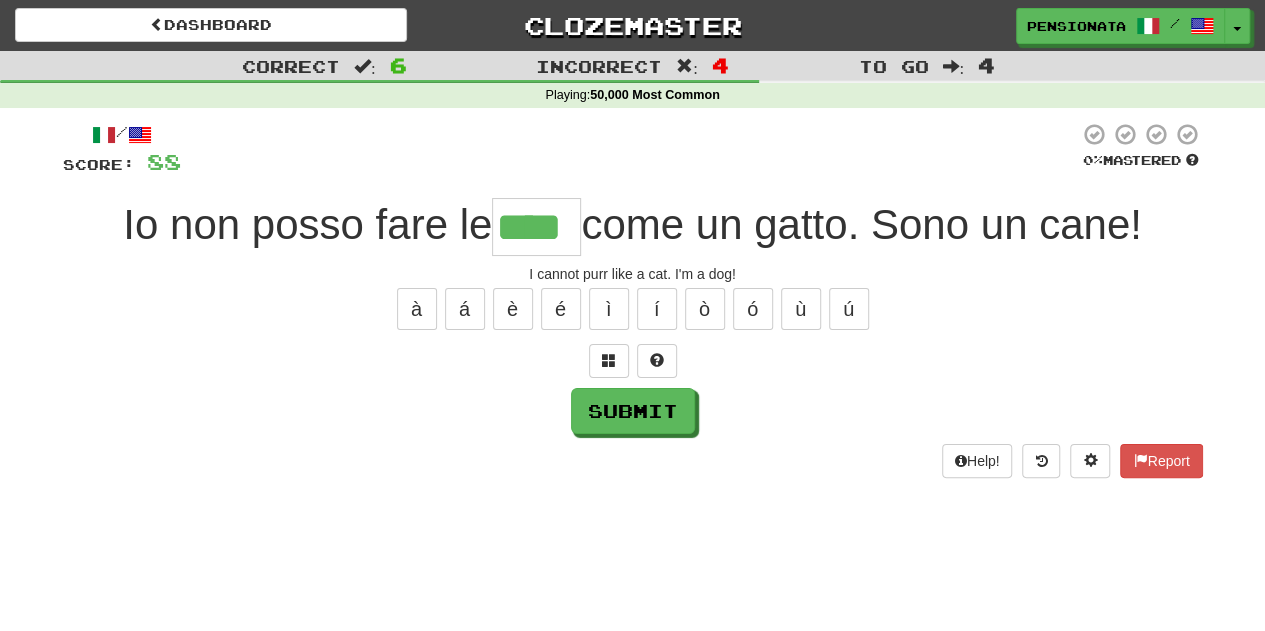 type on "****" 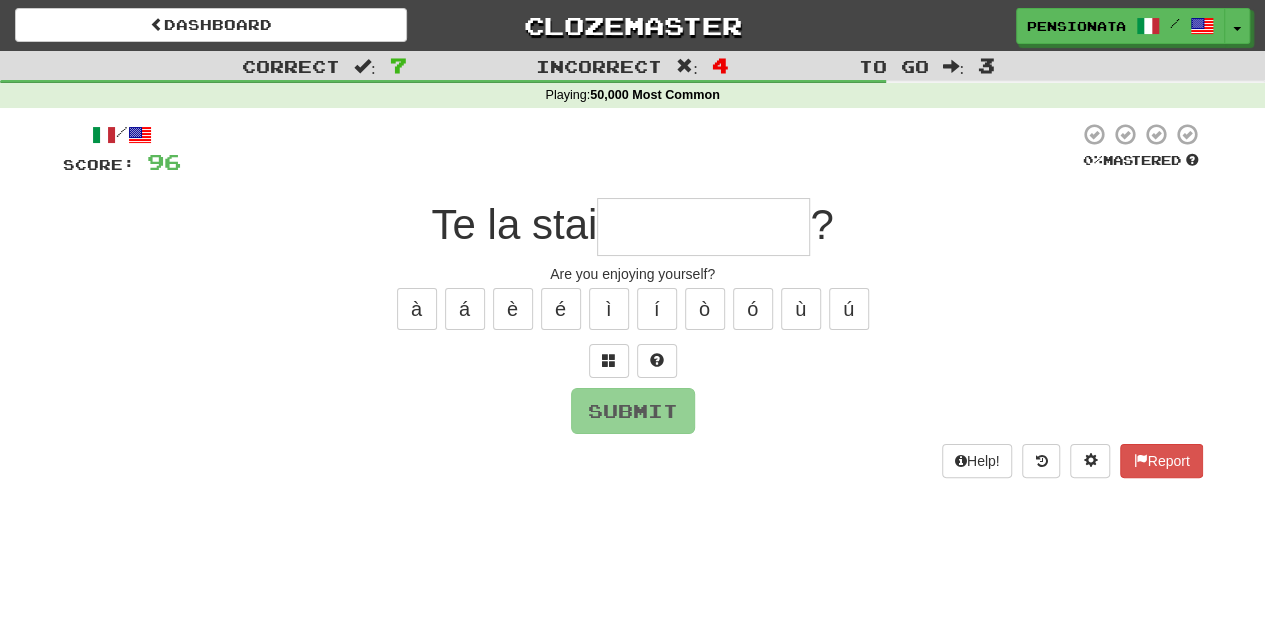 type on "*********" 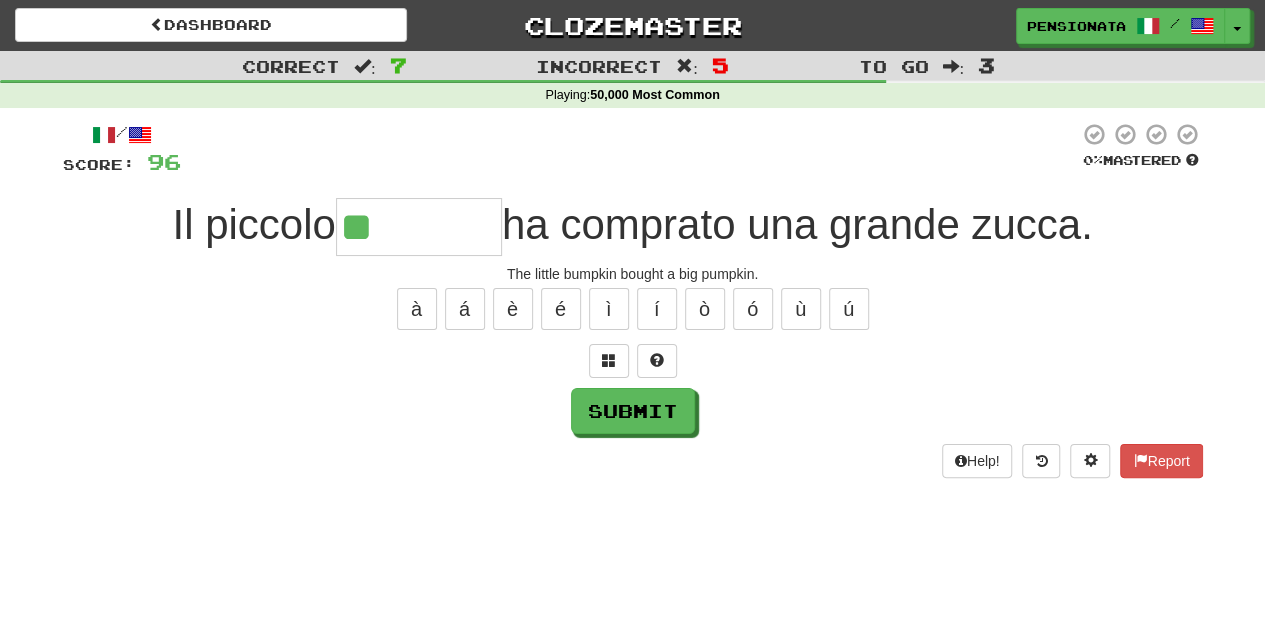 type on "********" 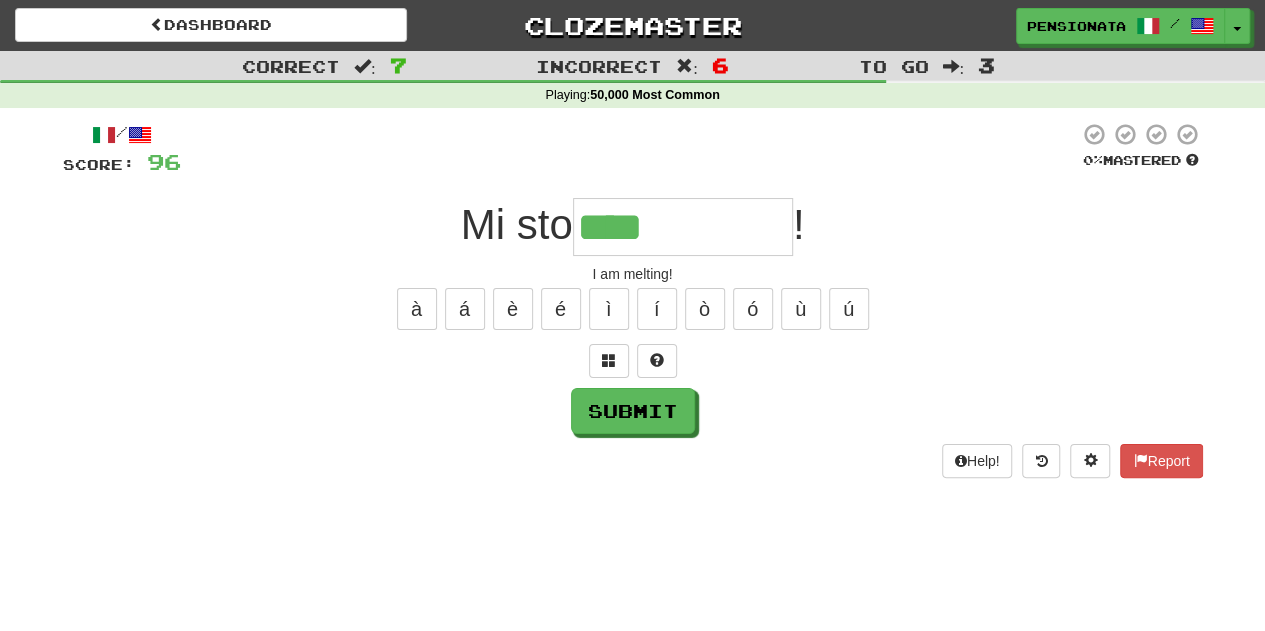 type on "**********" 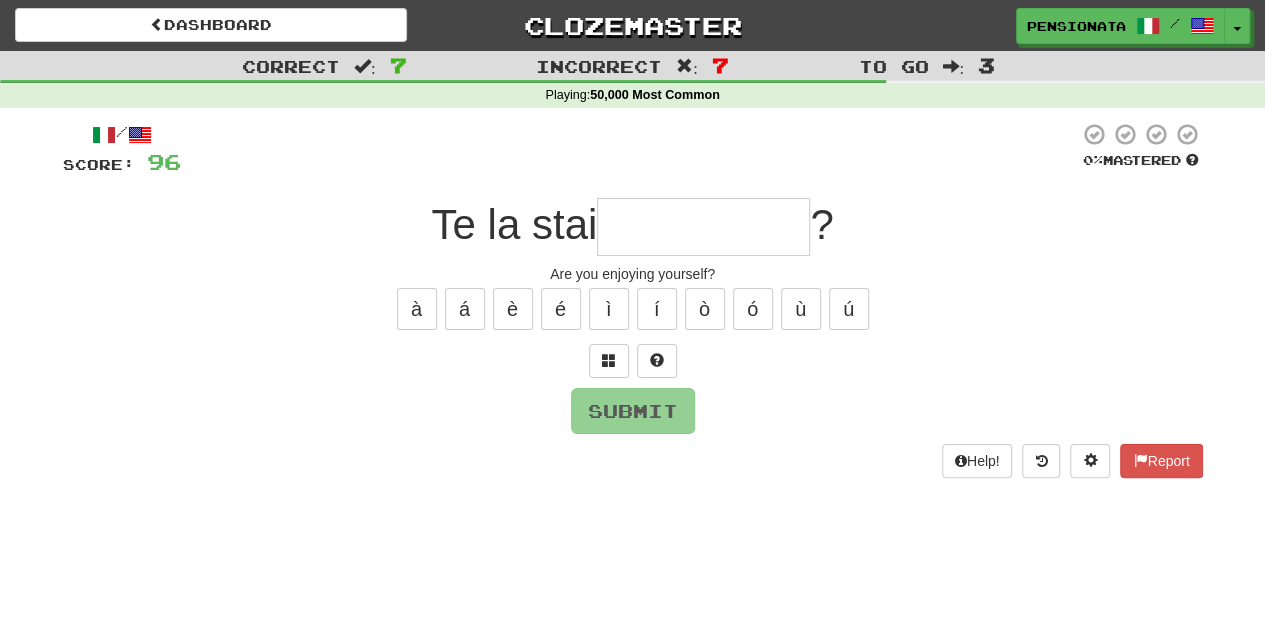 type on "*********" 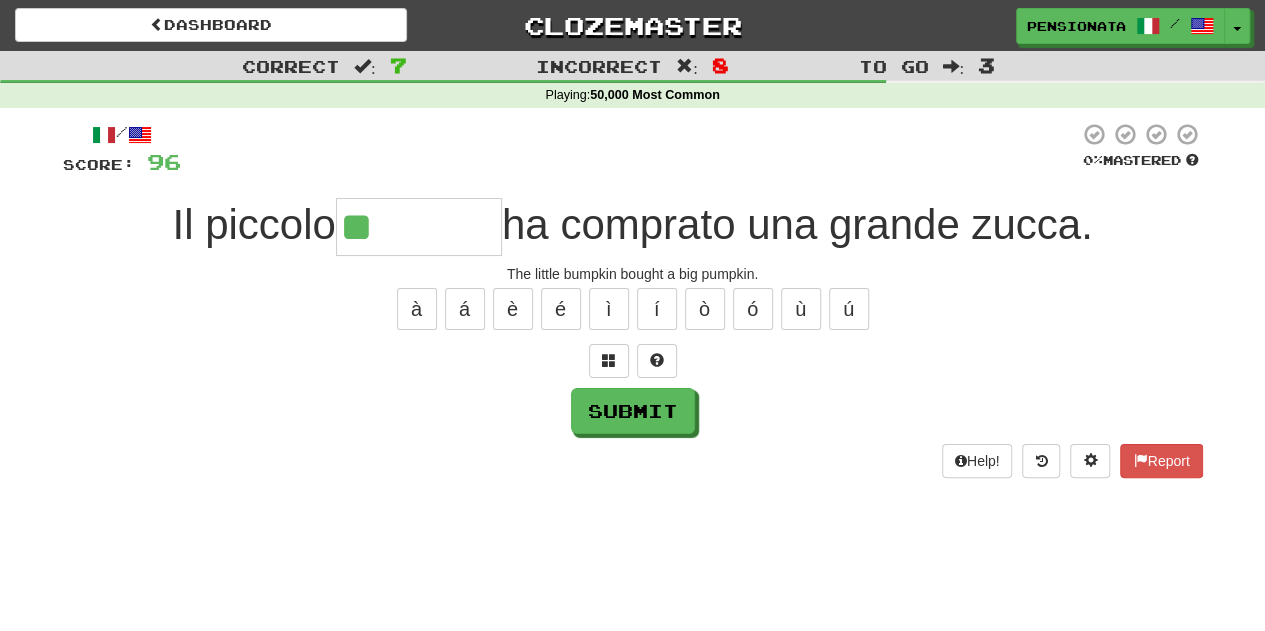 type on "********" 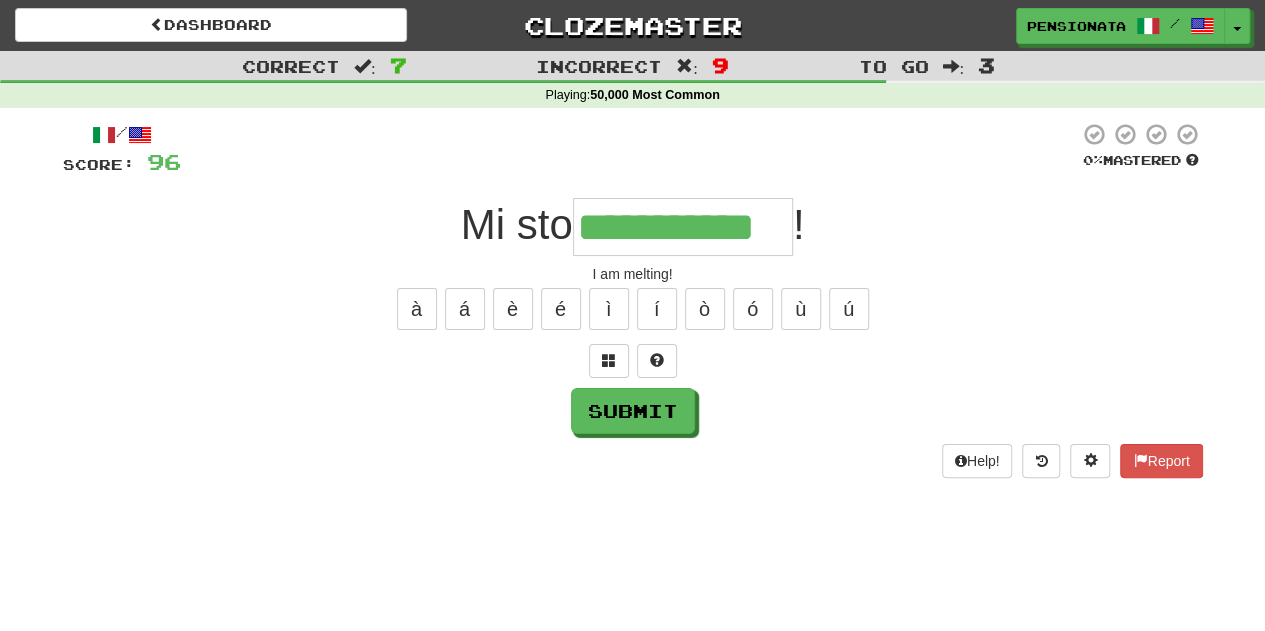 type on "**********" 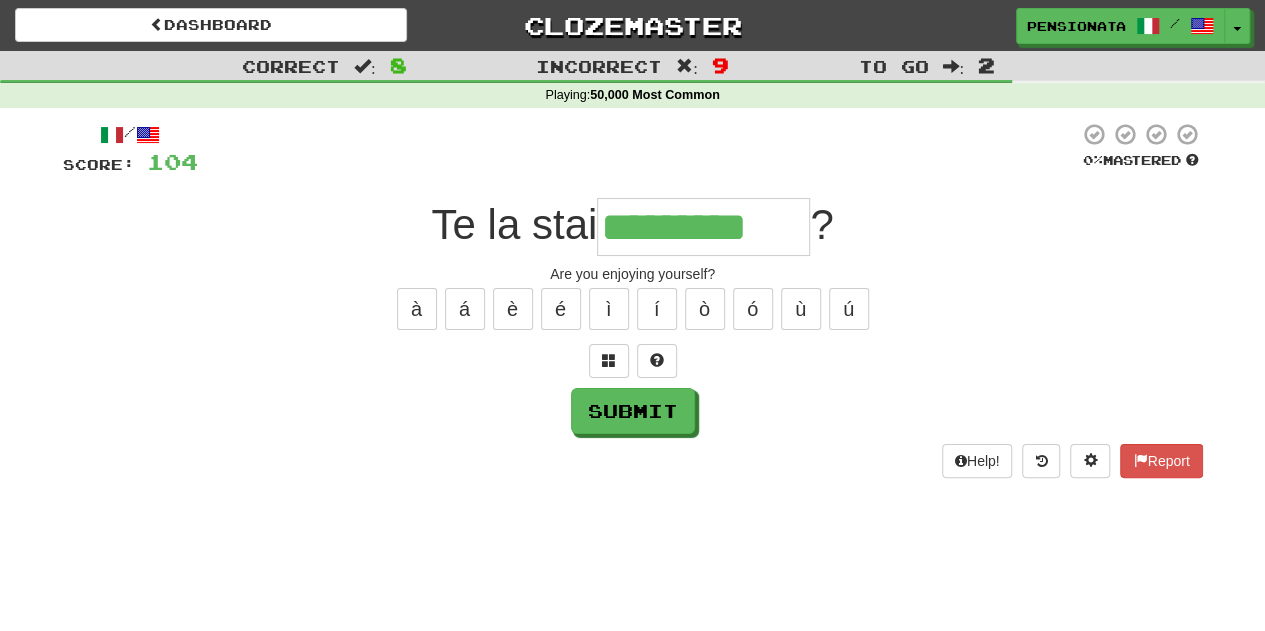 type on "*********" 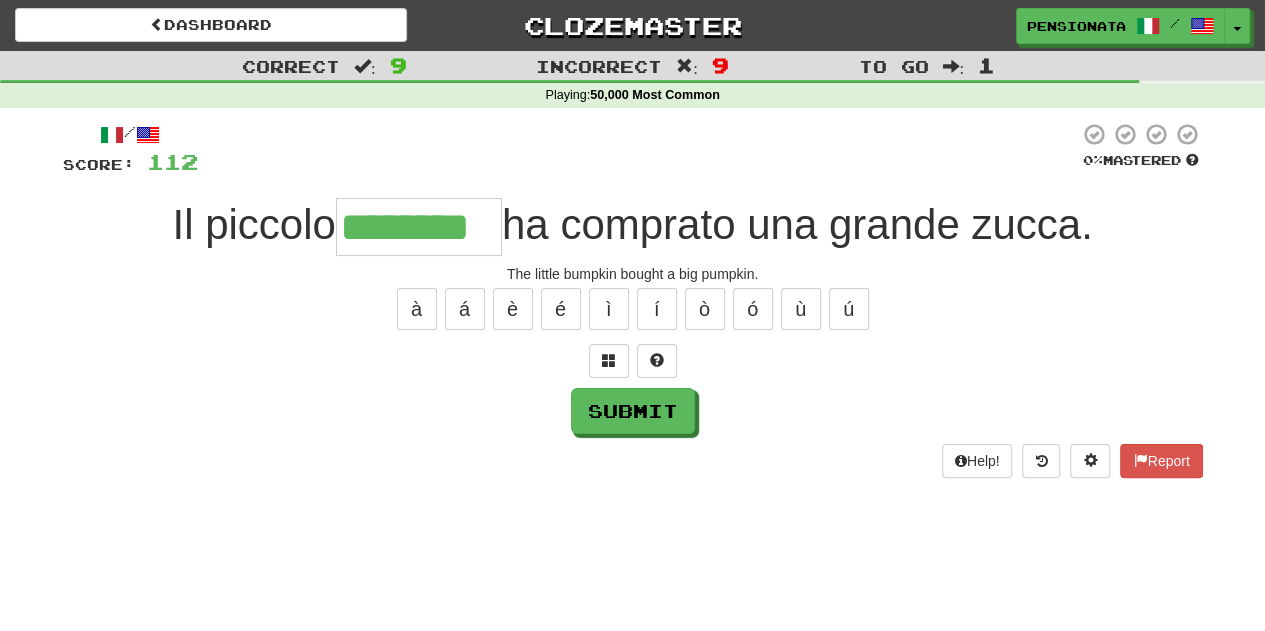 type on "********" 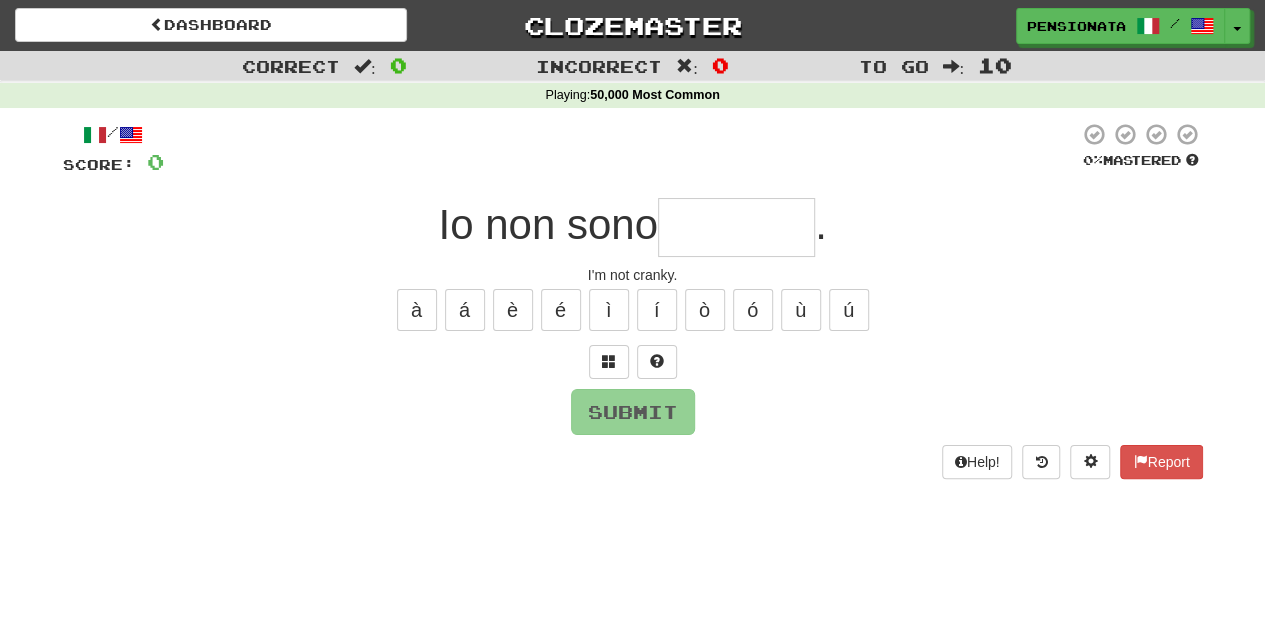 type on "*" 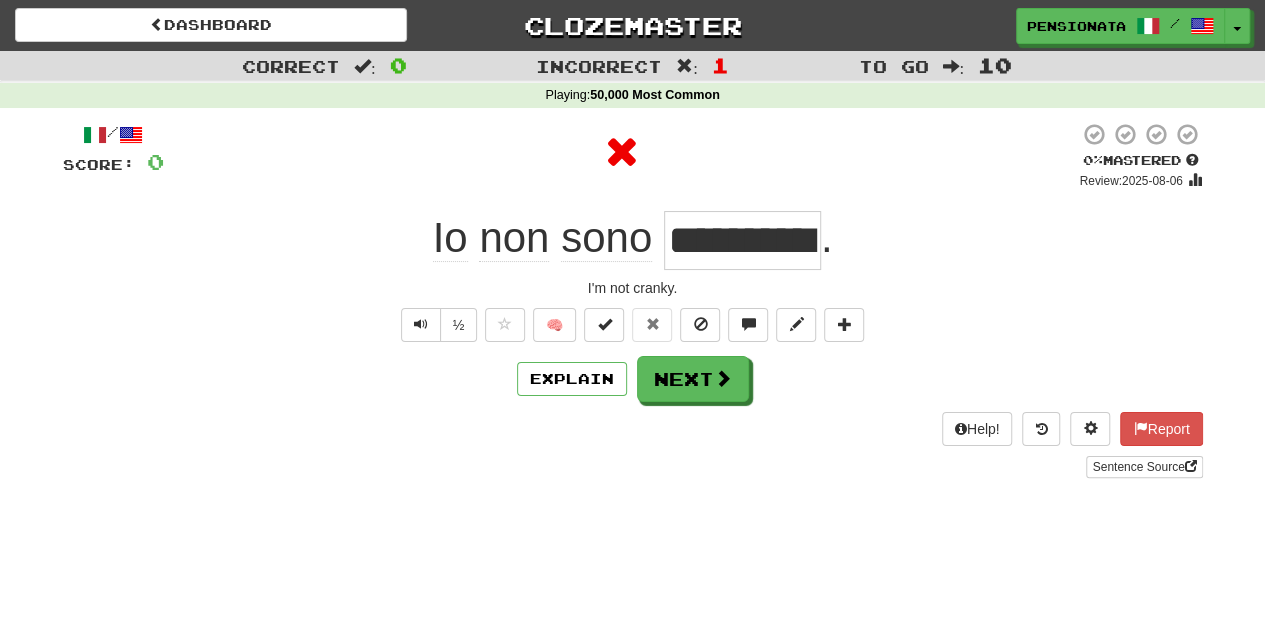 type on "*" 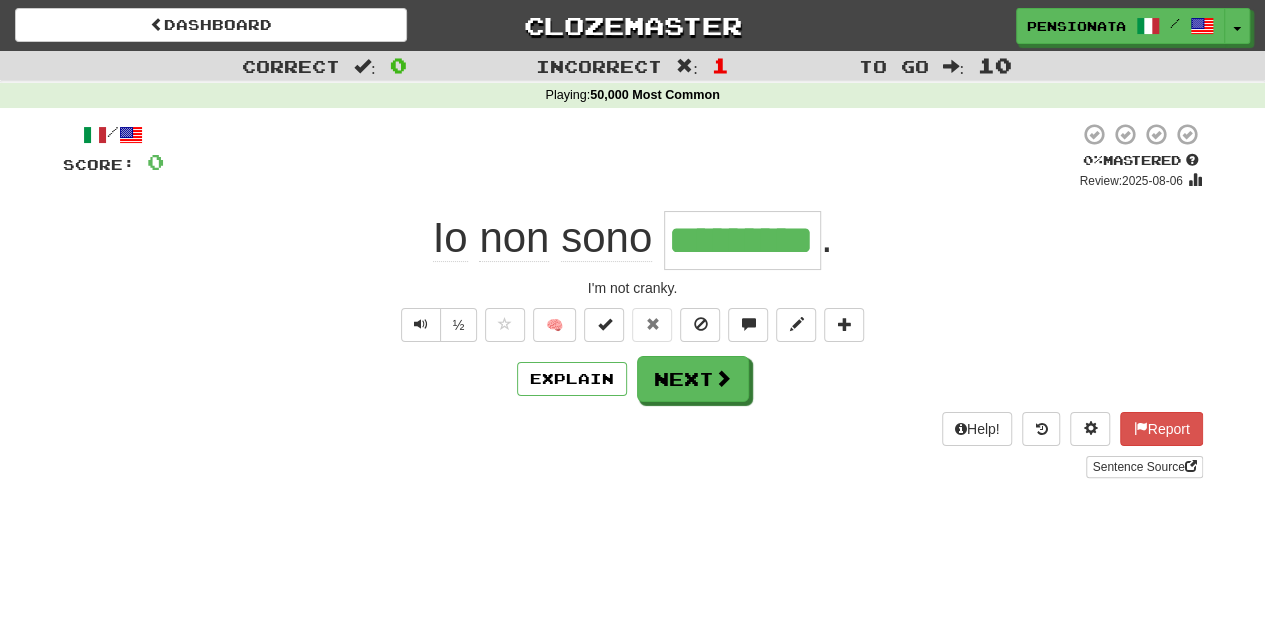 type on "**********" 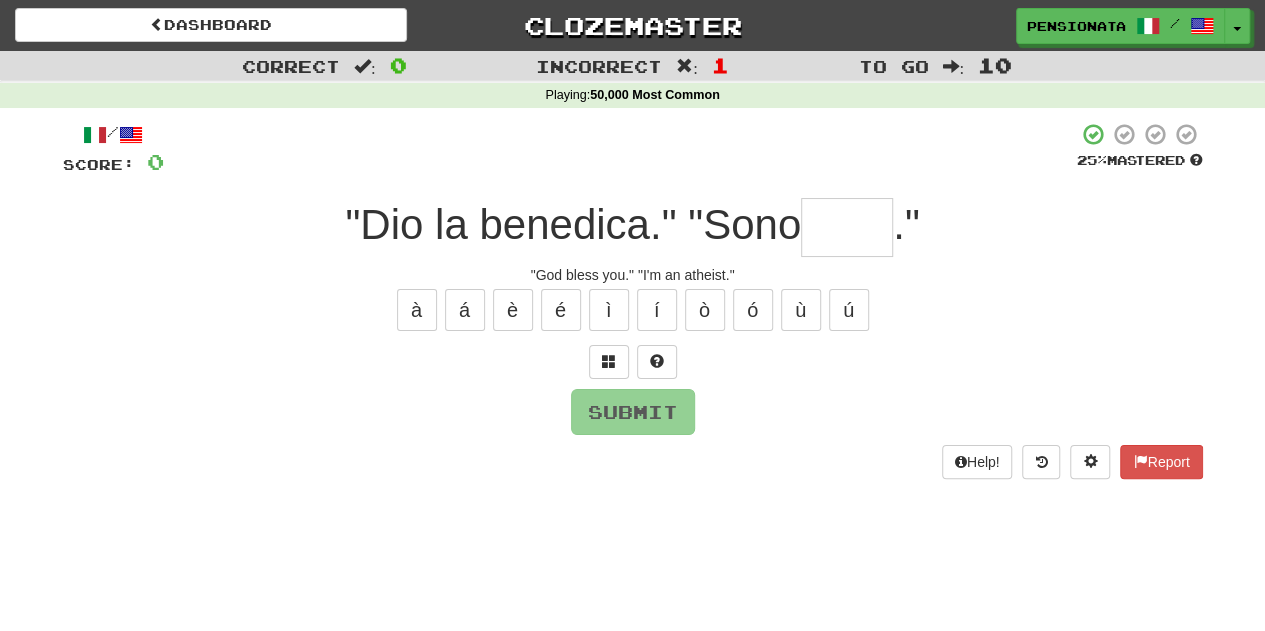 type on "****" 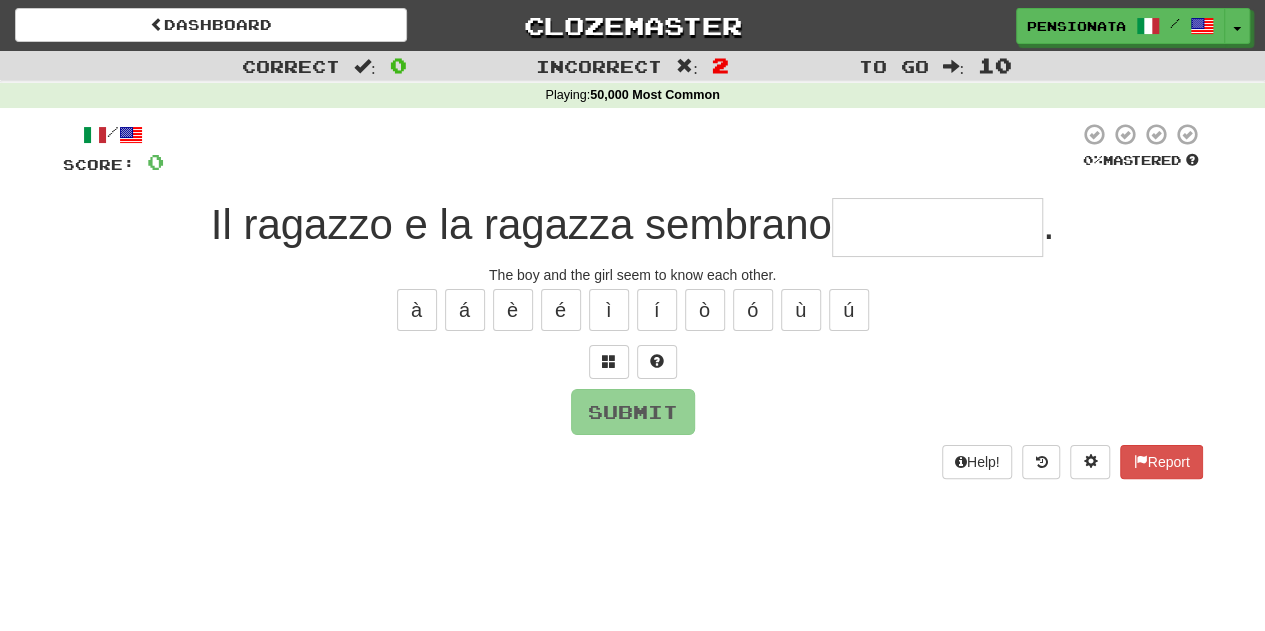 type on "*" 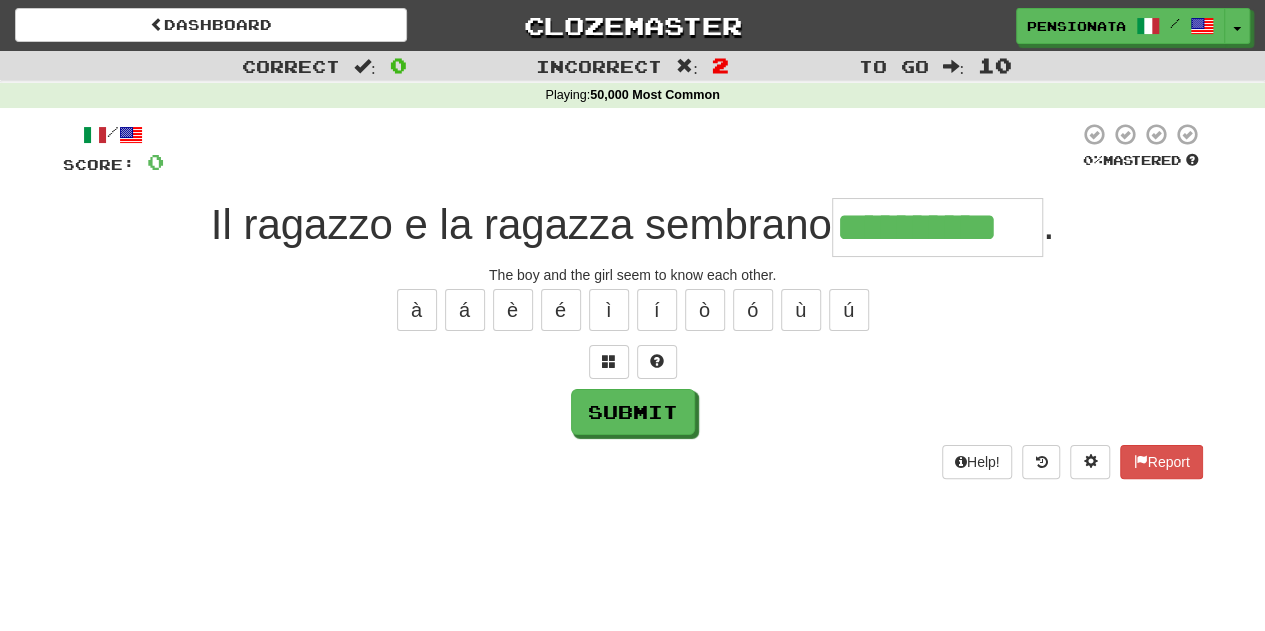 type on "**********" 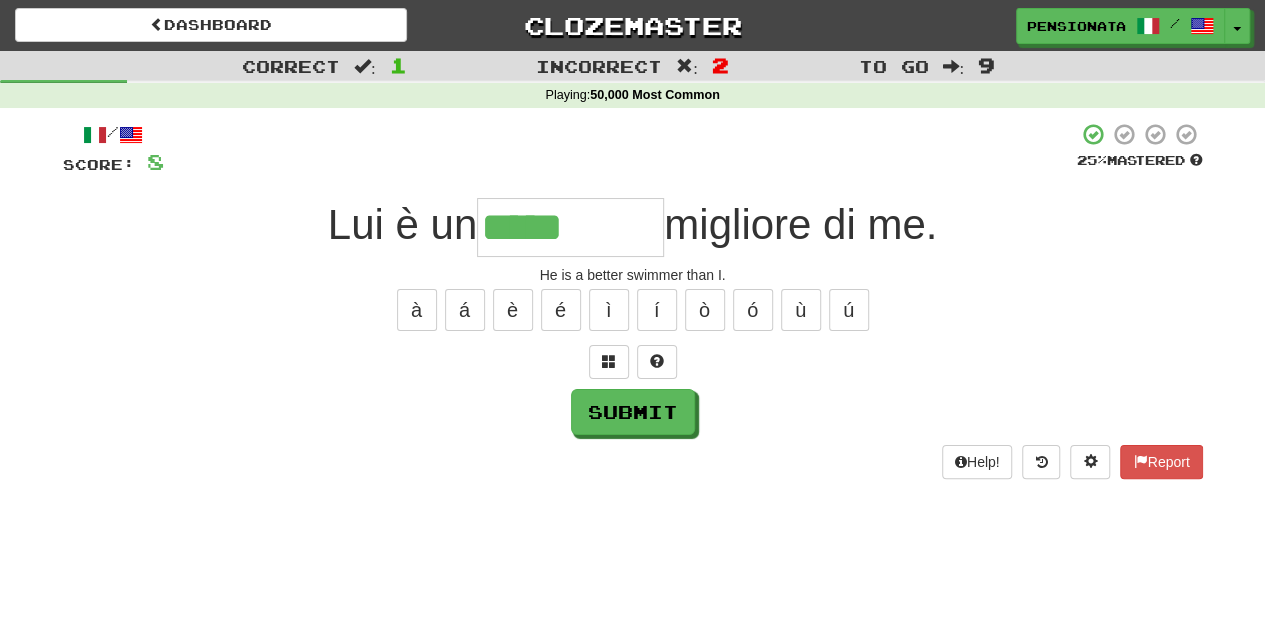 type on "*********" 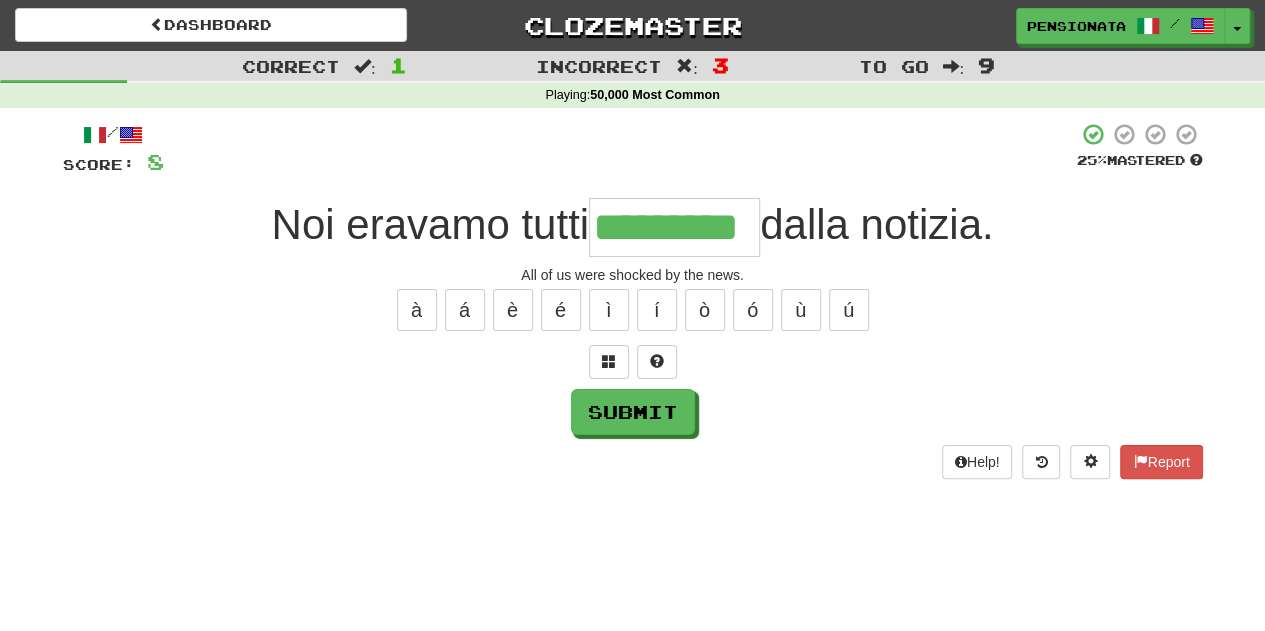 type on "*********" 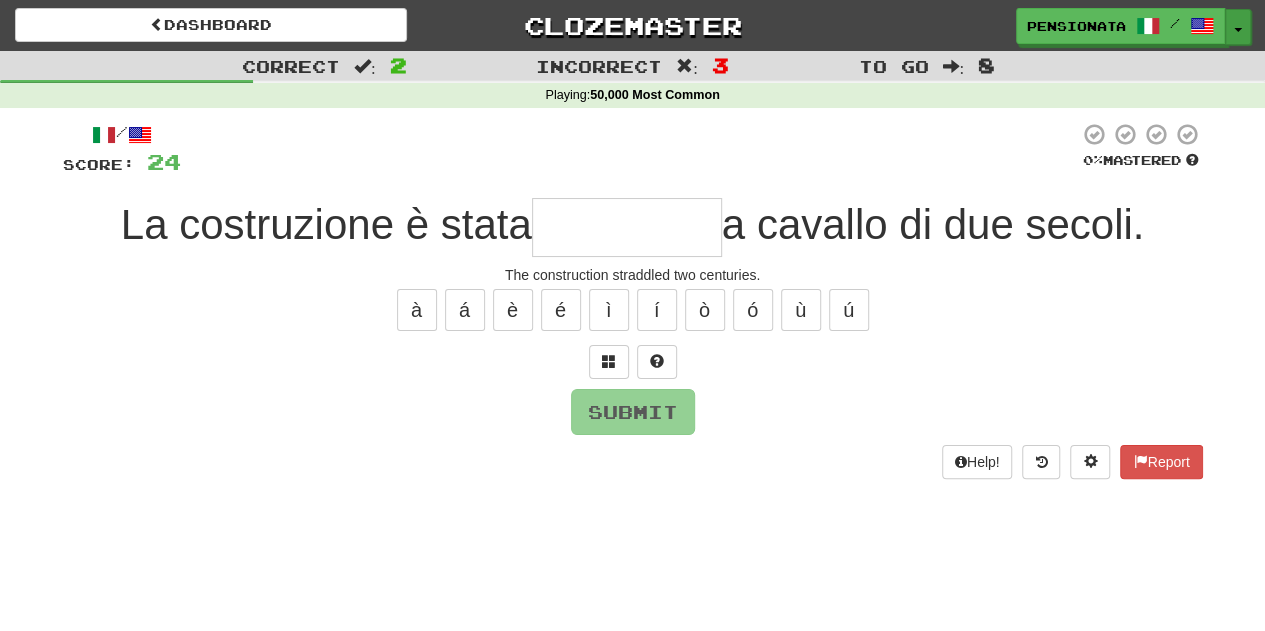 type on "*" 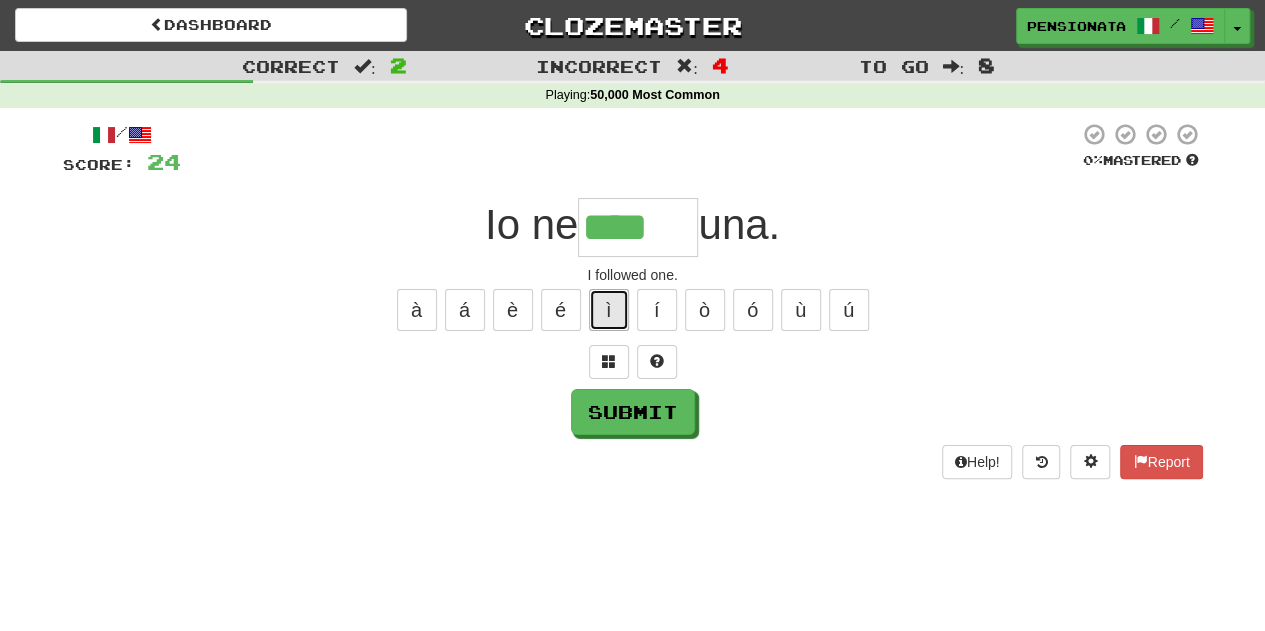click on "ì" at bounding box center (609, 310) 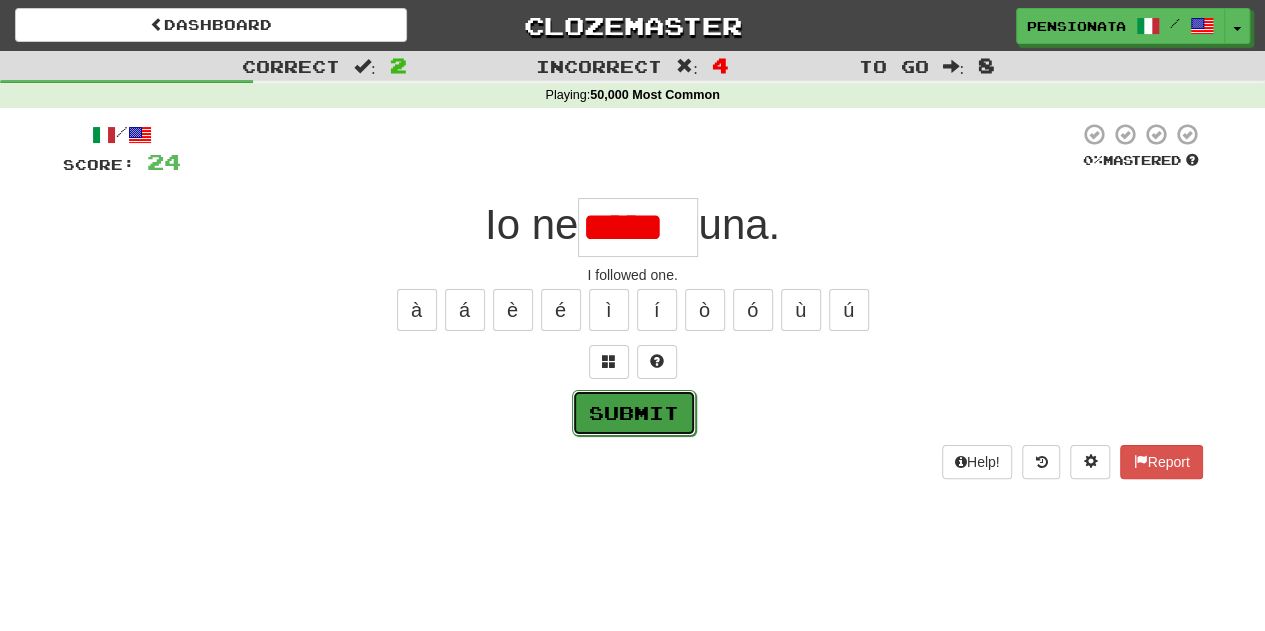 click on "Submit" at bounding box center [634, 413] 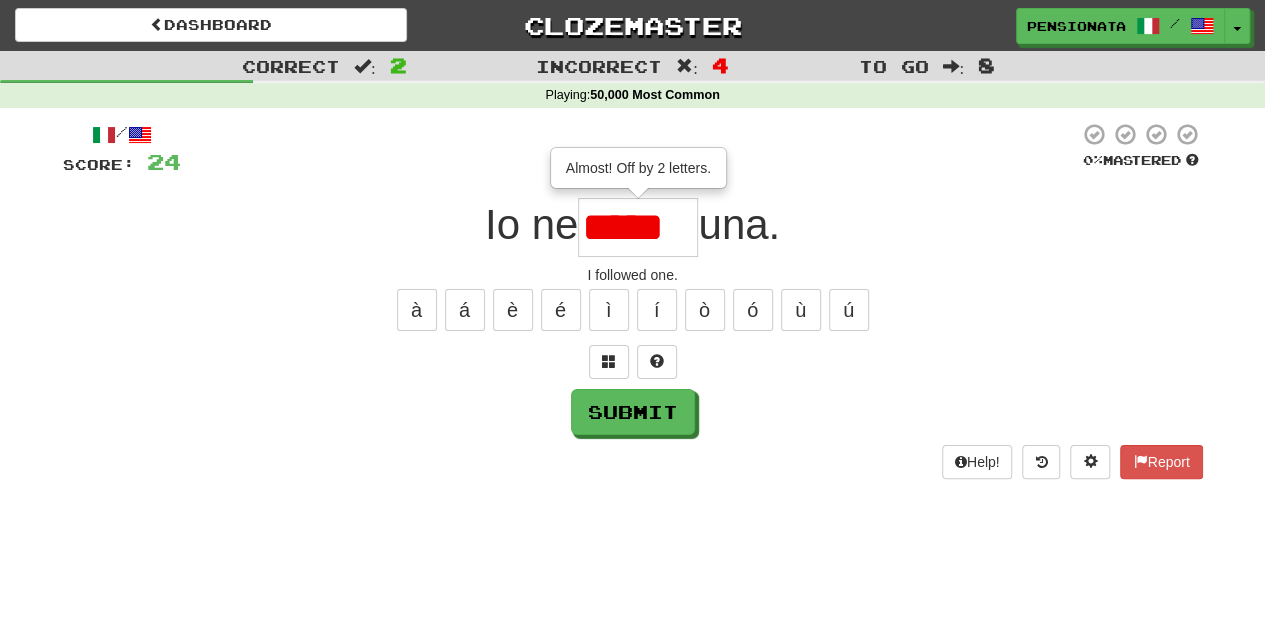 click on "*****" at bounding box center [638, 227] 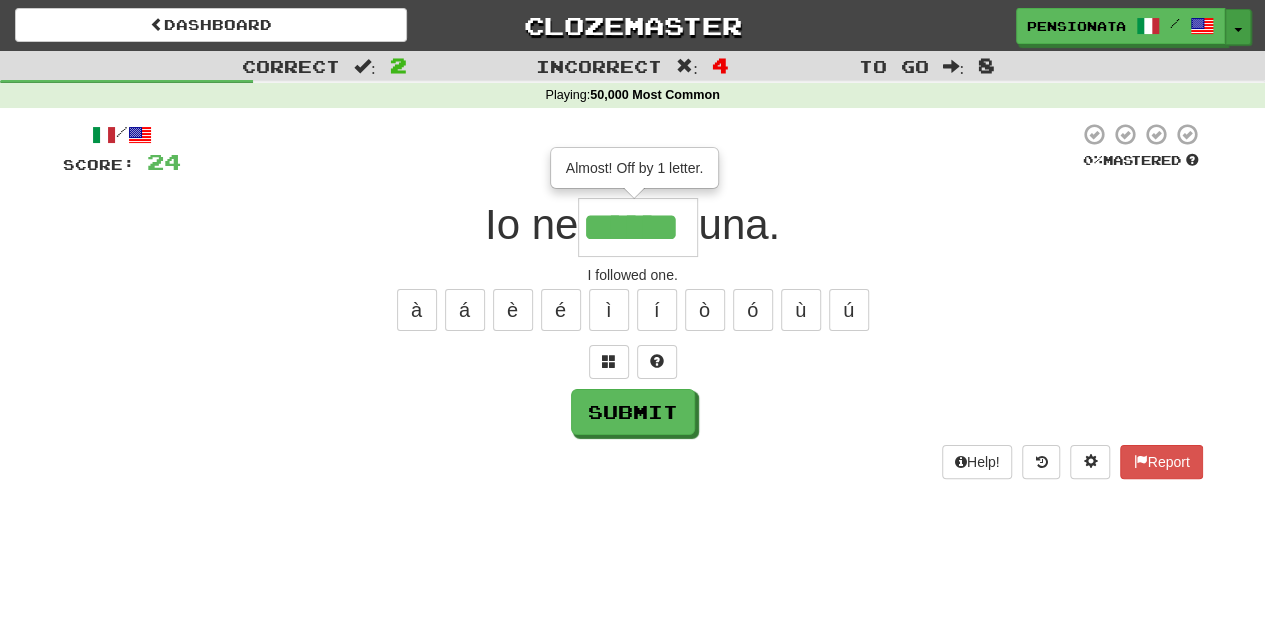 type on "******" 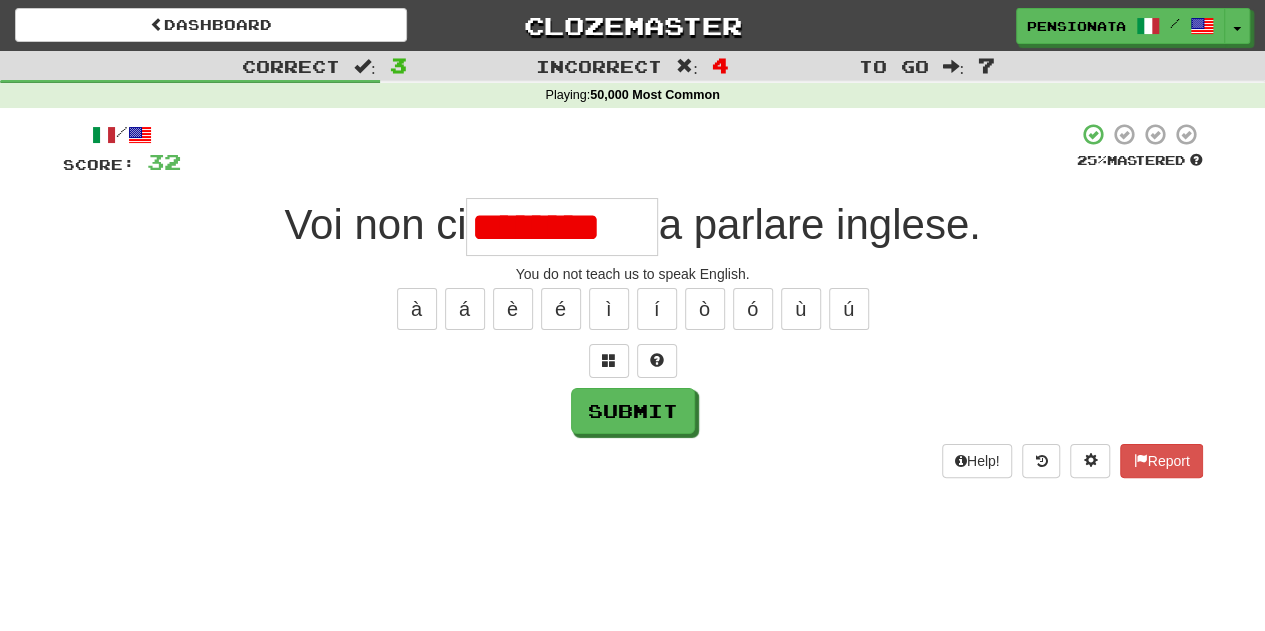 scroll, scrollTop: 0, scrollLeft: 0, axis: both 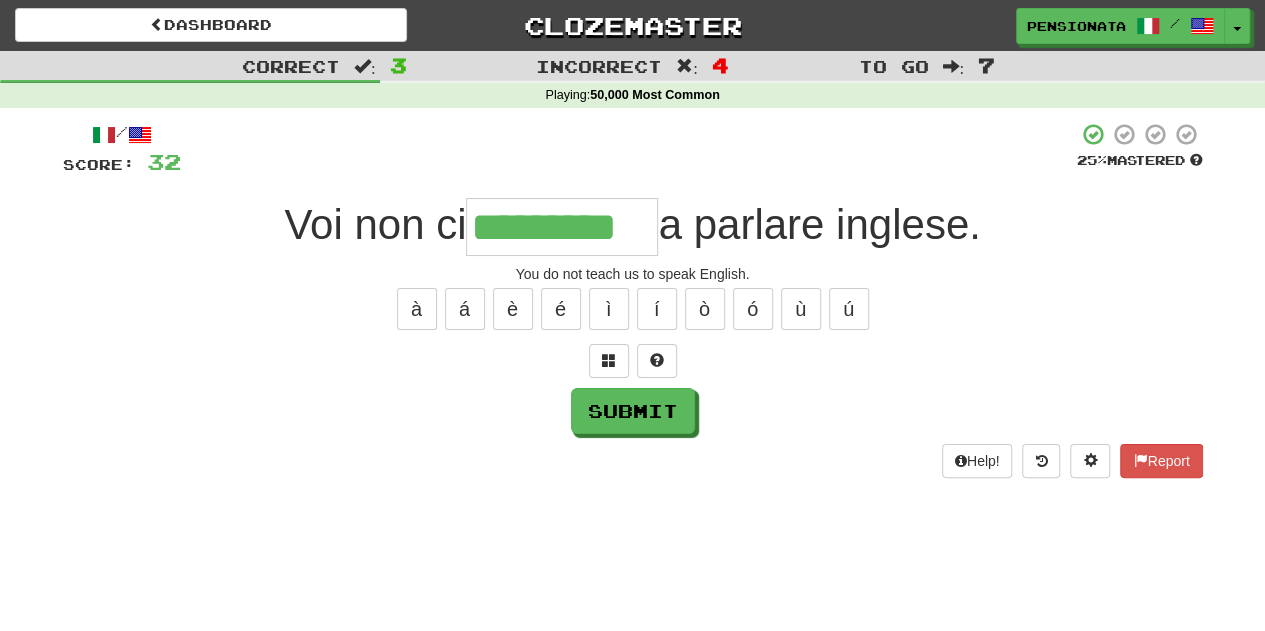 type on "*********" 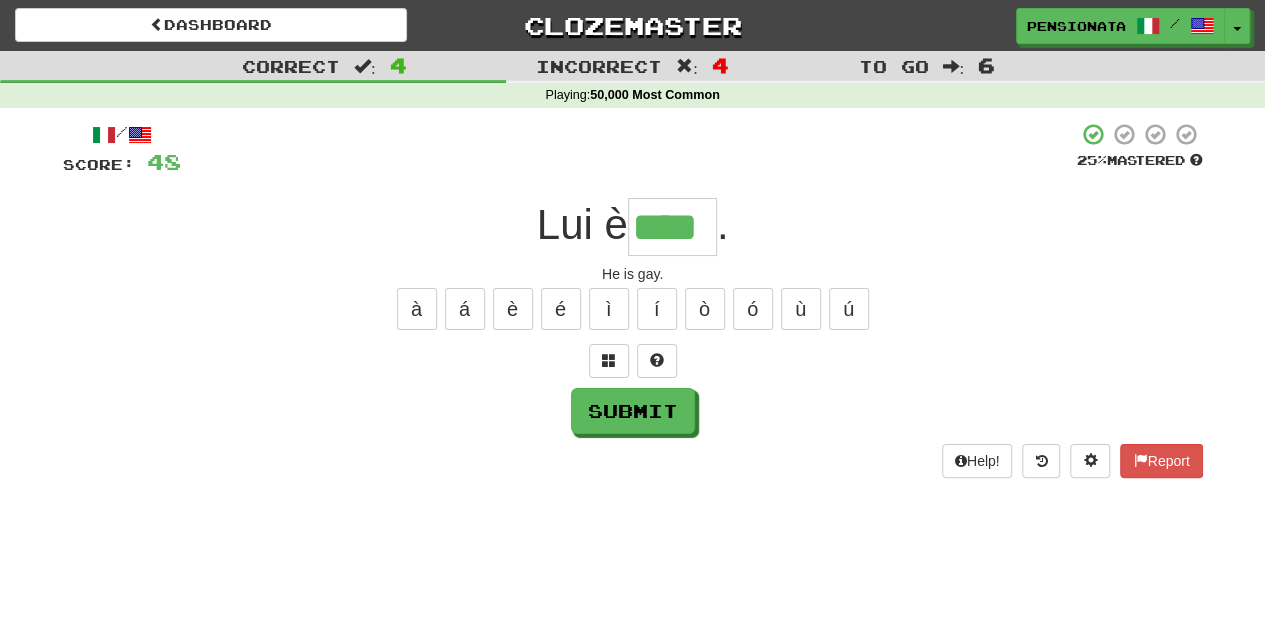 type on "****" 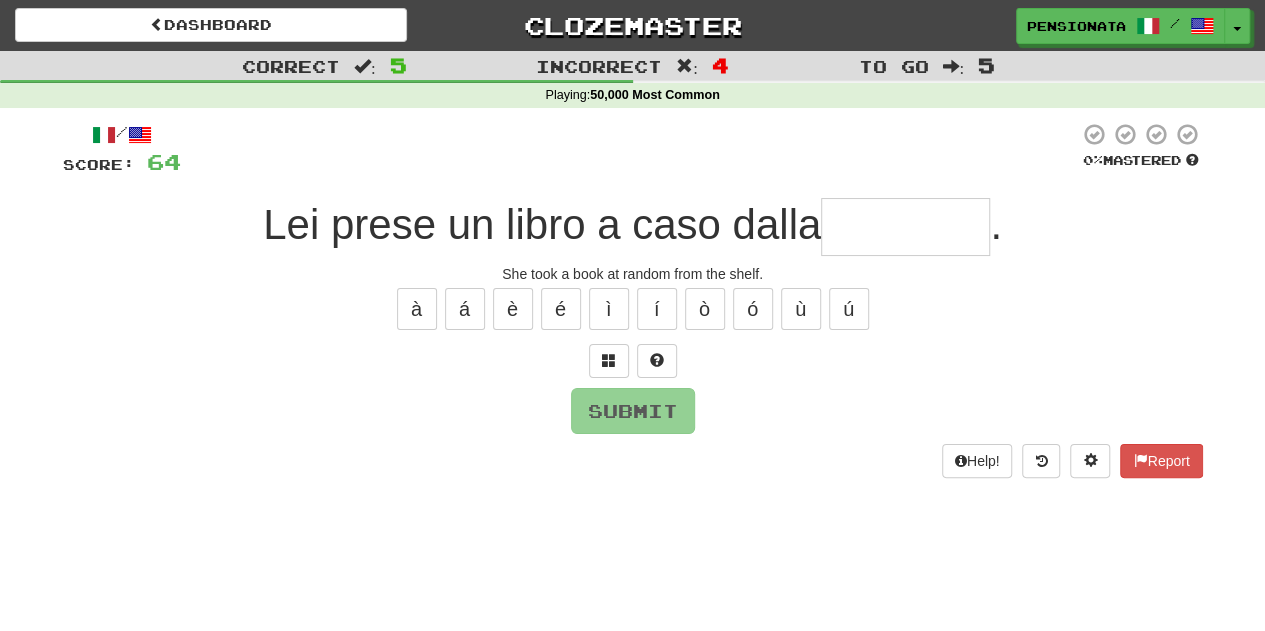 type on "*" 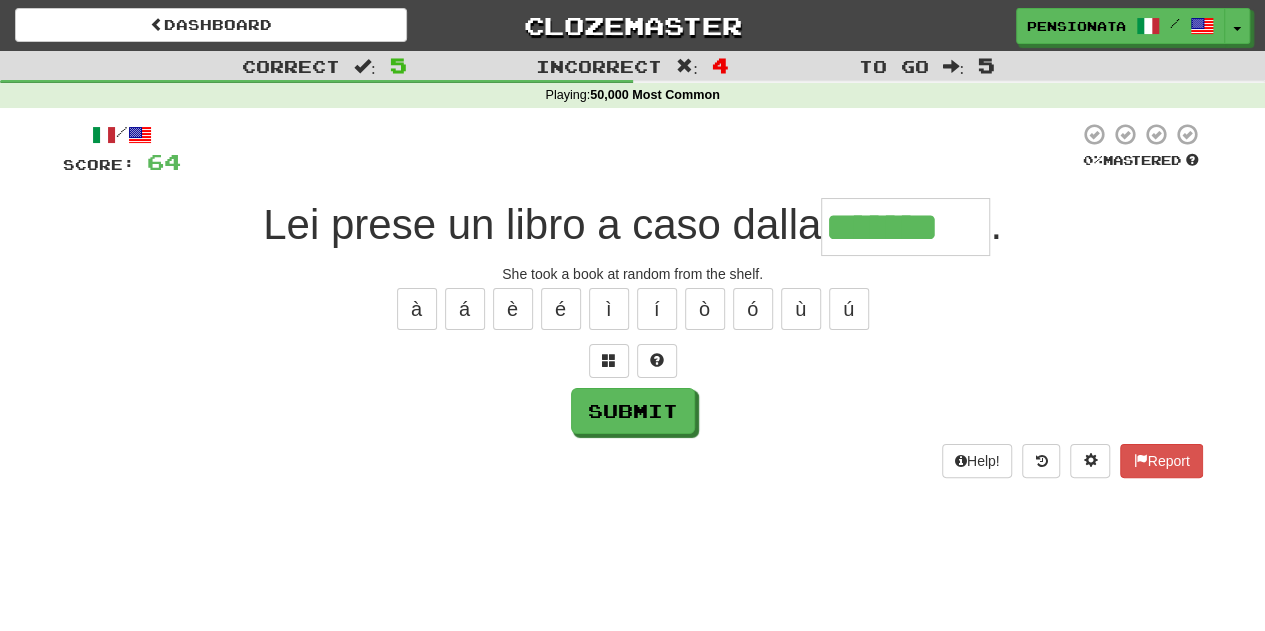type on "*******" 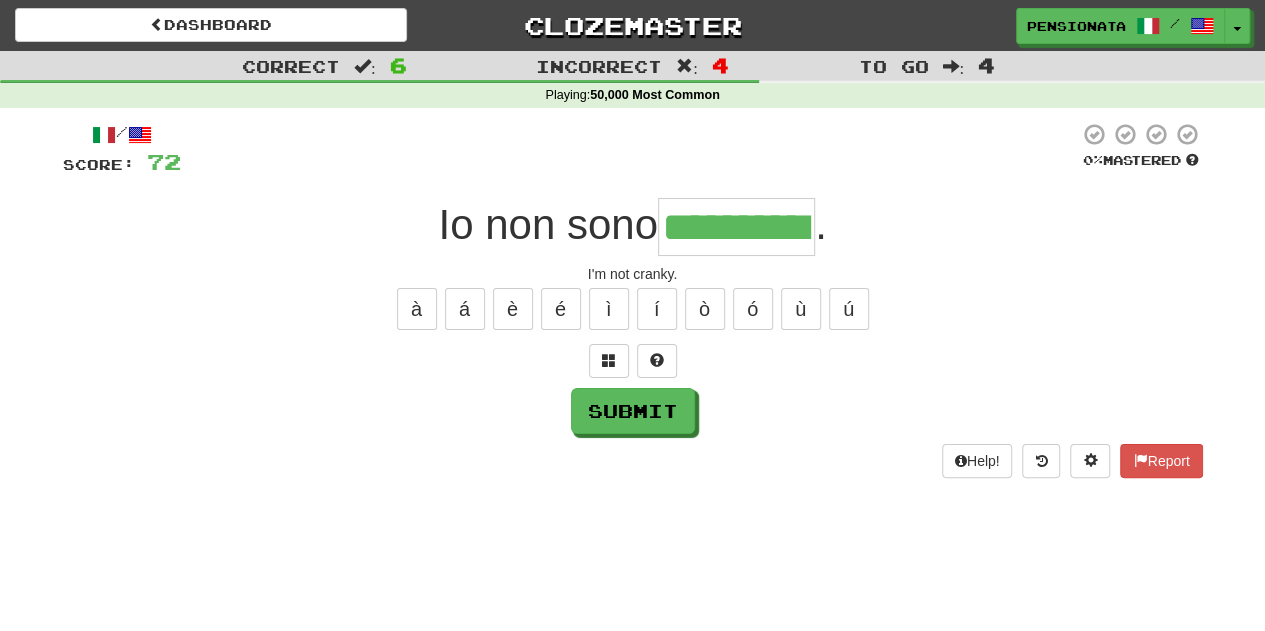 type on "**********" 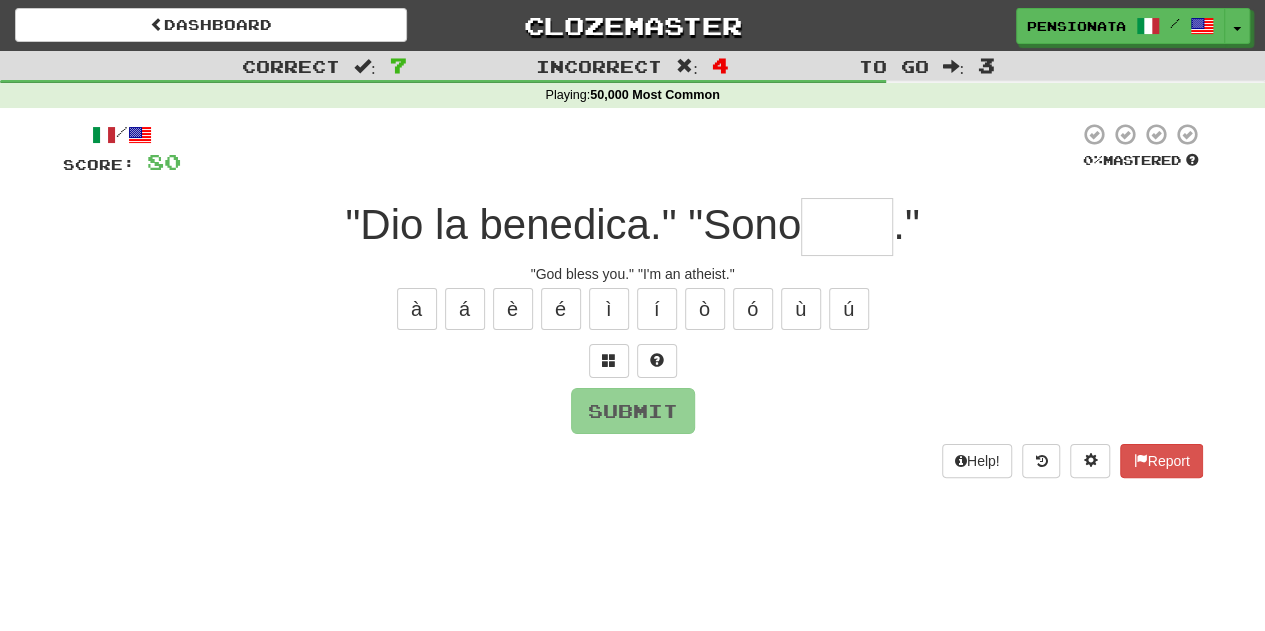 click on "Playing :  50,000 Most Common" at bounding box center [632, 96] 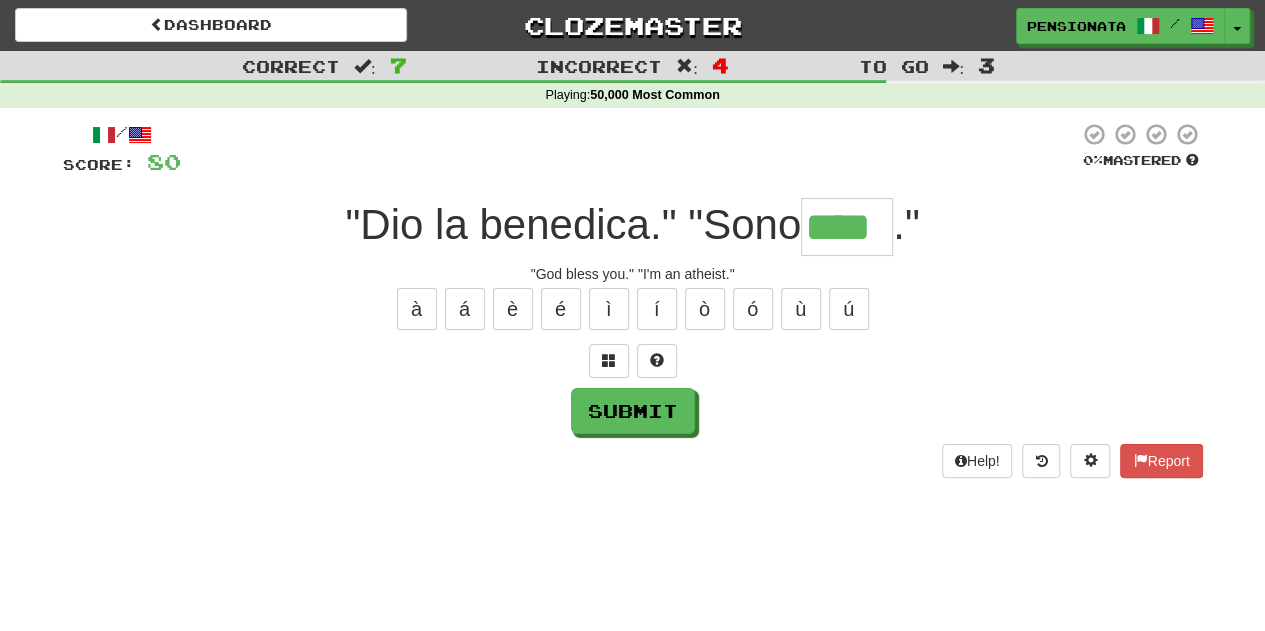 type on "****" 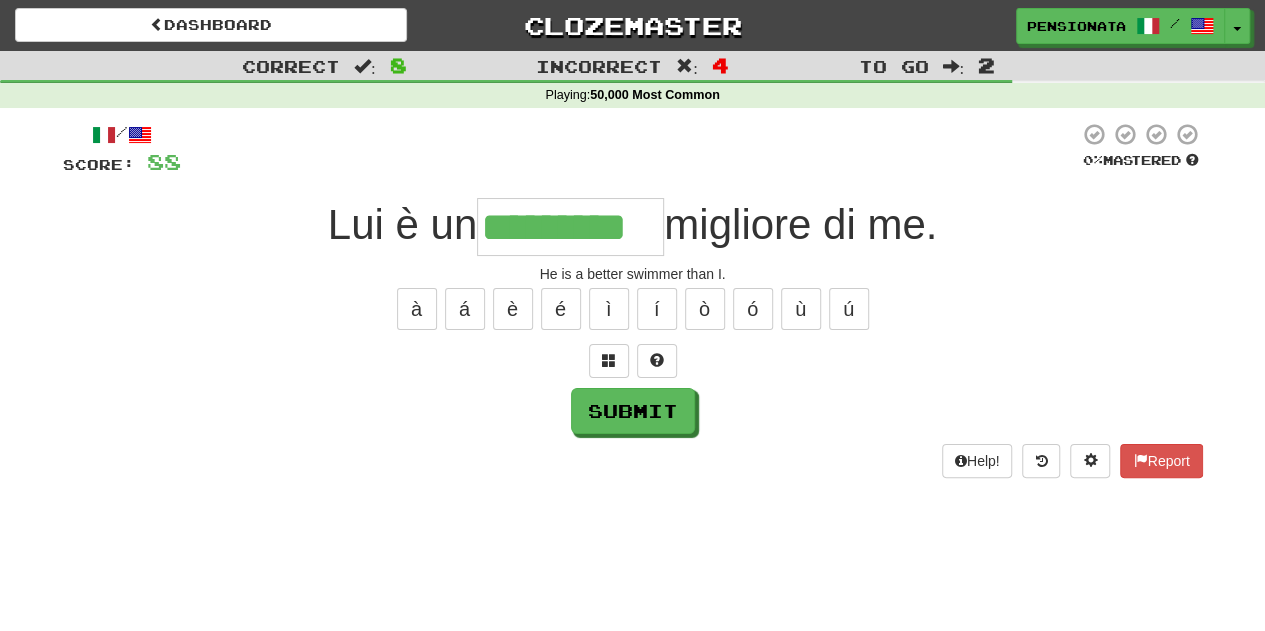 type on "*********" 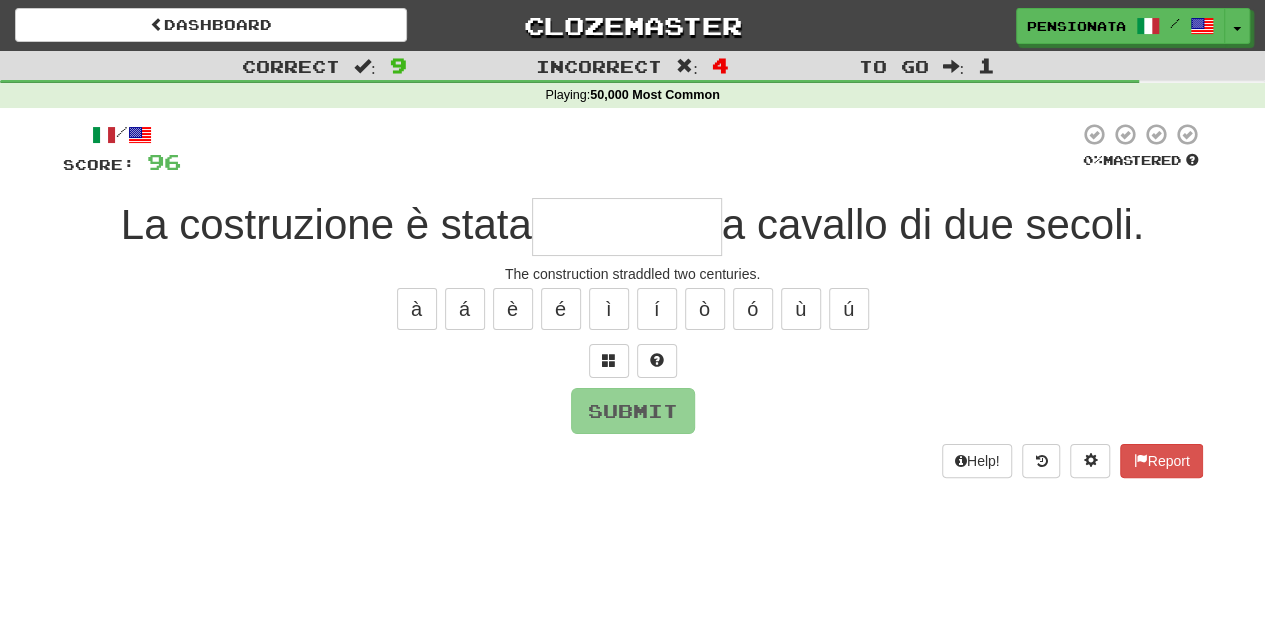 type on "**********" 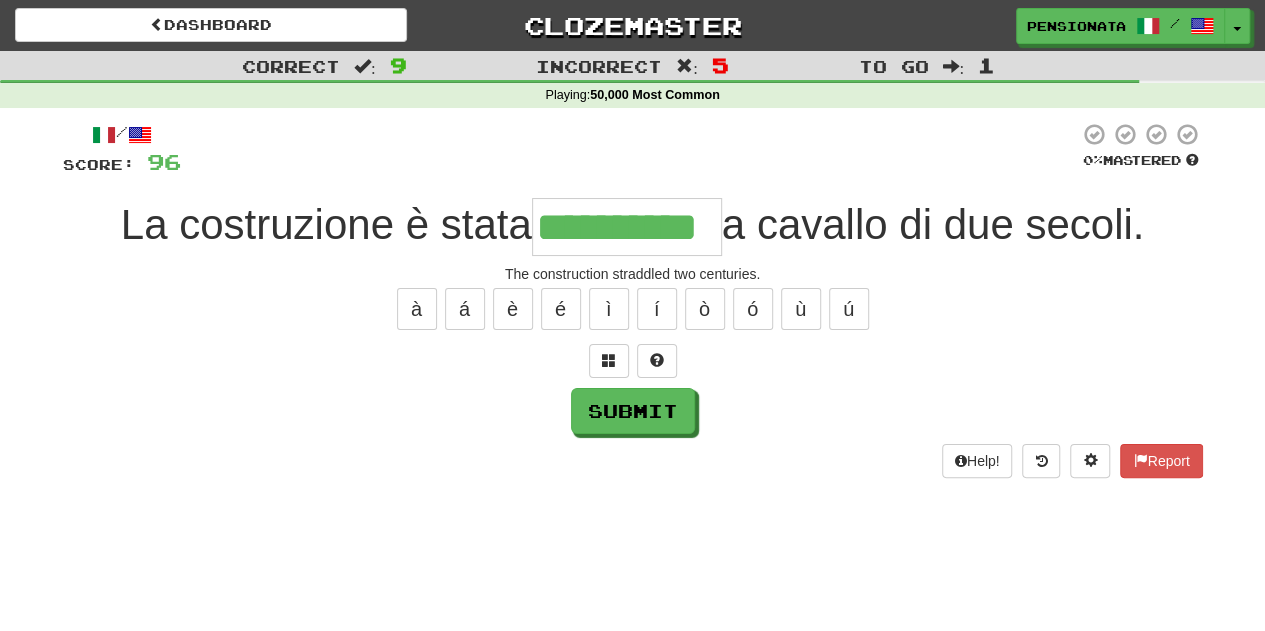 type on "**********" 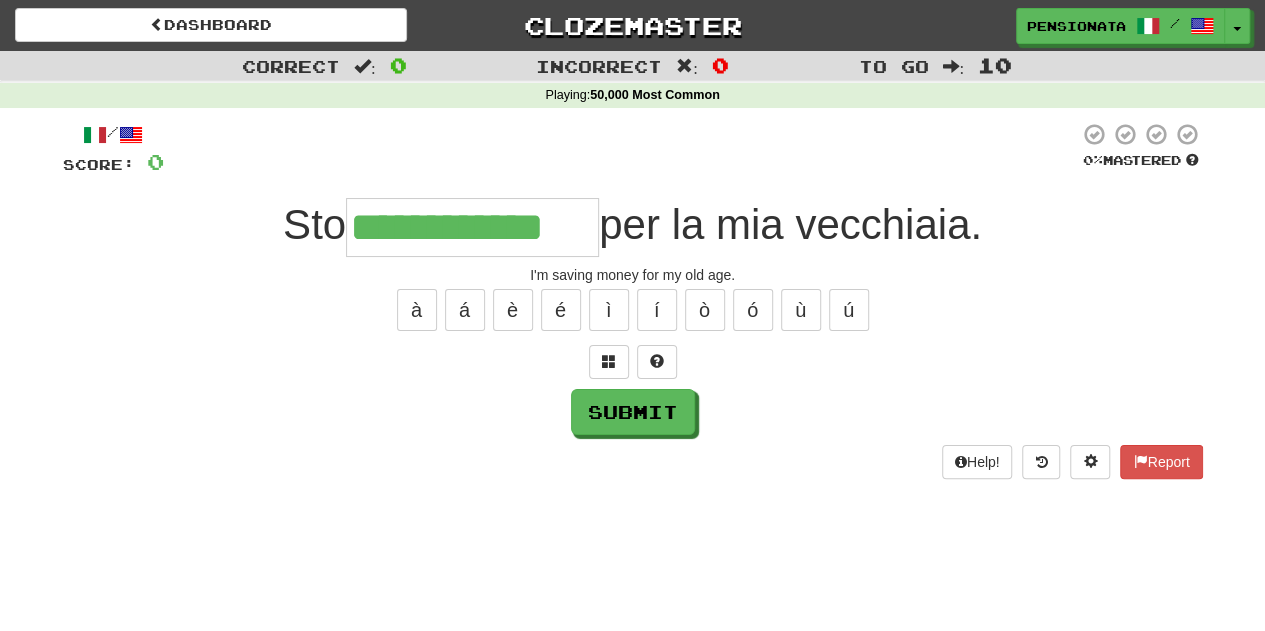 type on "**********" 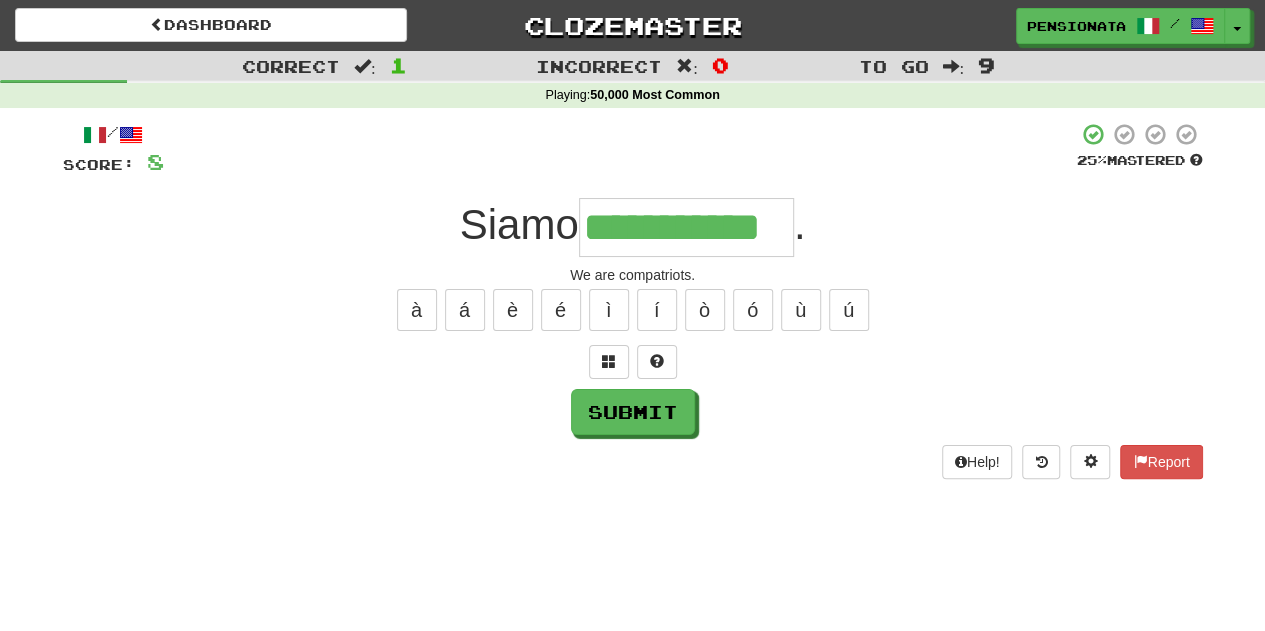 type on "**********" 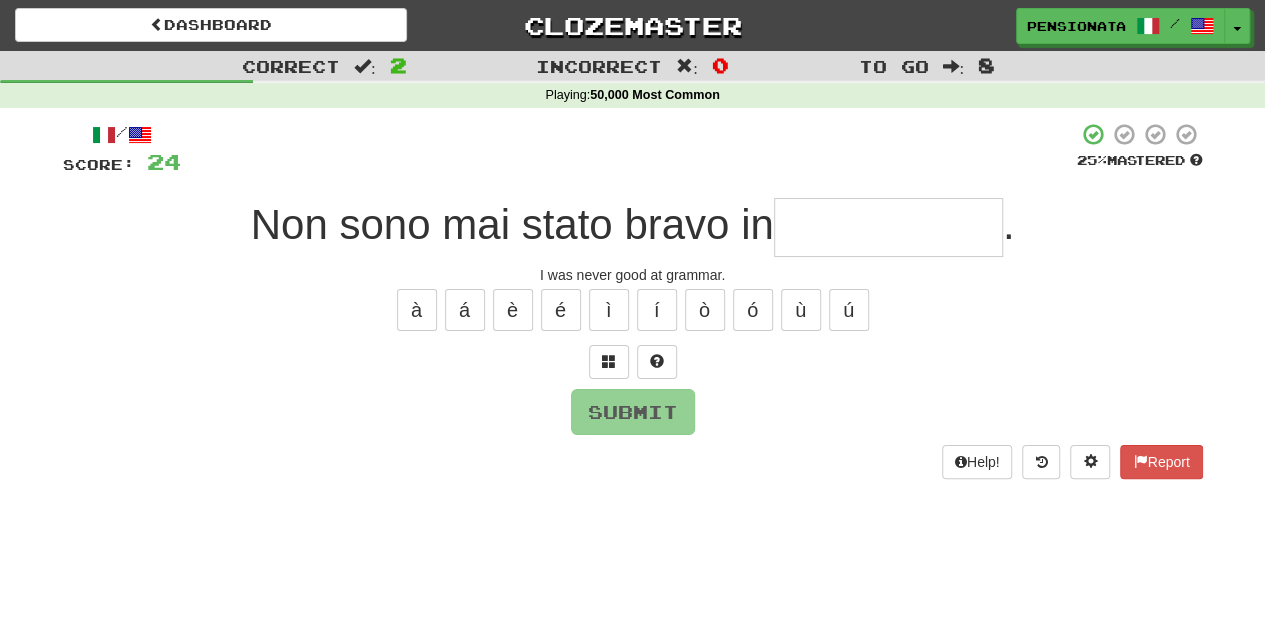 click at bounding box center [632, 81] 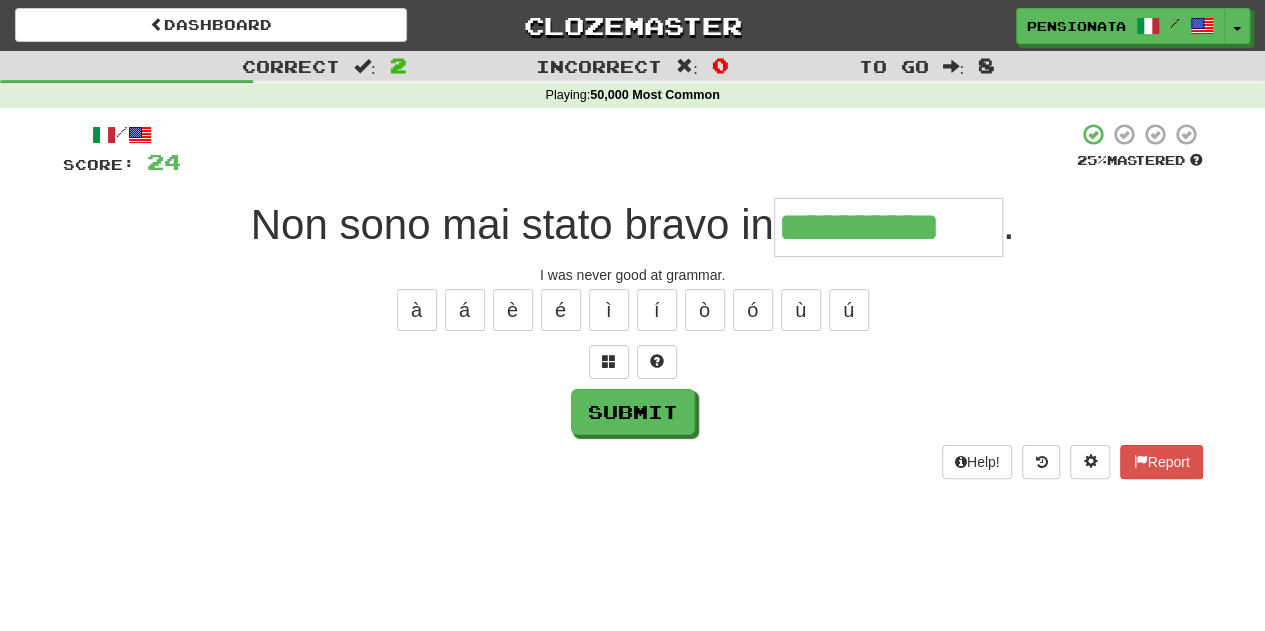 type on "**********" 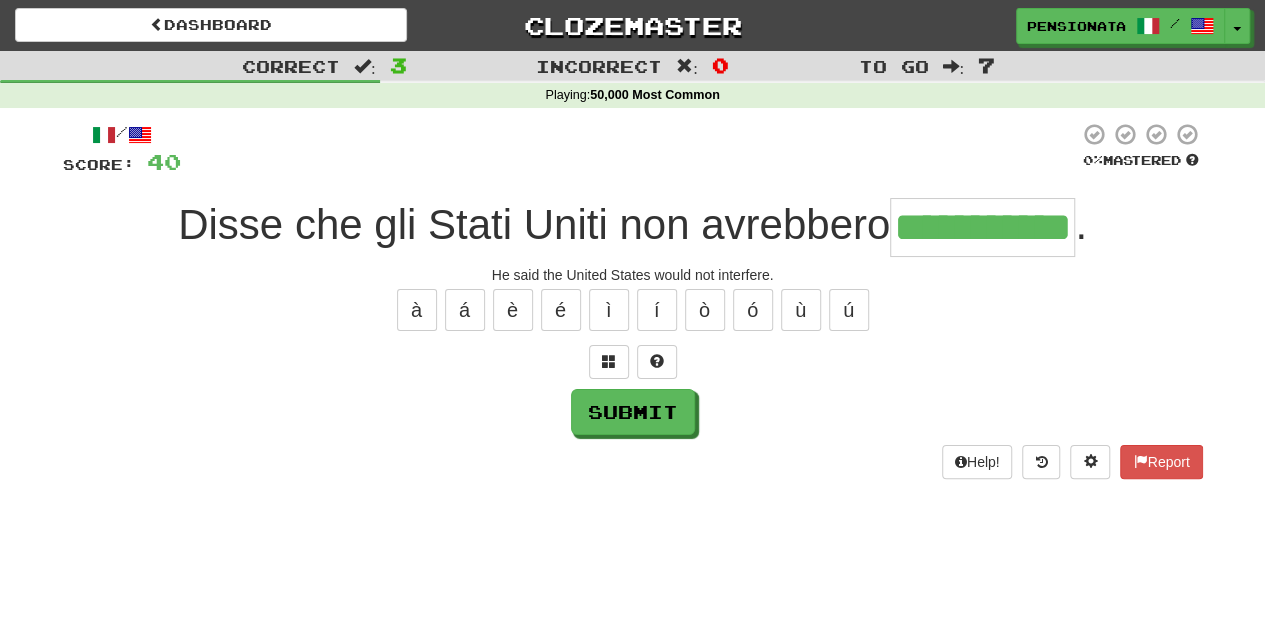 type on "**********" 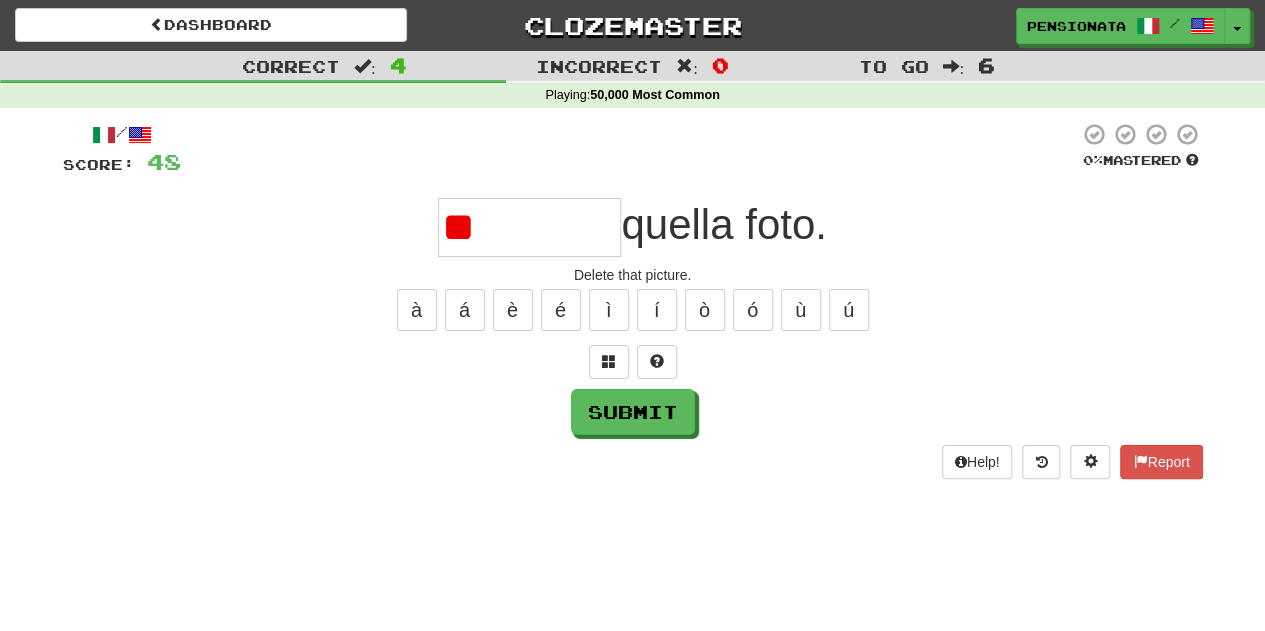 type on "*" 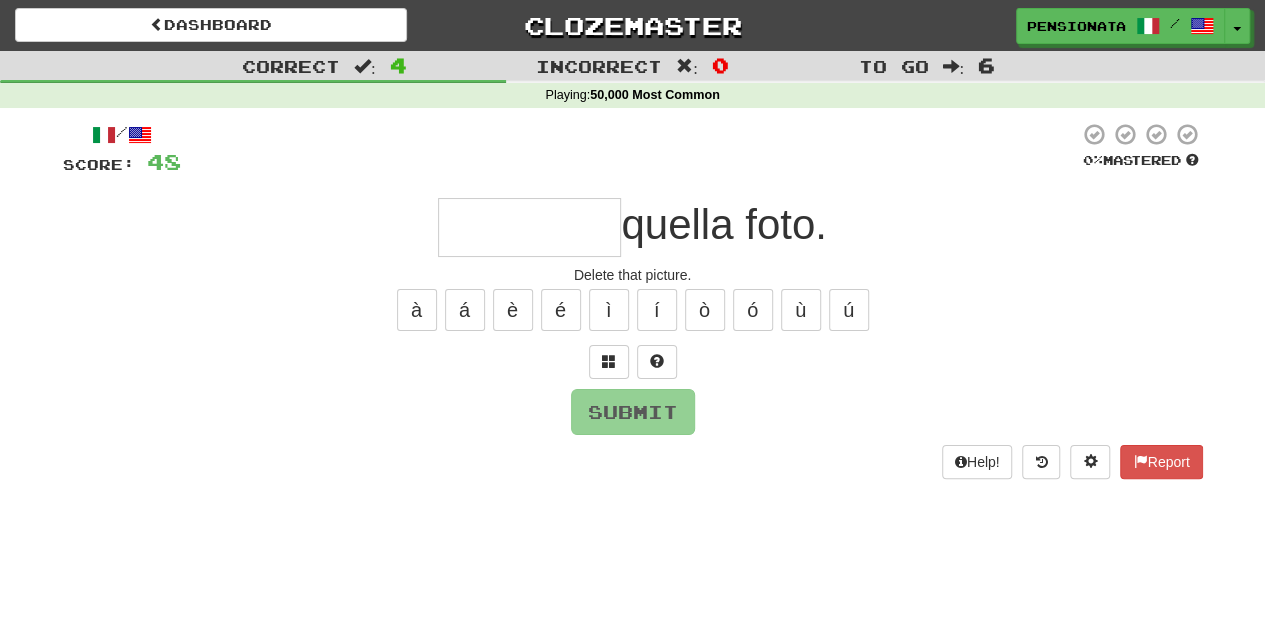 type on "*********" 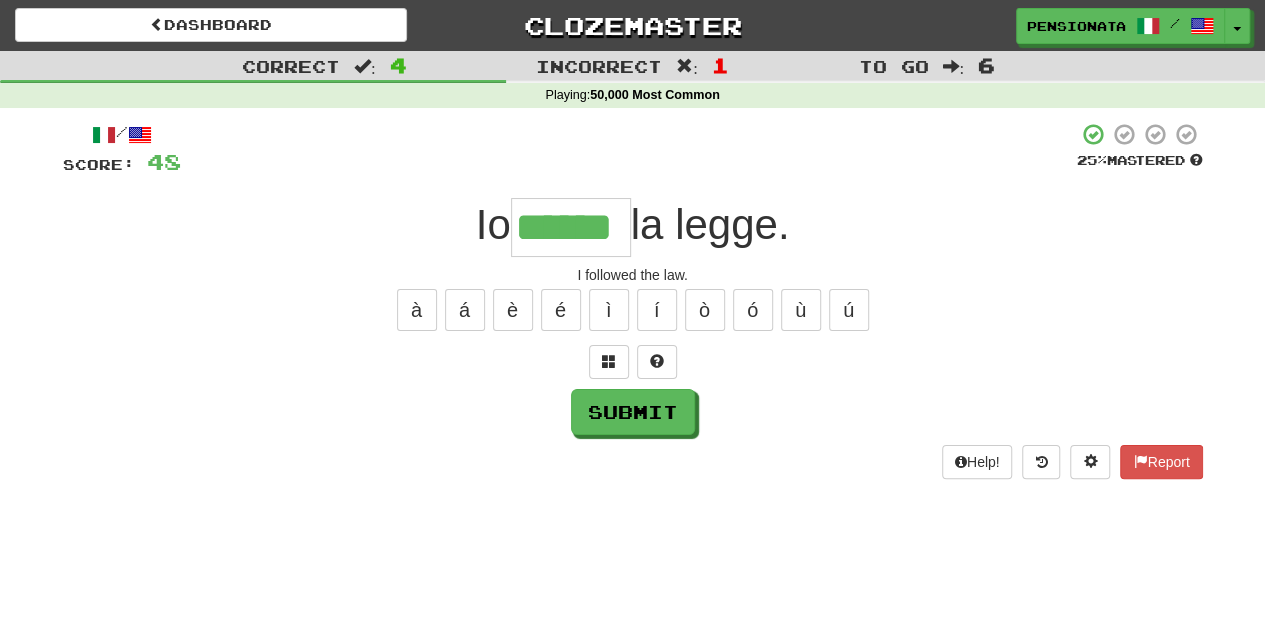 type on "******" 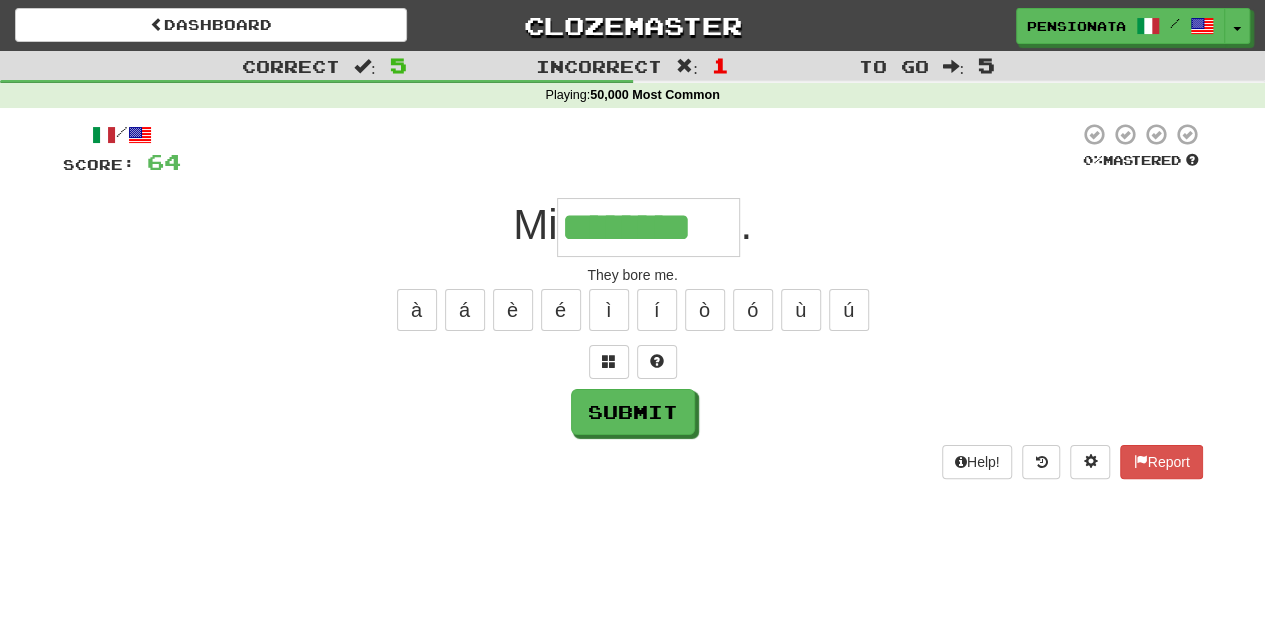 type on "********" 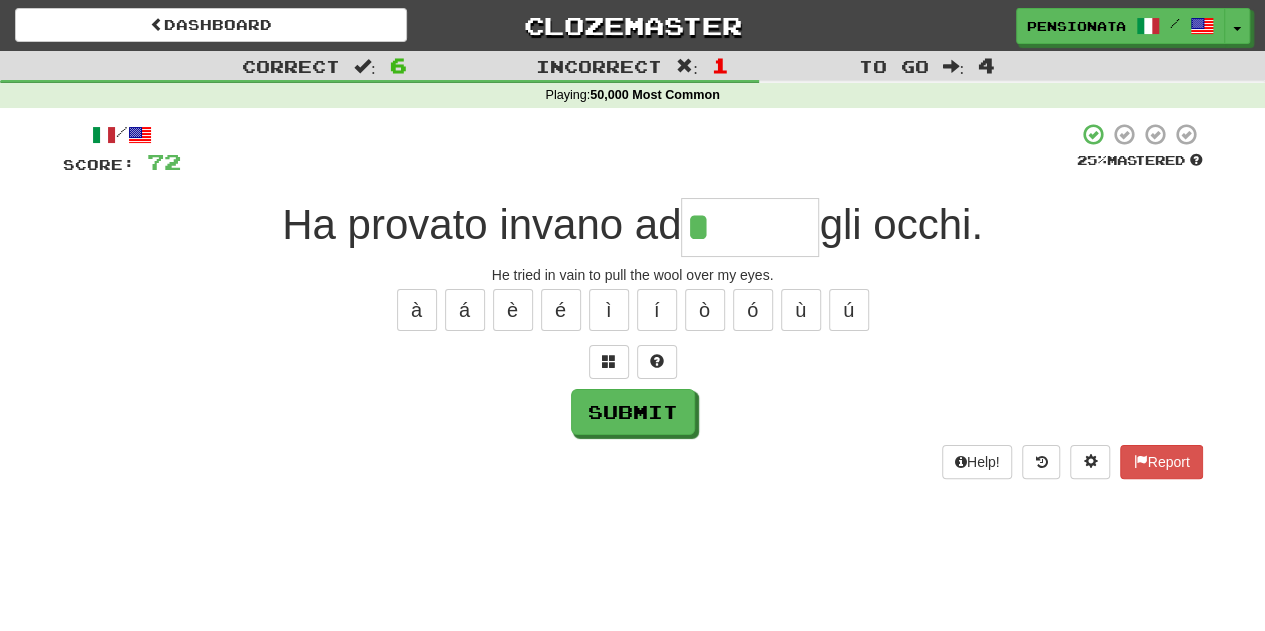 type on "*******" 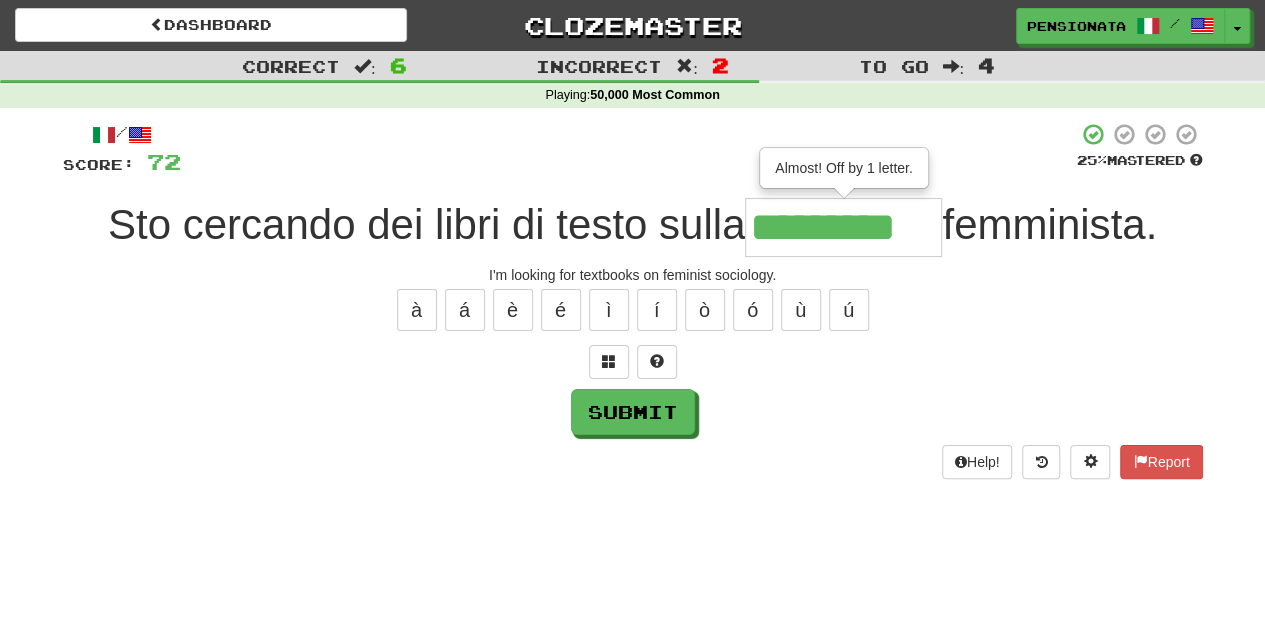type on "**********" 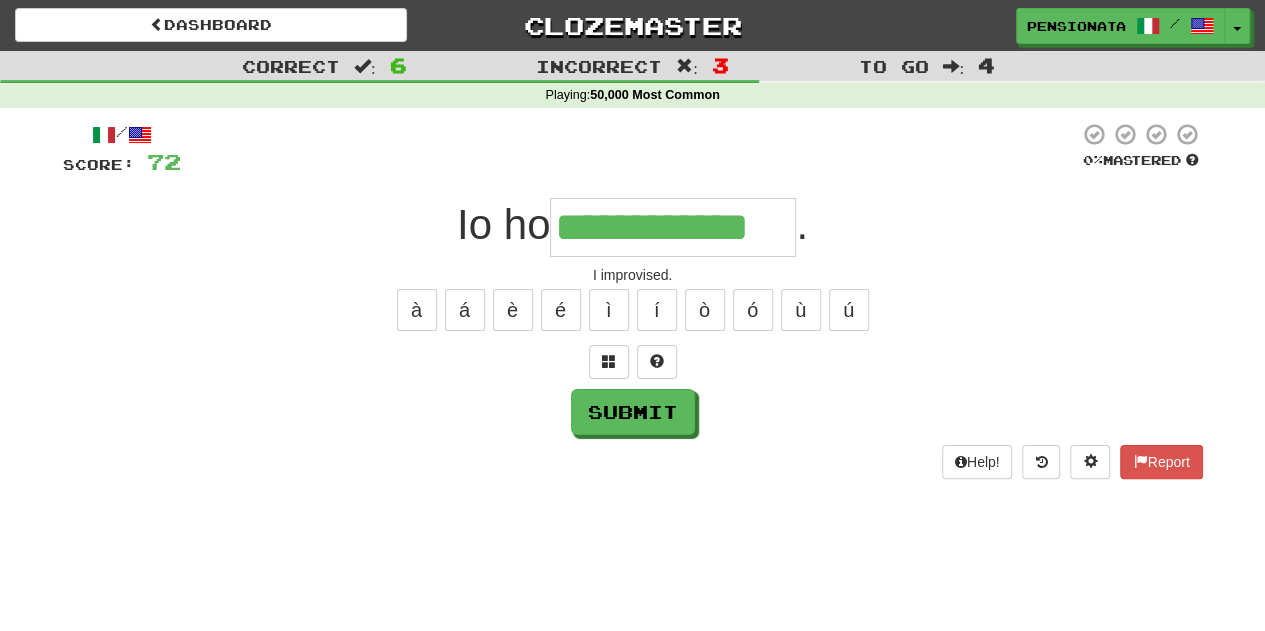 type on "**********" 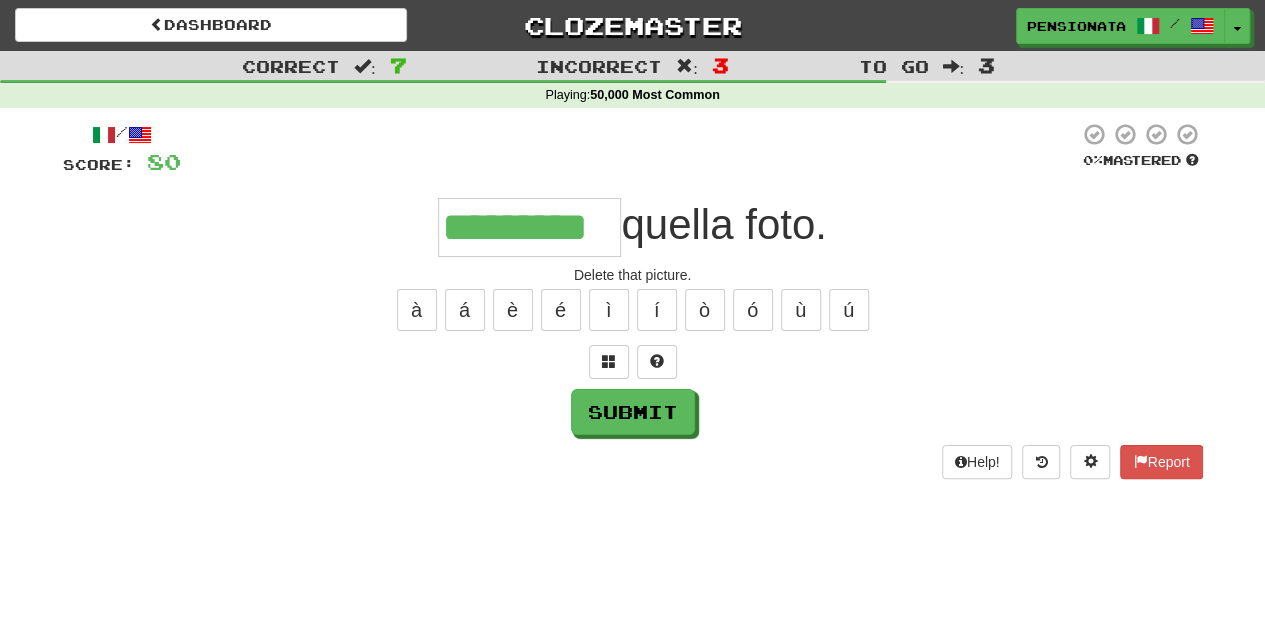 type on "*********" 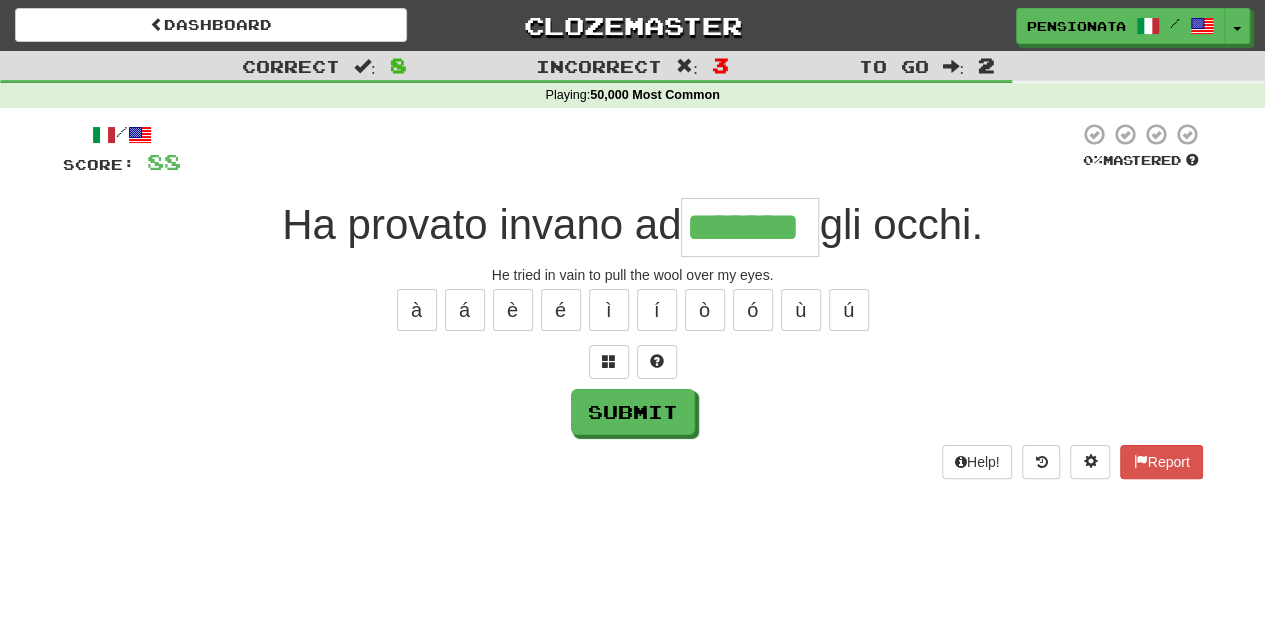 type on "*******" 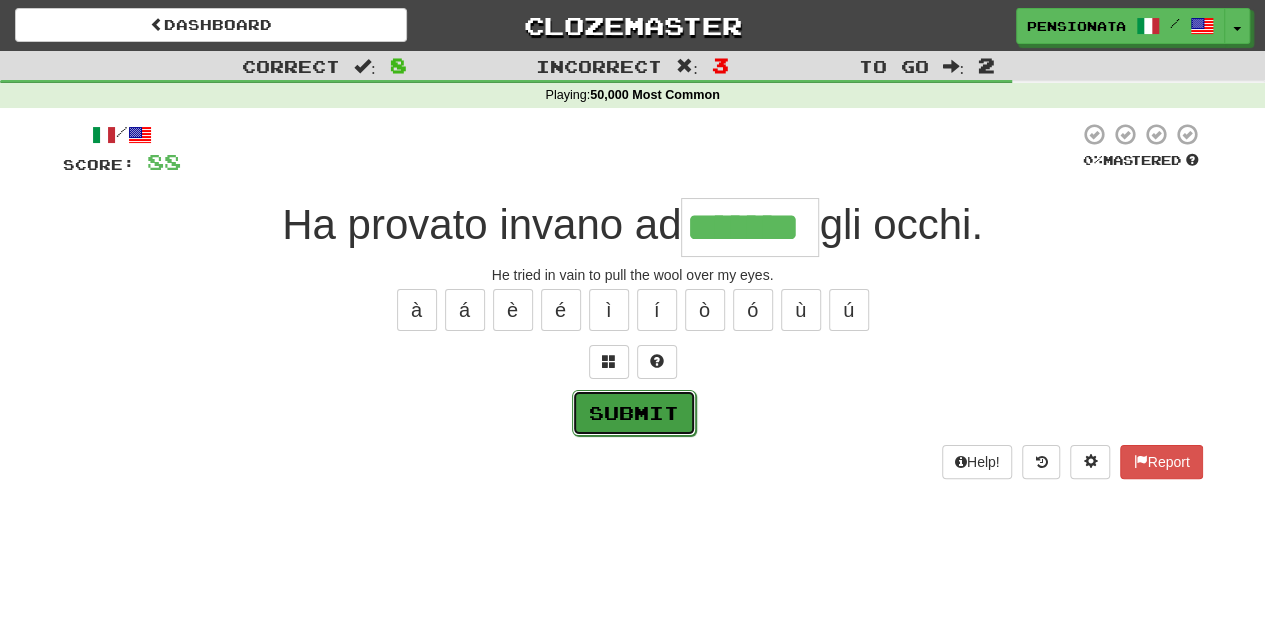click on "Submit" at bounding box center (634, 413) 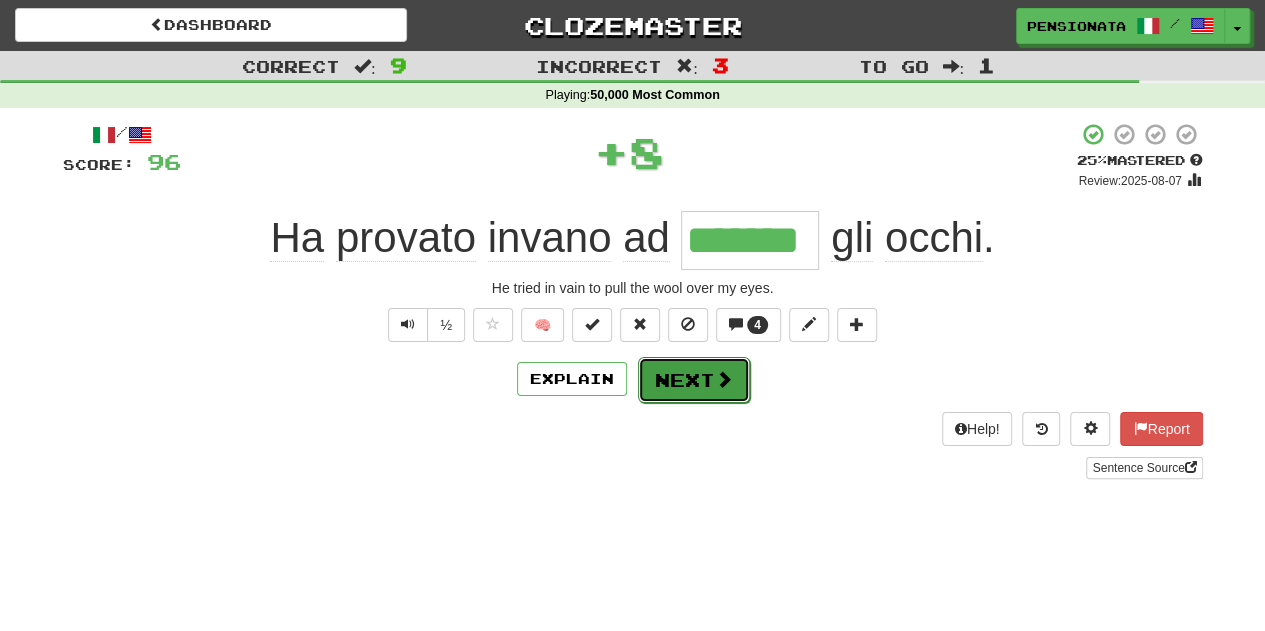 click on "Next" at bounding box center [694, 380] 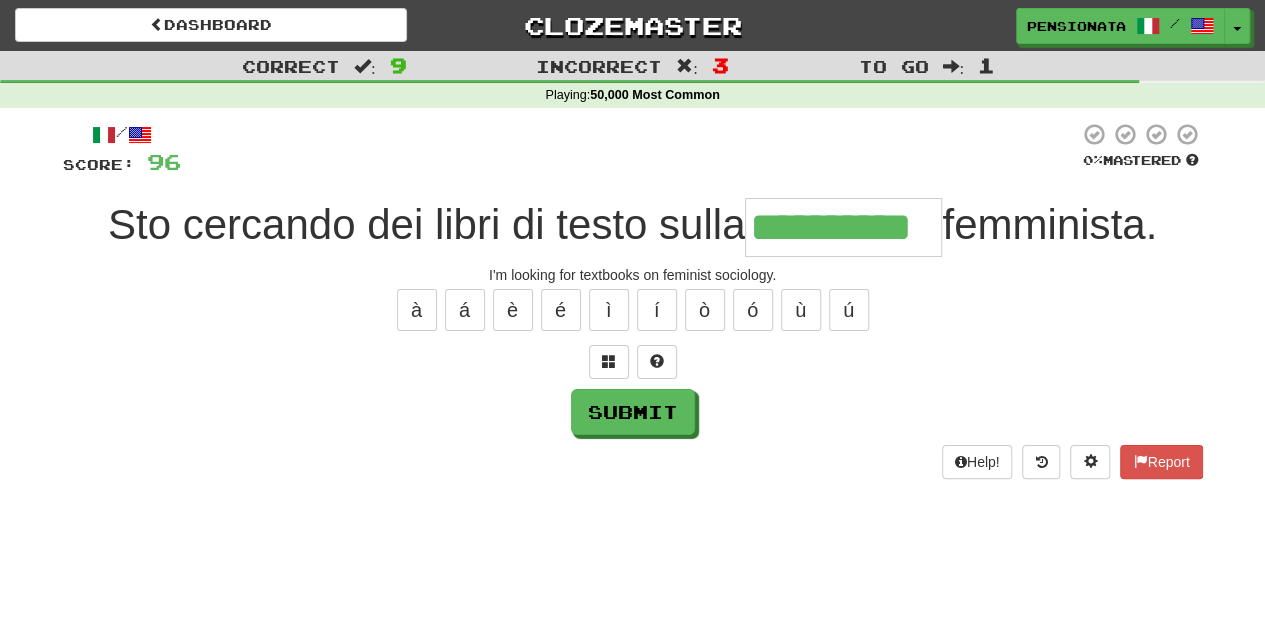 type on "**********" 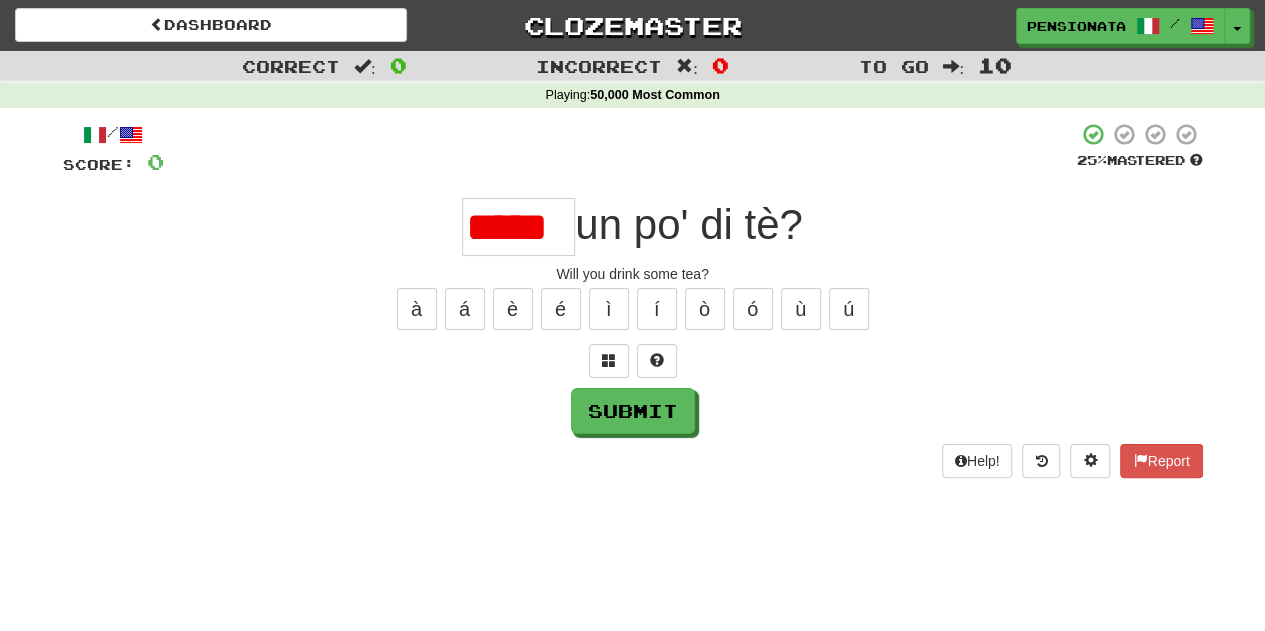 scroll, scrollTop: 0, scrollLeft: 0, axis: both 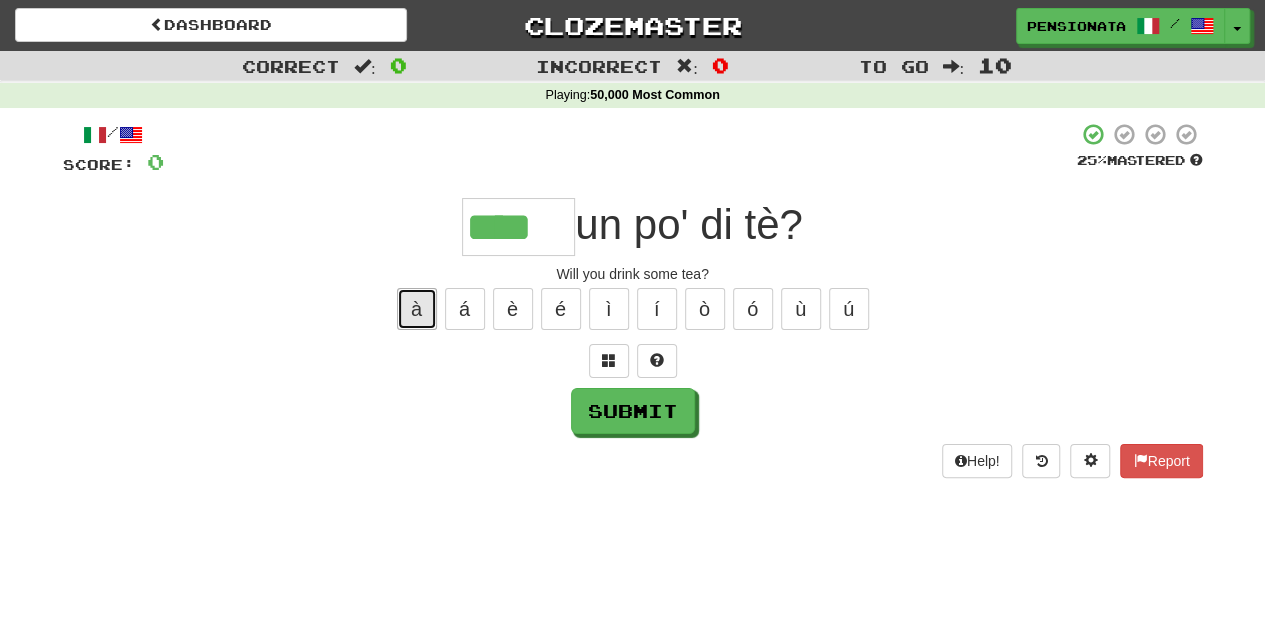 click on "à" at bounding box center (417, 309) 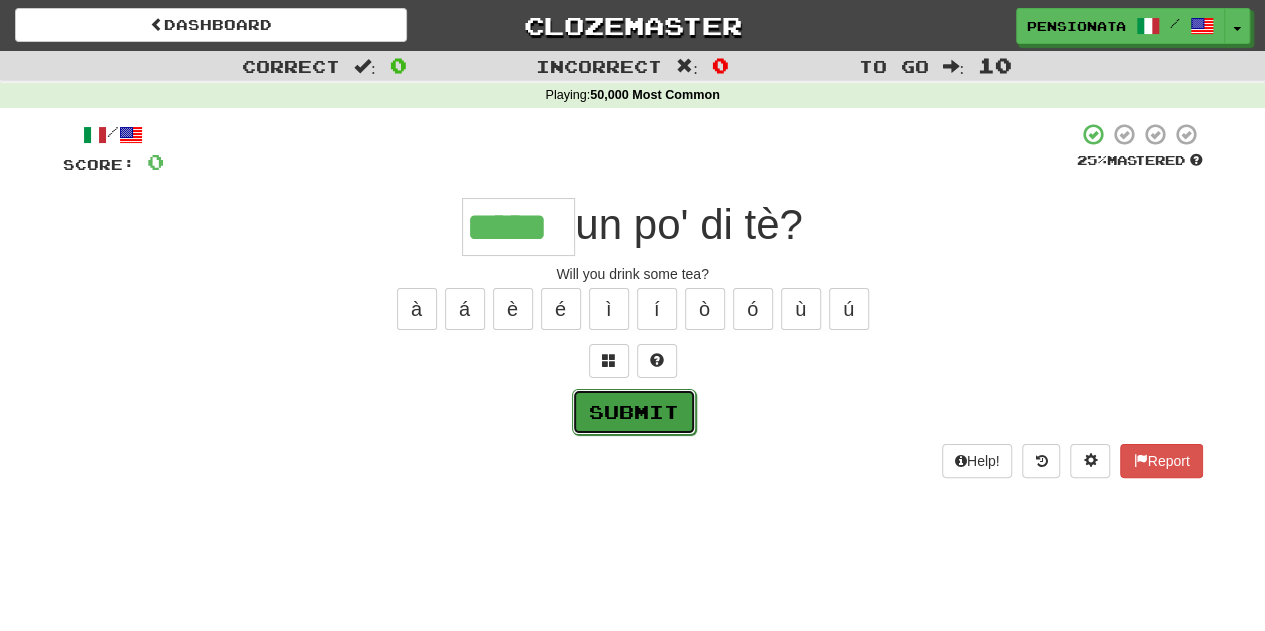 click on "Submit" at bounding box center (634, 412) 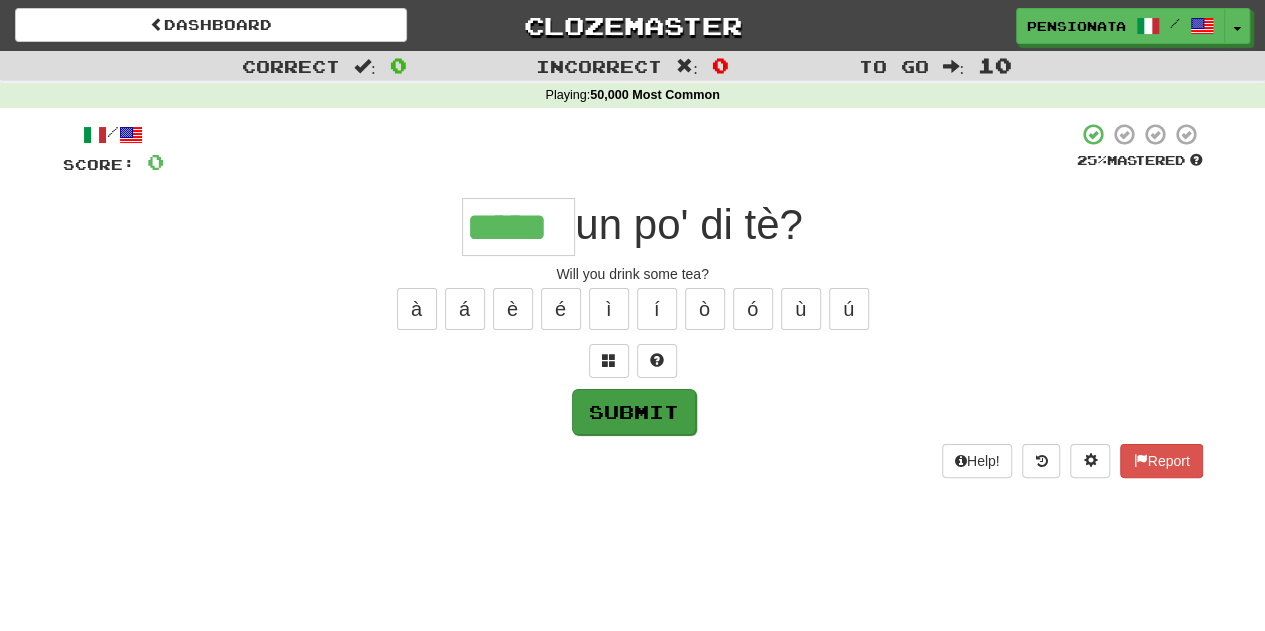 type on "*****" 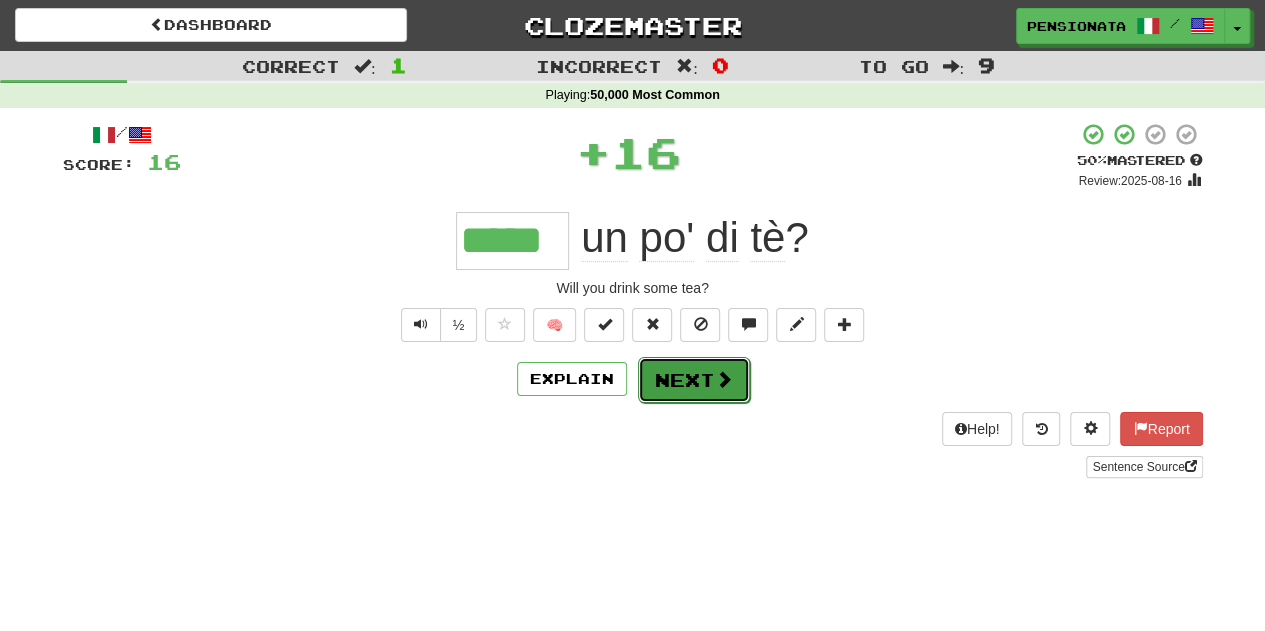 click on "Next" at bounding box center (694, 380) 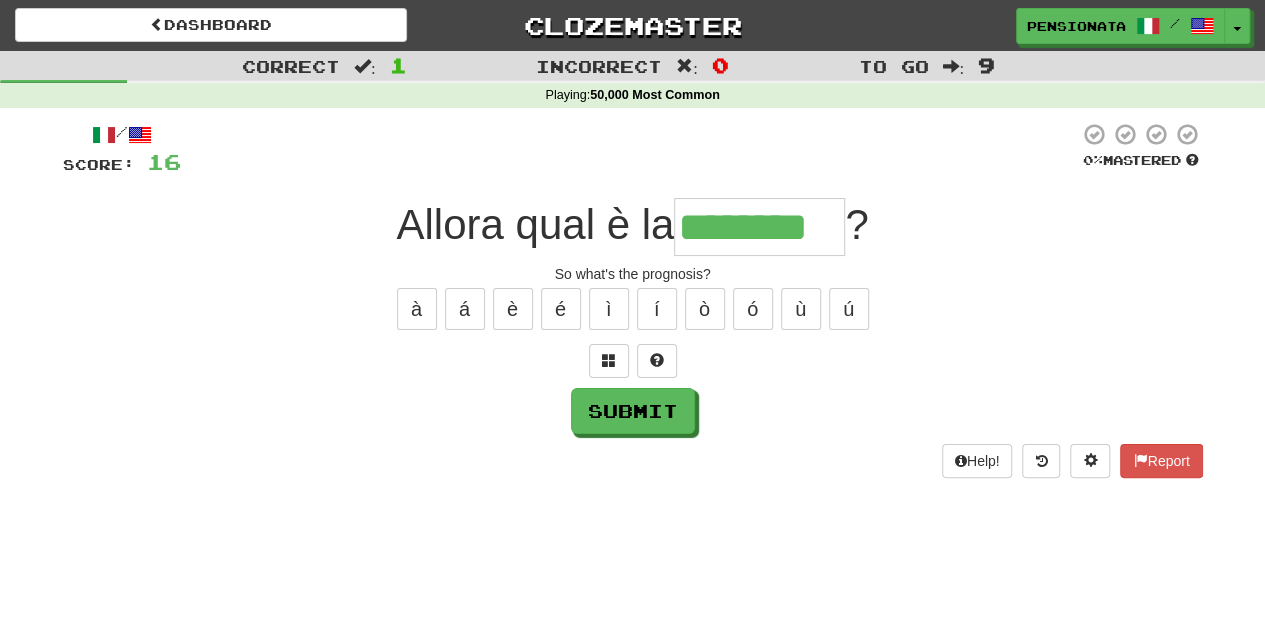 type on "********" 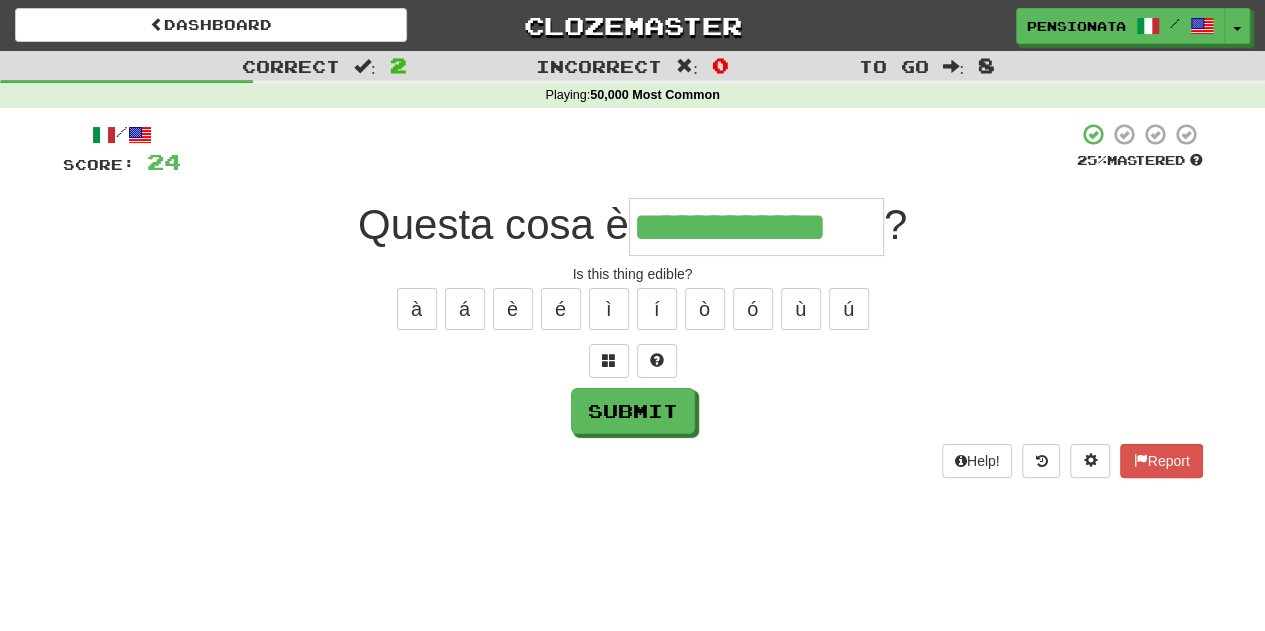 type on "**********" 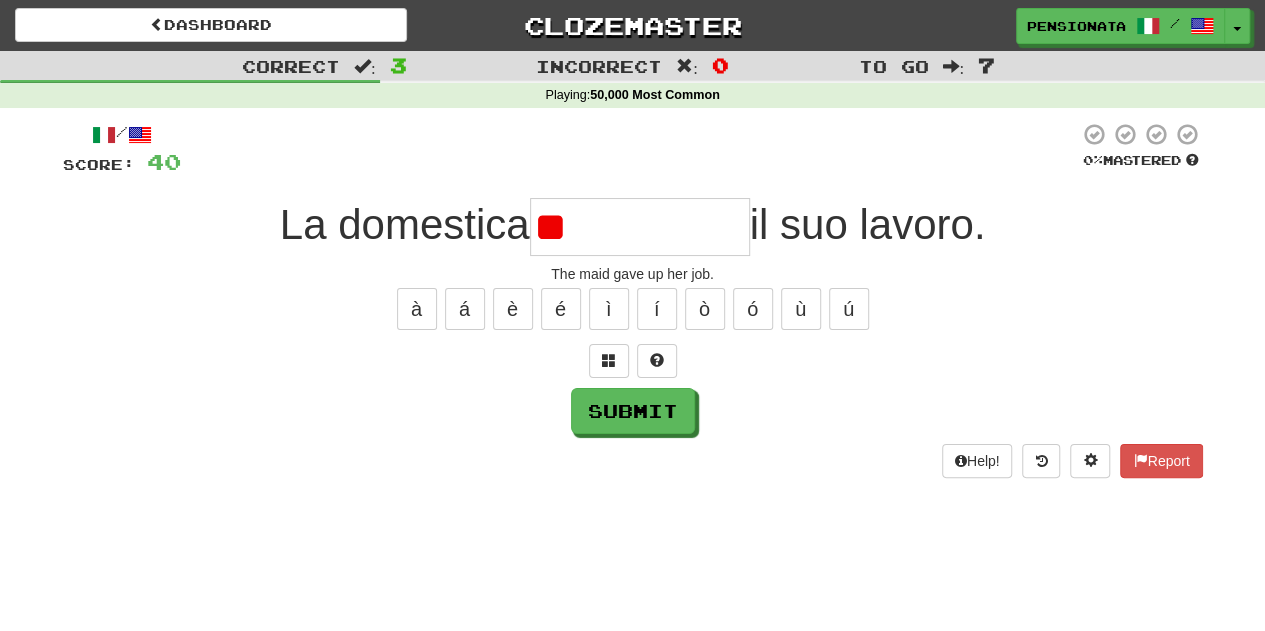 type on "*" 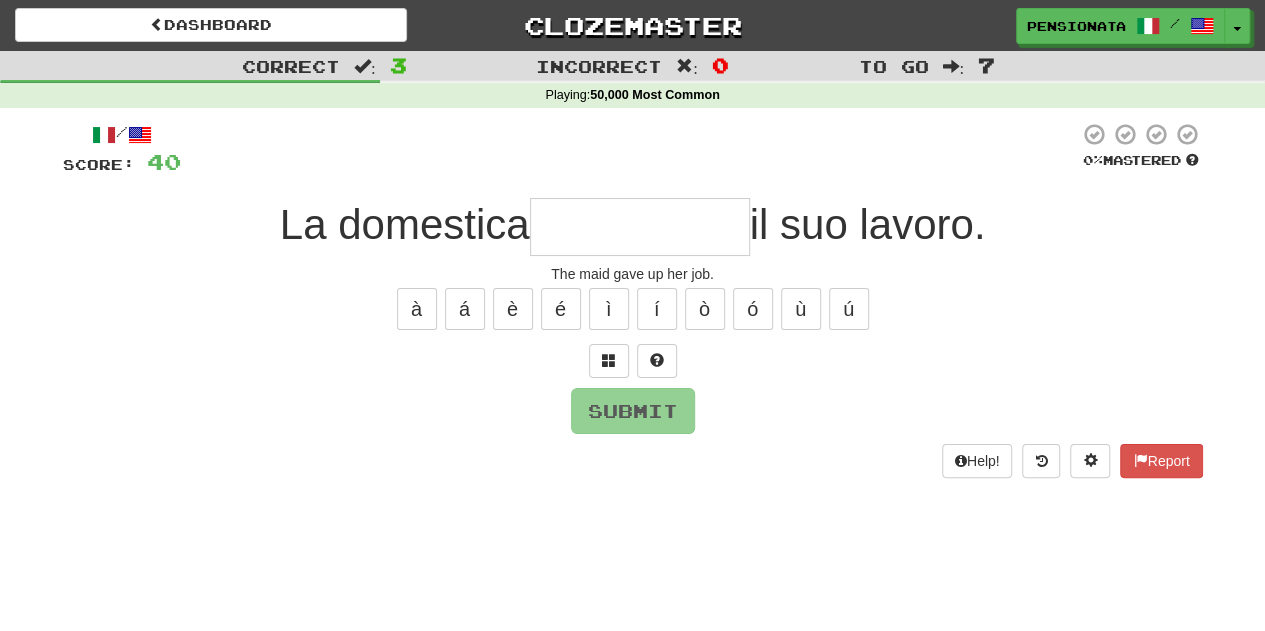 type on "*********" 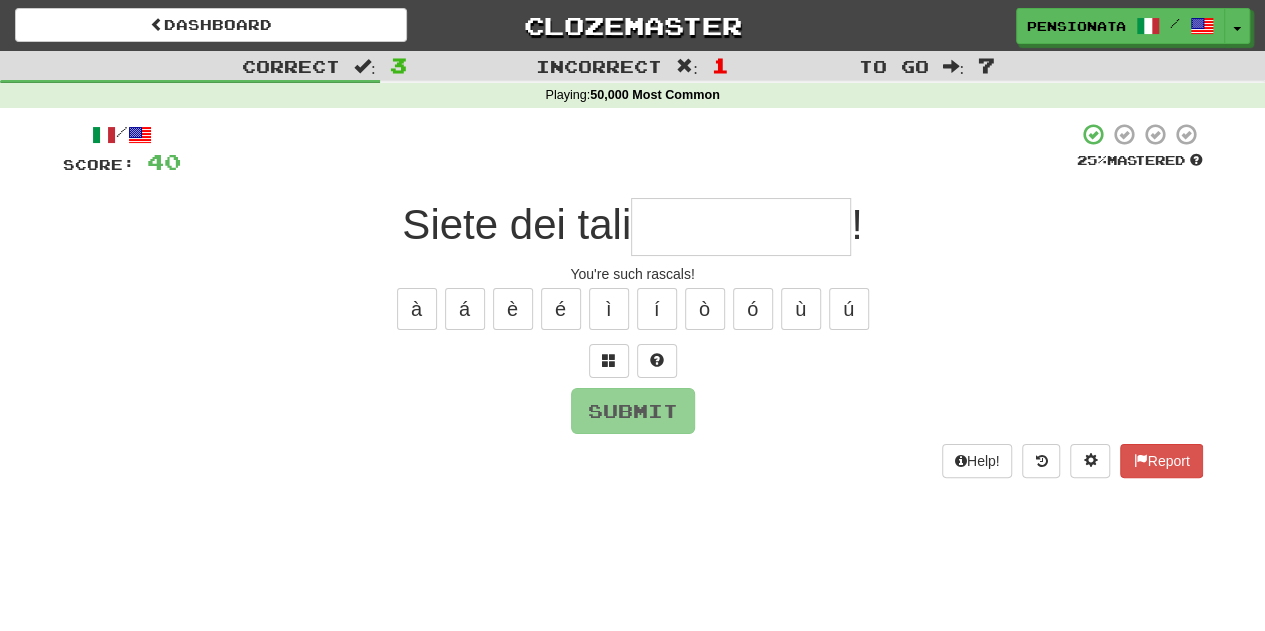 type on "*" 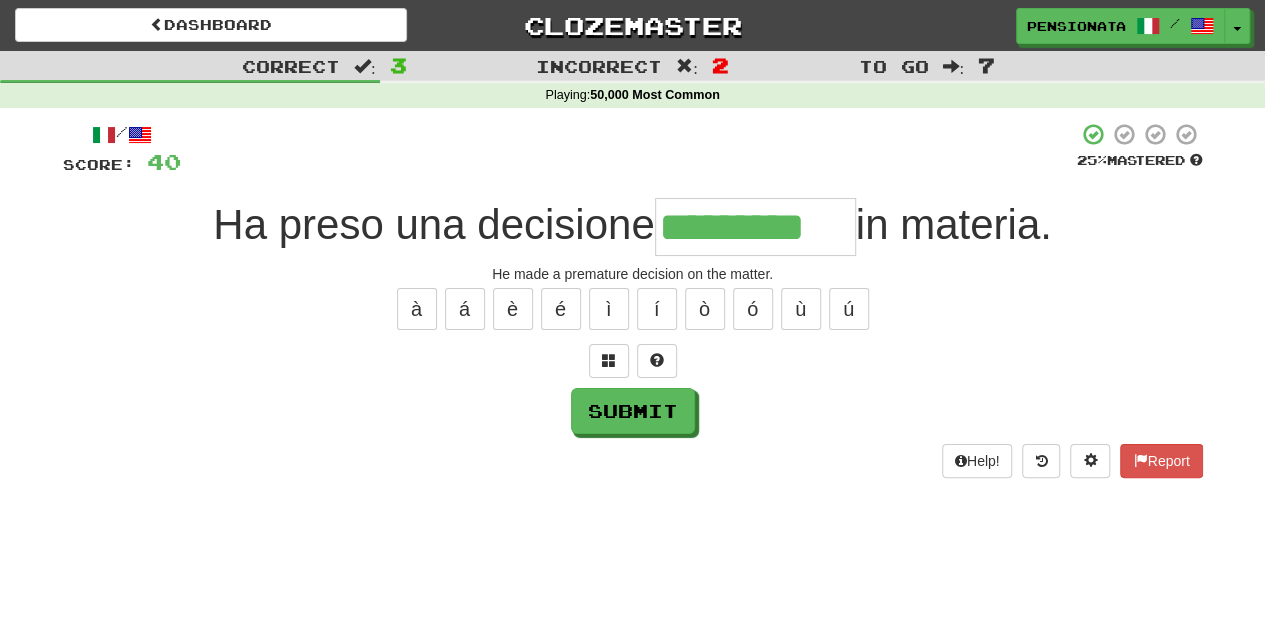 type on "*********" 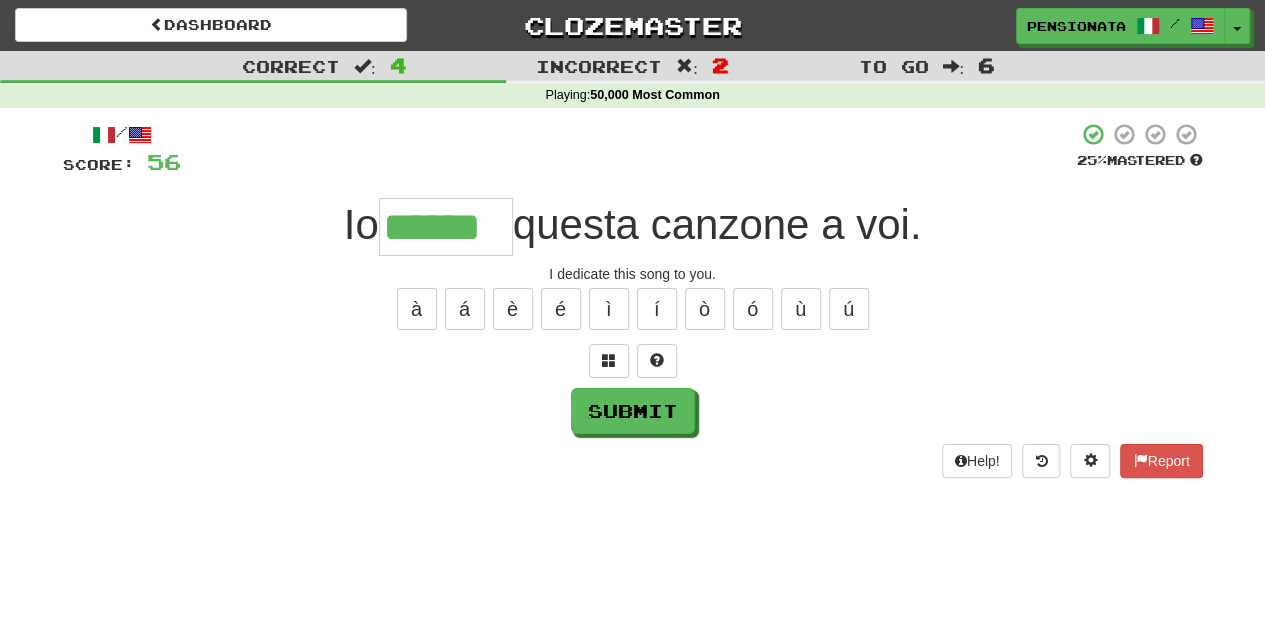type on "******" 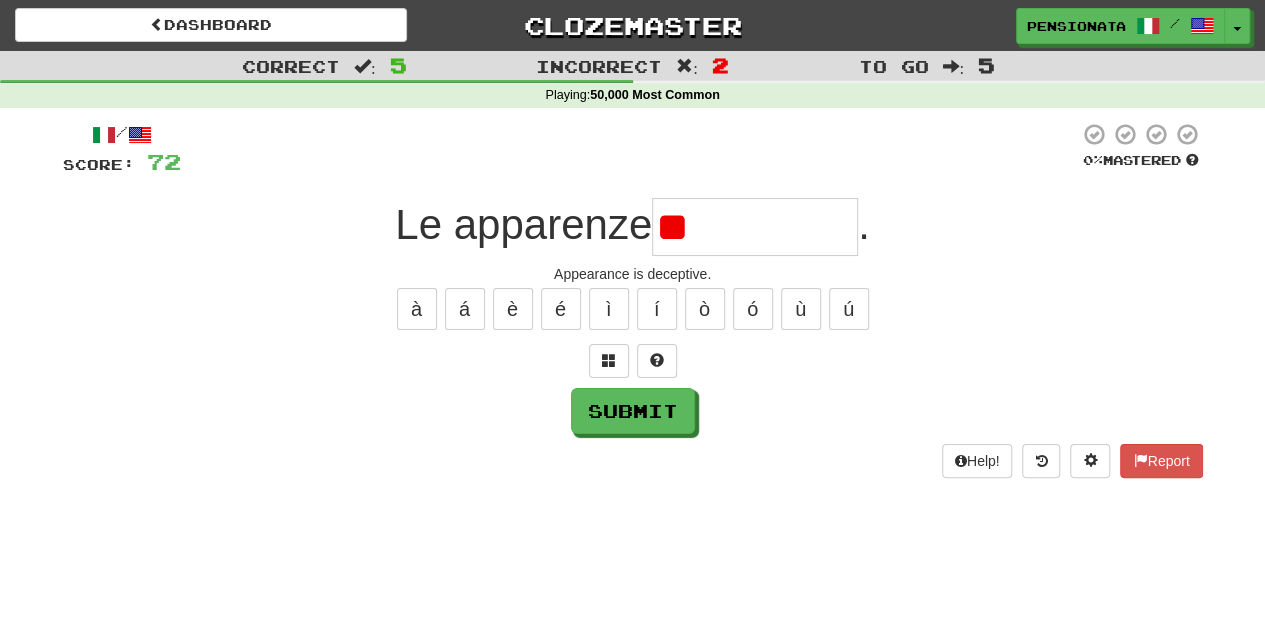 type on "*" 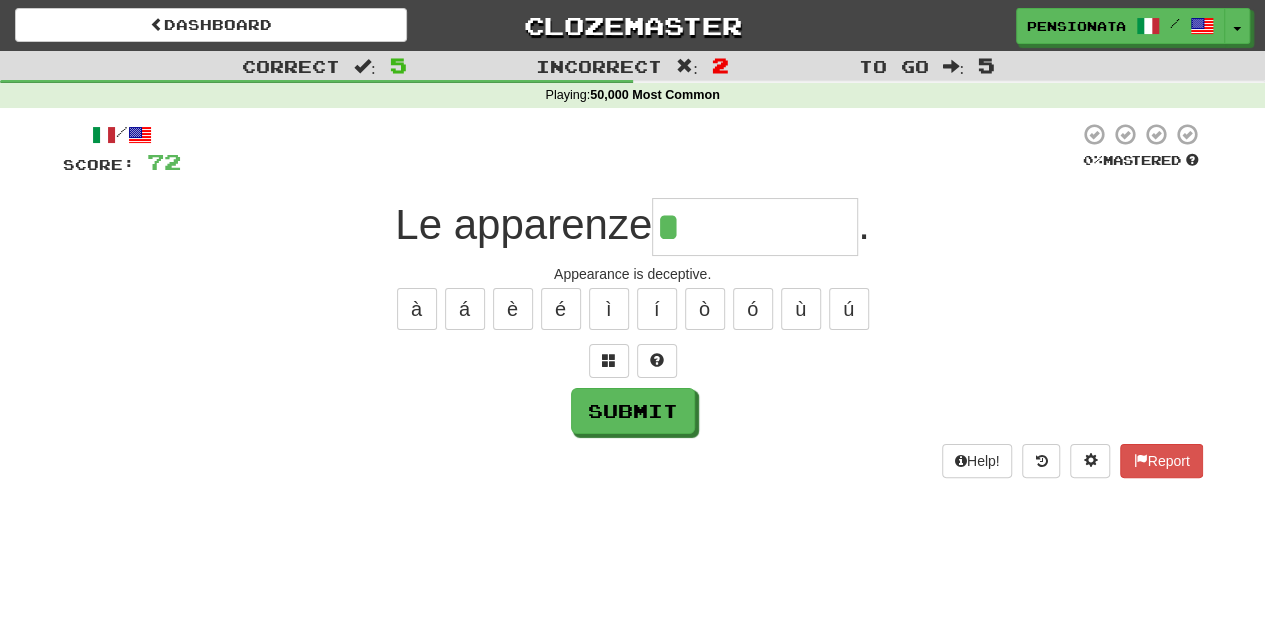 type on "*********" 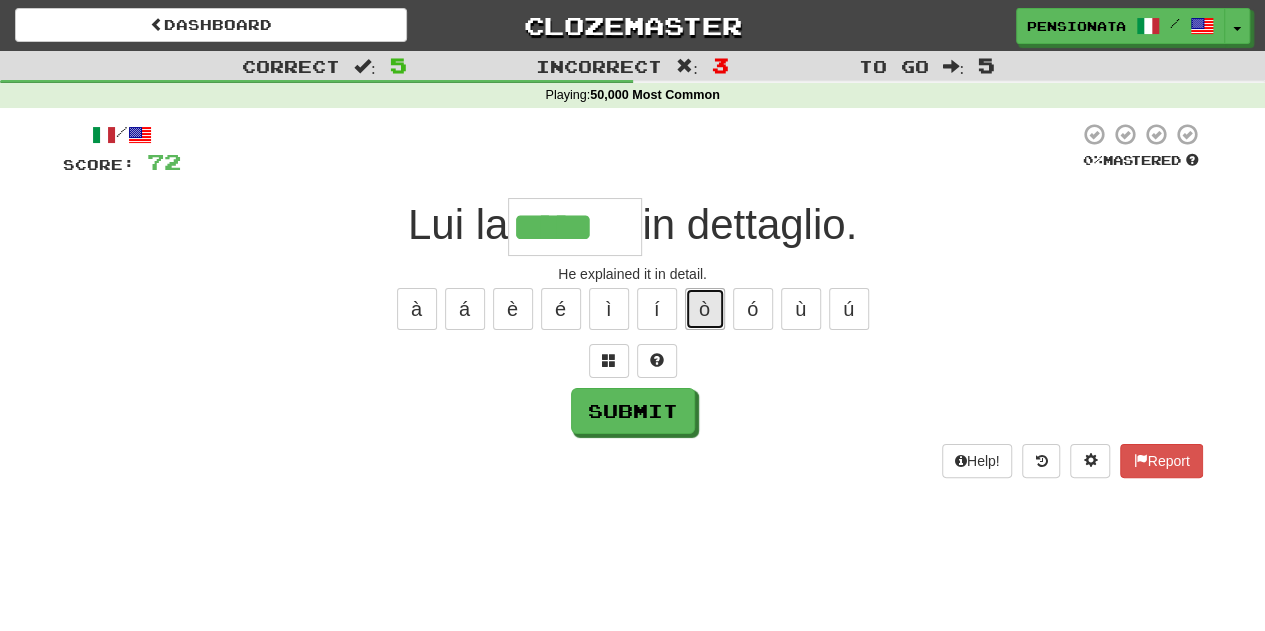 click on "ò" at bounding box center (705, 309) 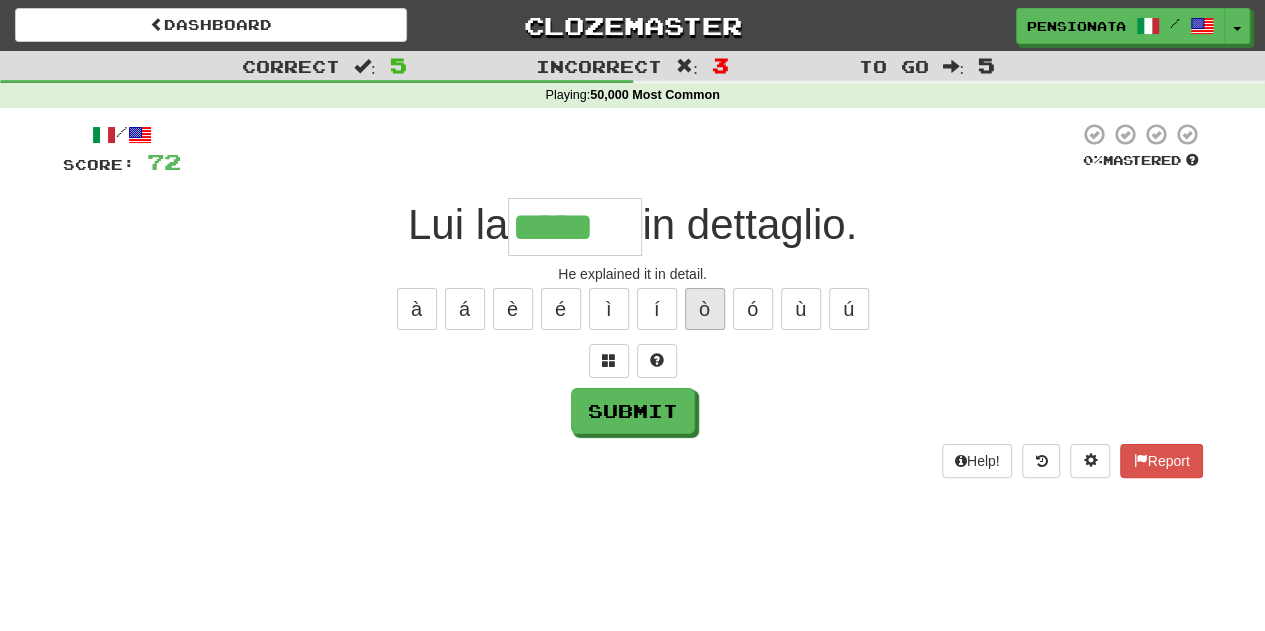 type on "******" 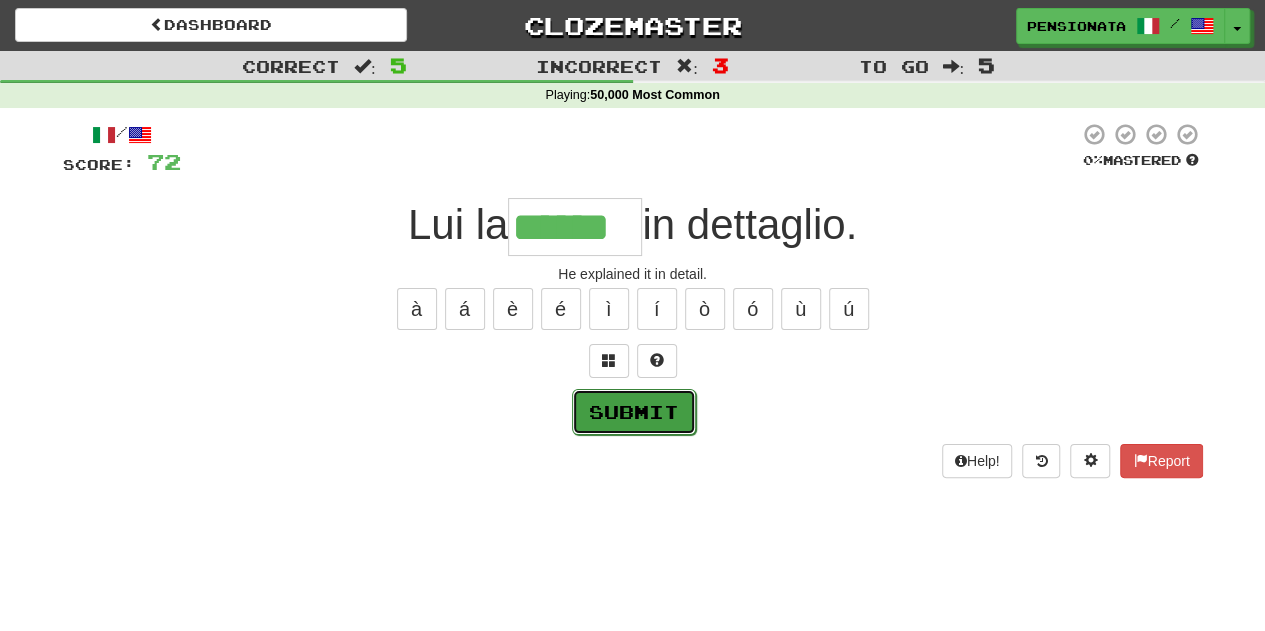 click on "Submit" at bounding box center [634, 412] 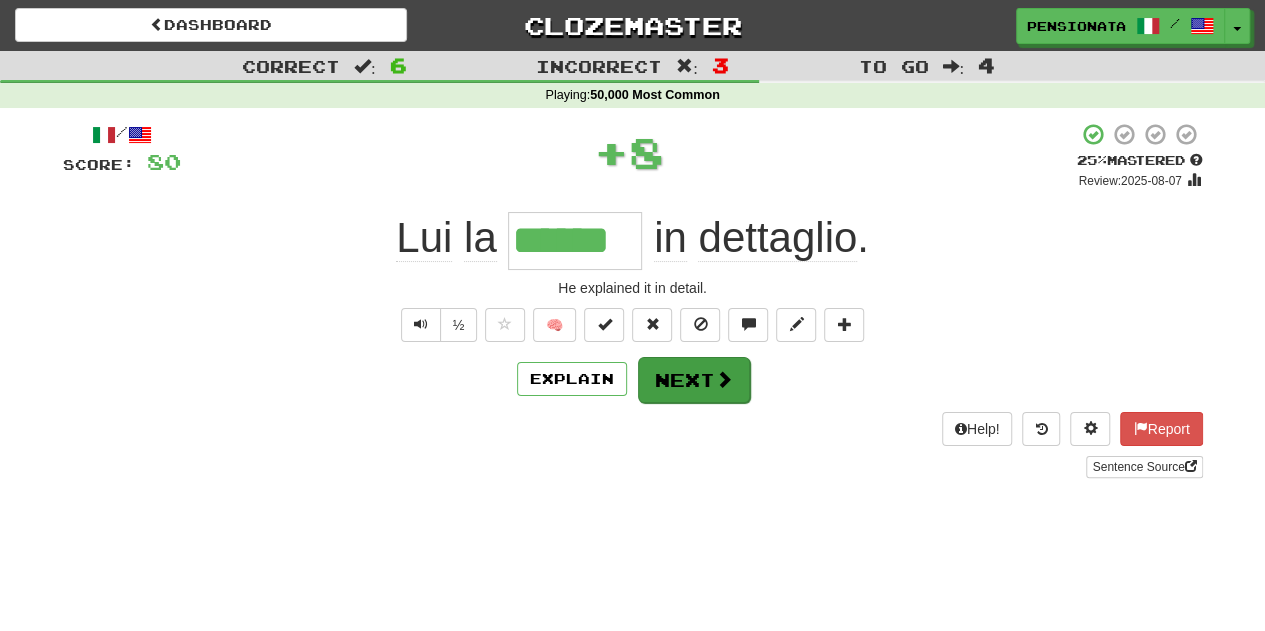 click on "Next" at bounding box center [694, 380] 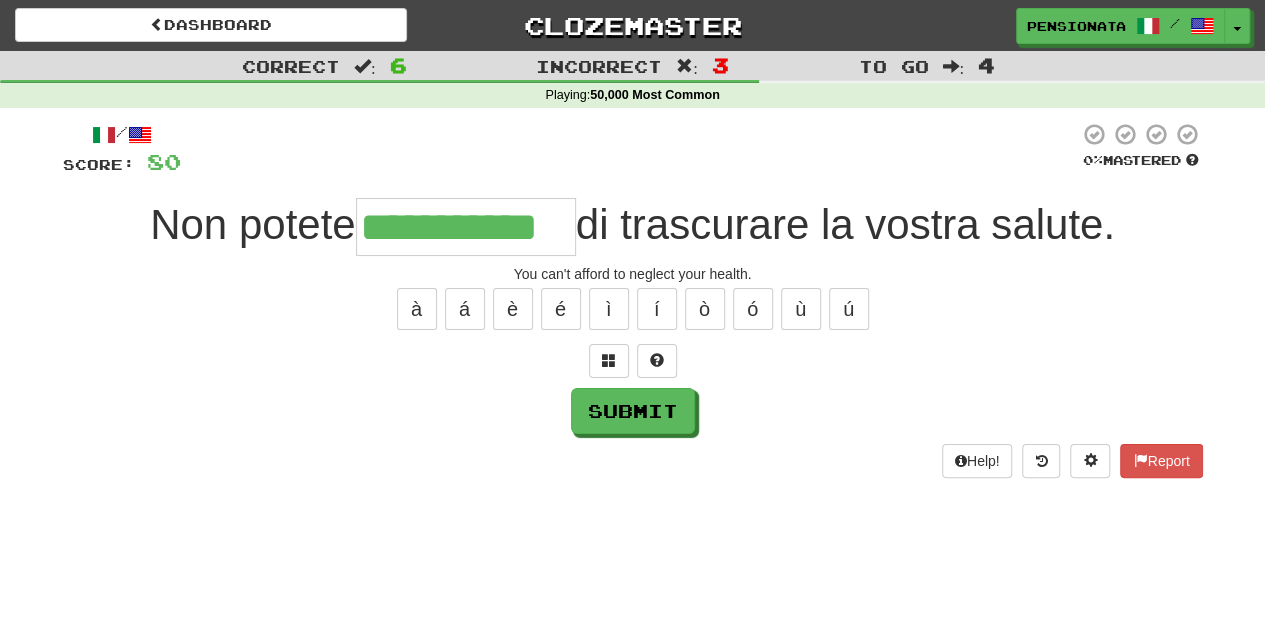 type on "**********" 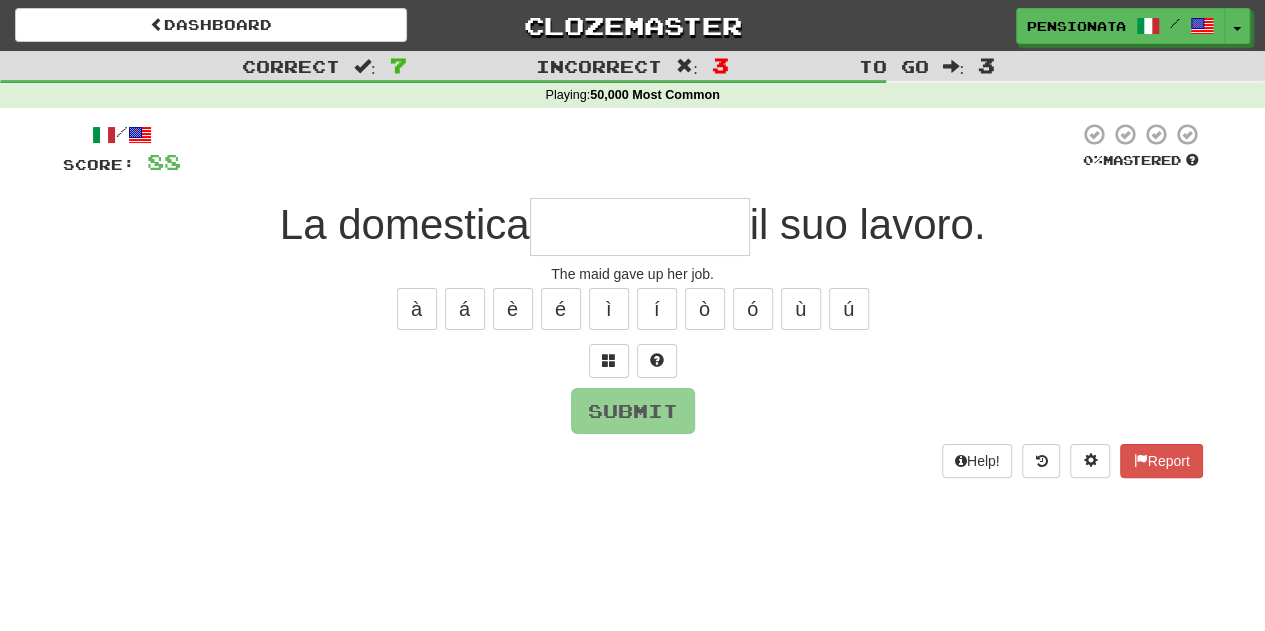 type on "*********" 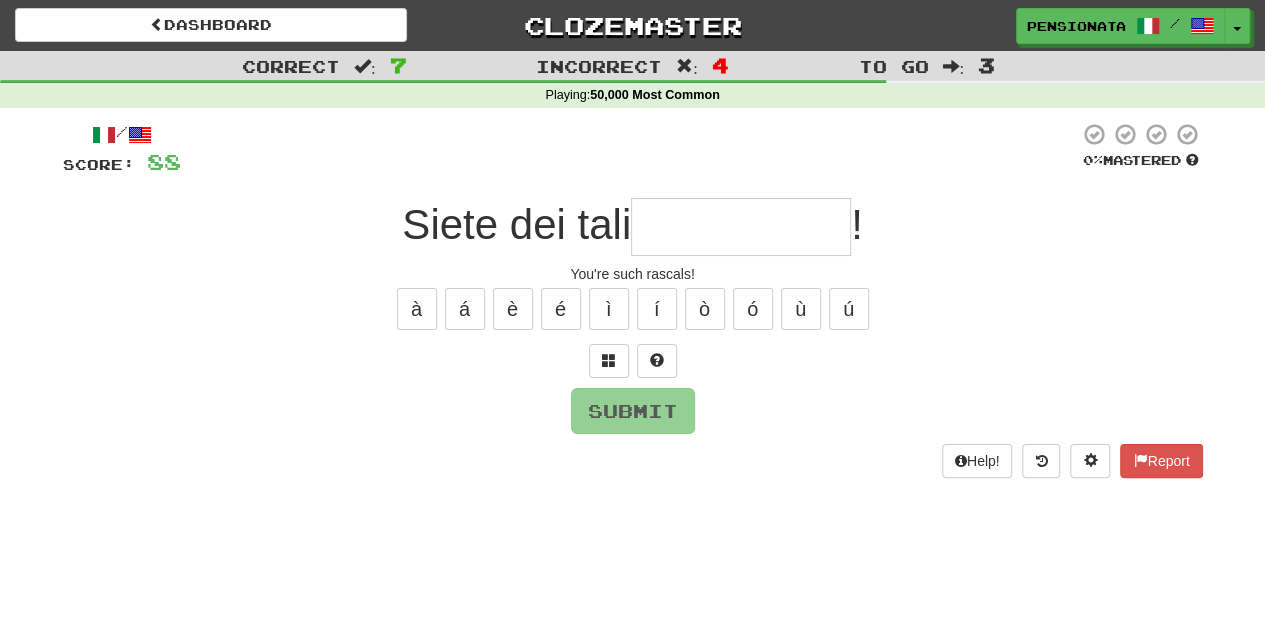 type on "*" 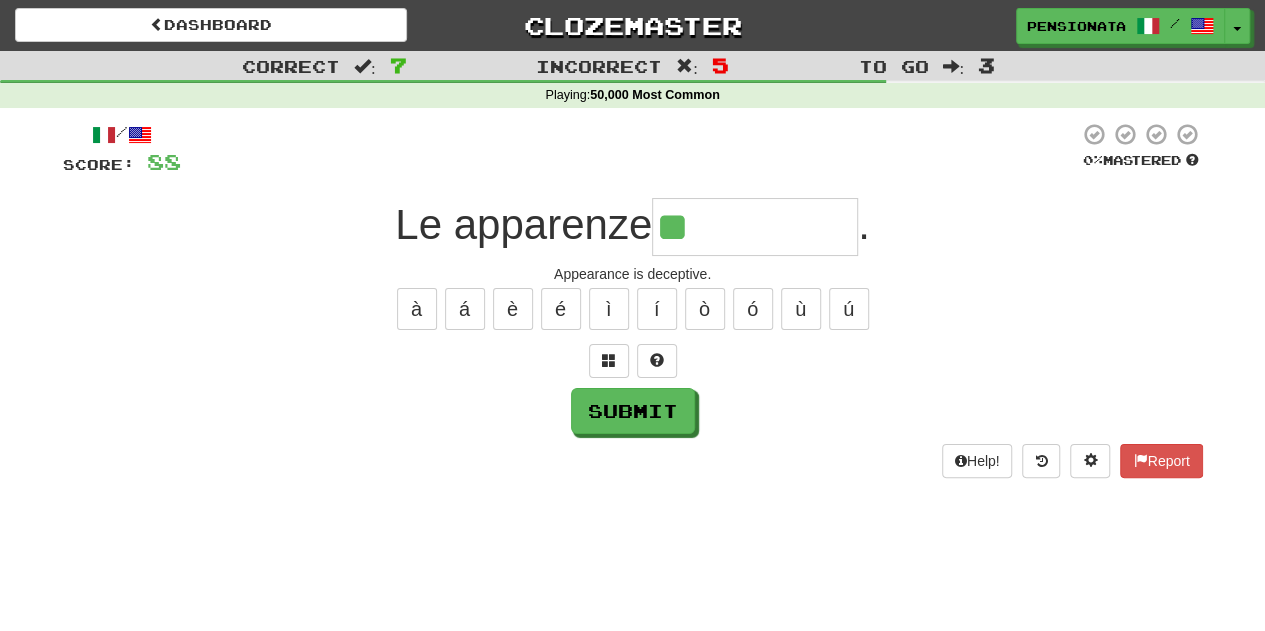 type on "*********" 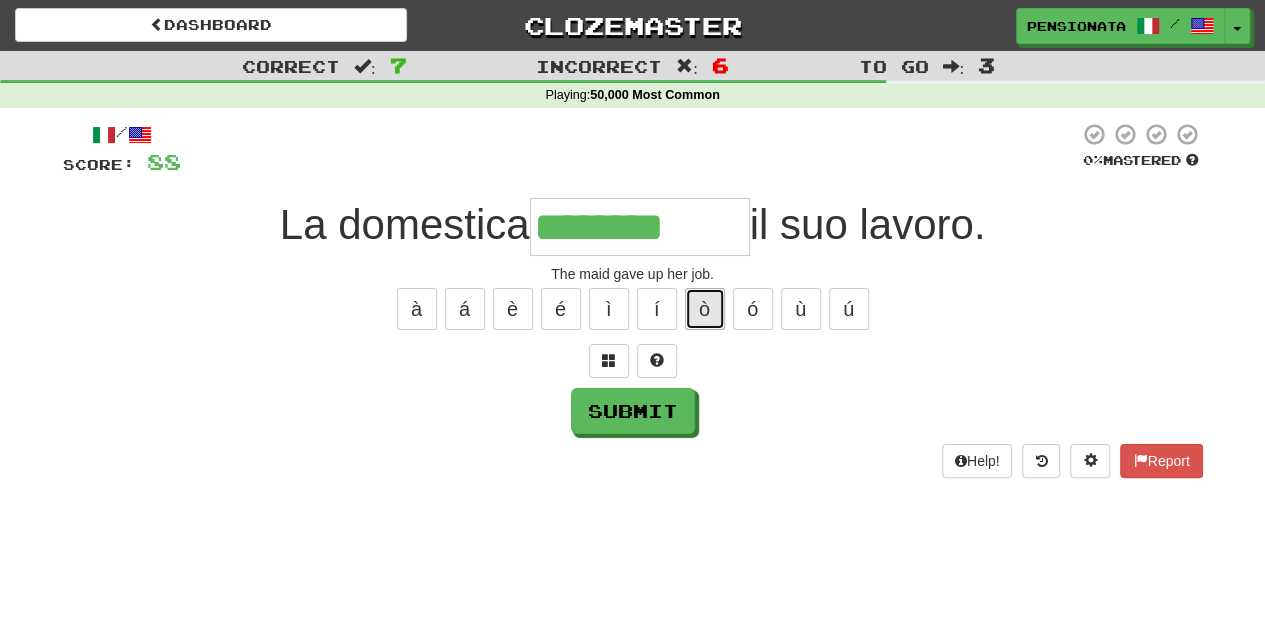 click on "ò" at bounding box center [705, 309] 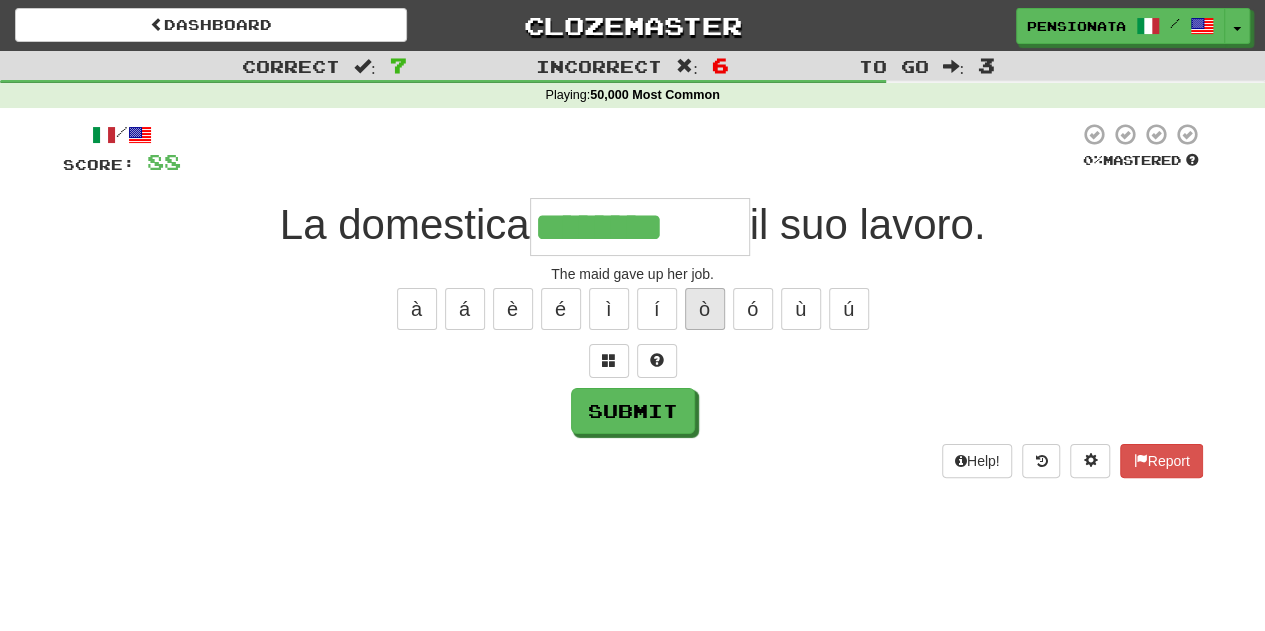 type on "*********" 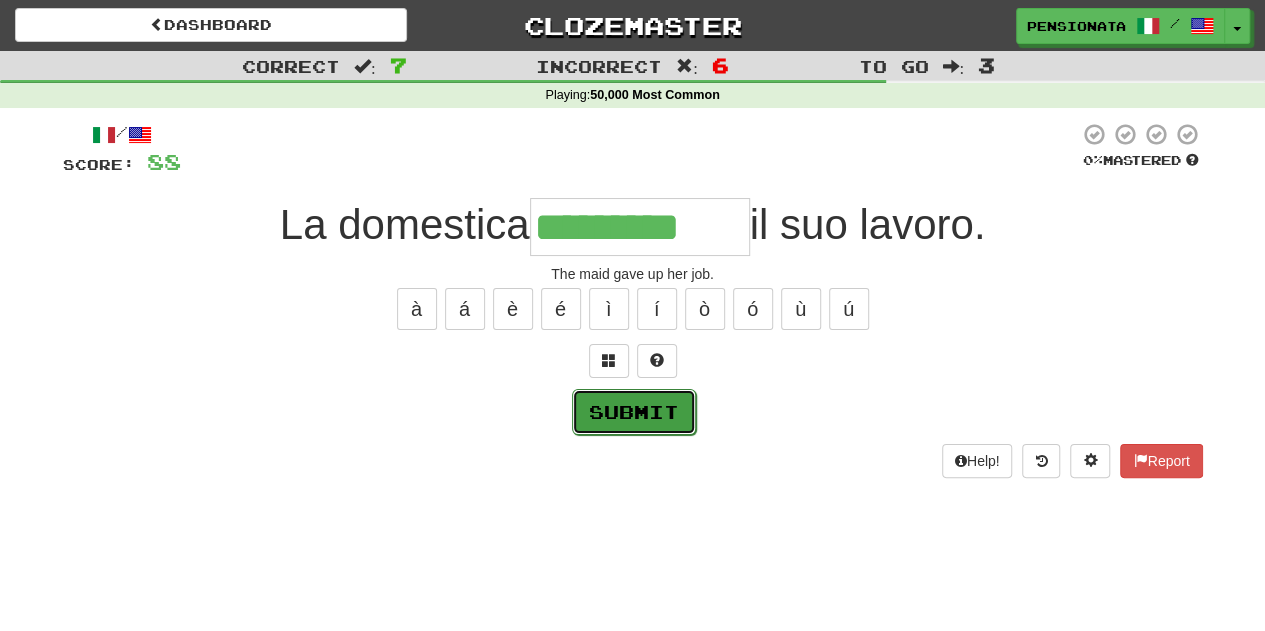 click on "Submit" at bounding box center [634, 412] 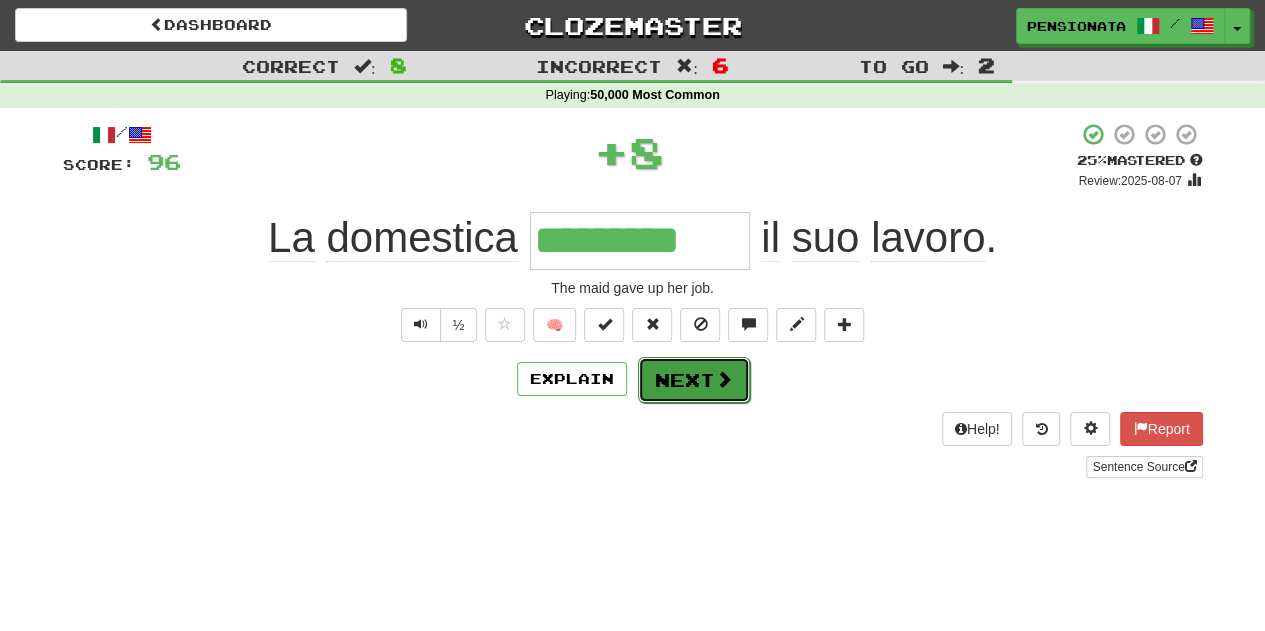 click on "Next" at bounding box center (694, 380) 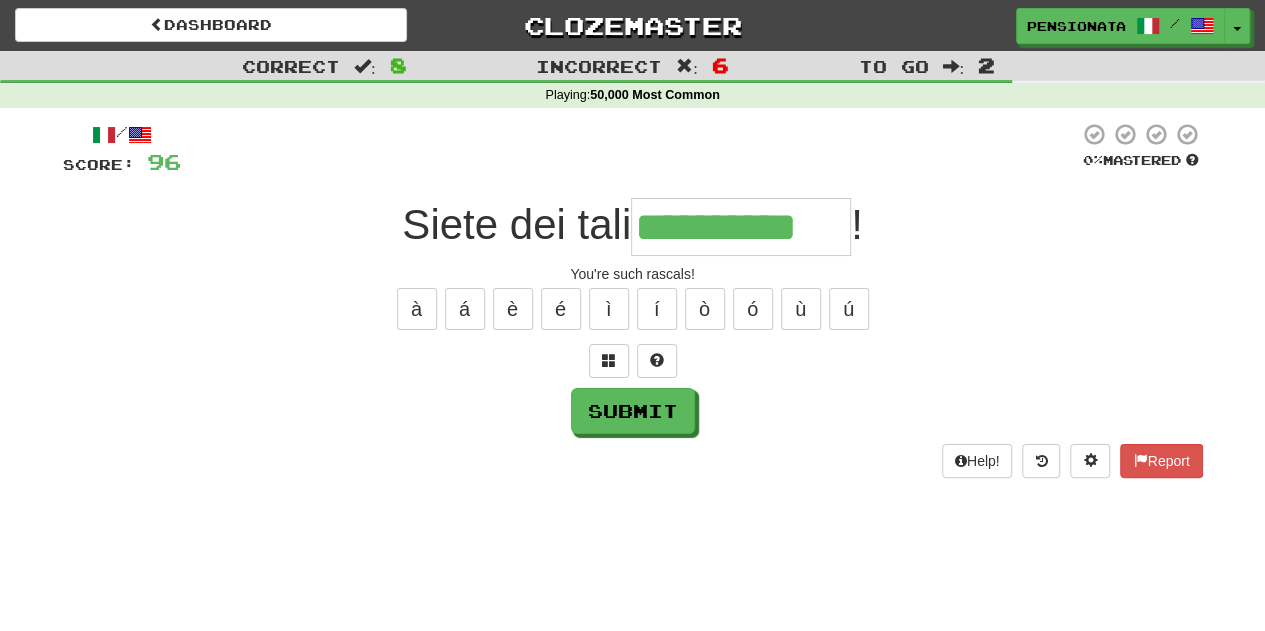 type on "**********" 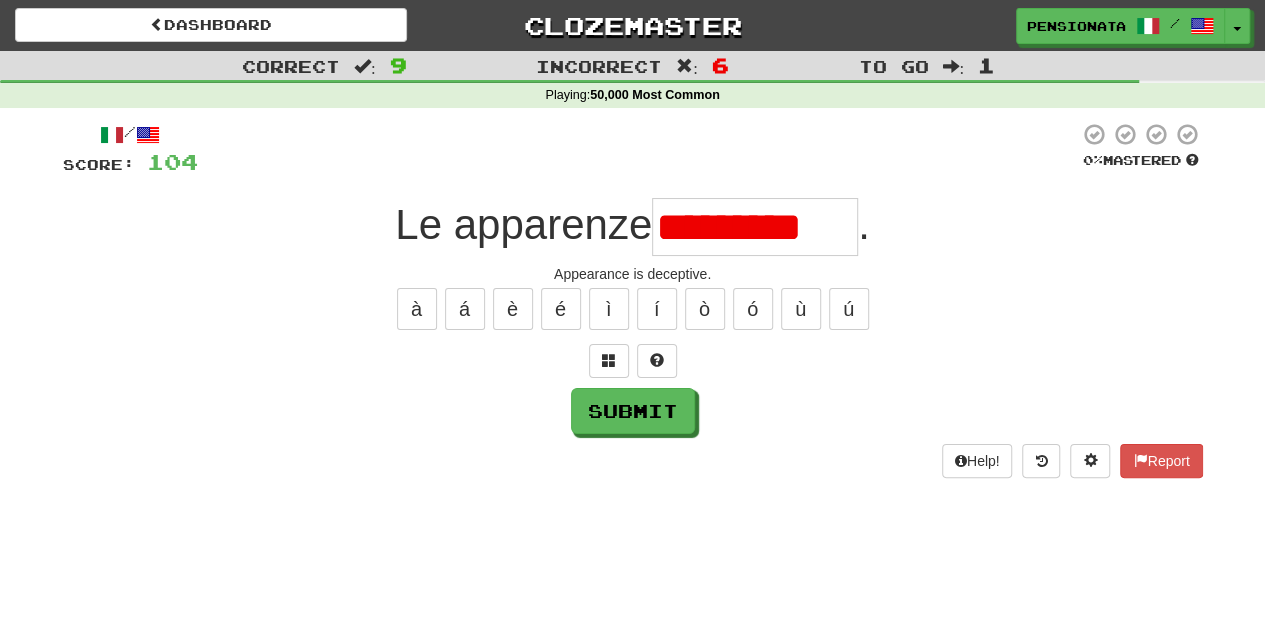 scroll, scrollTop: 0, scrollLeft: 0, axis: both 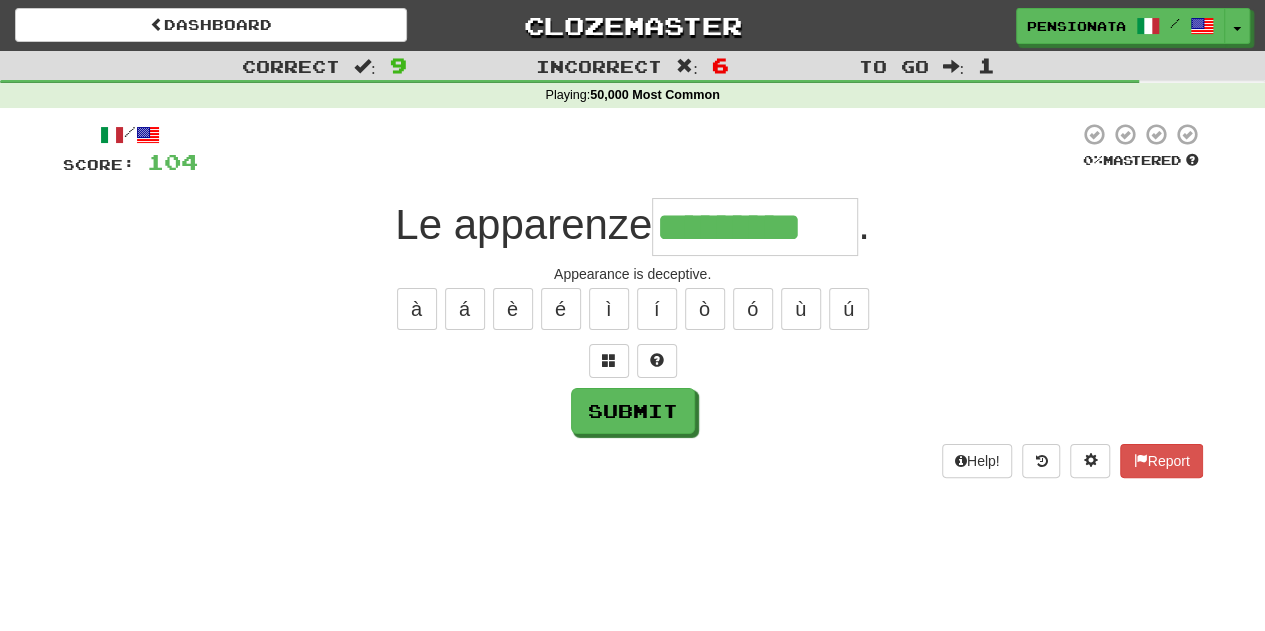 type on "*********" 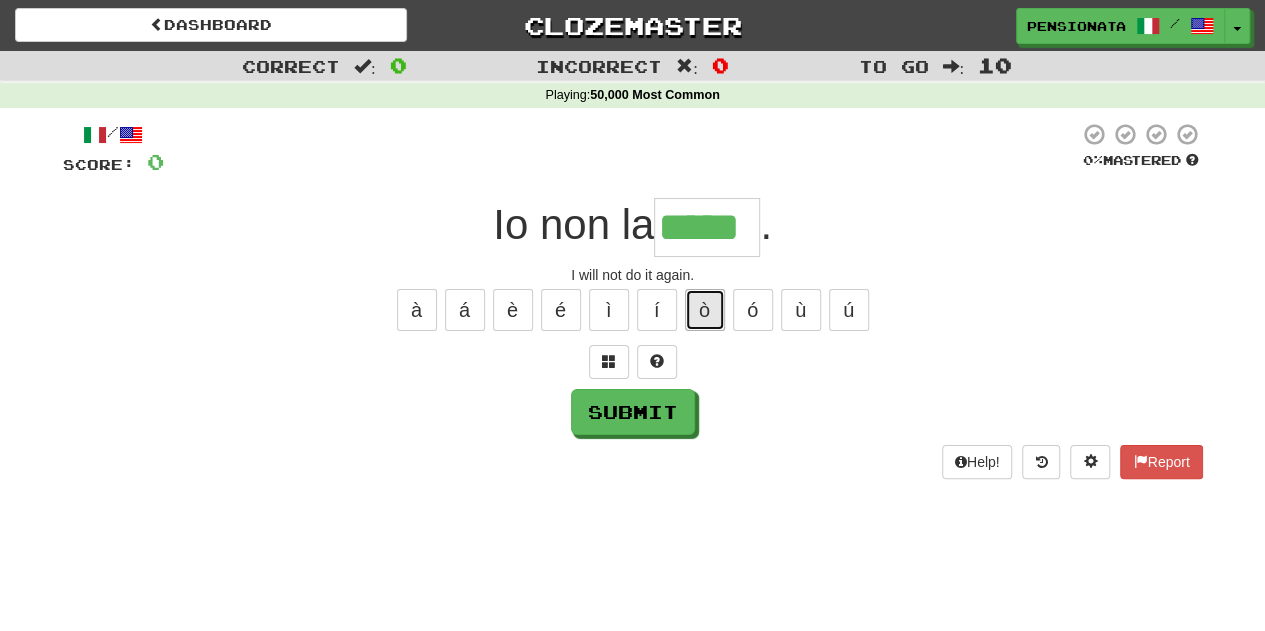 click on "ò" at bounding box center (705, 310) 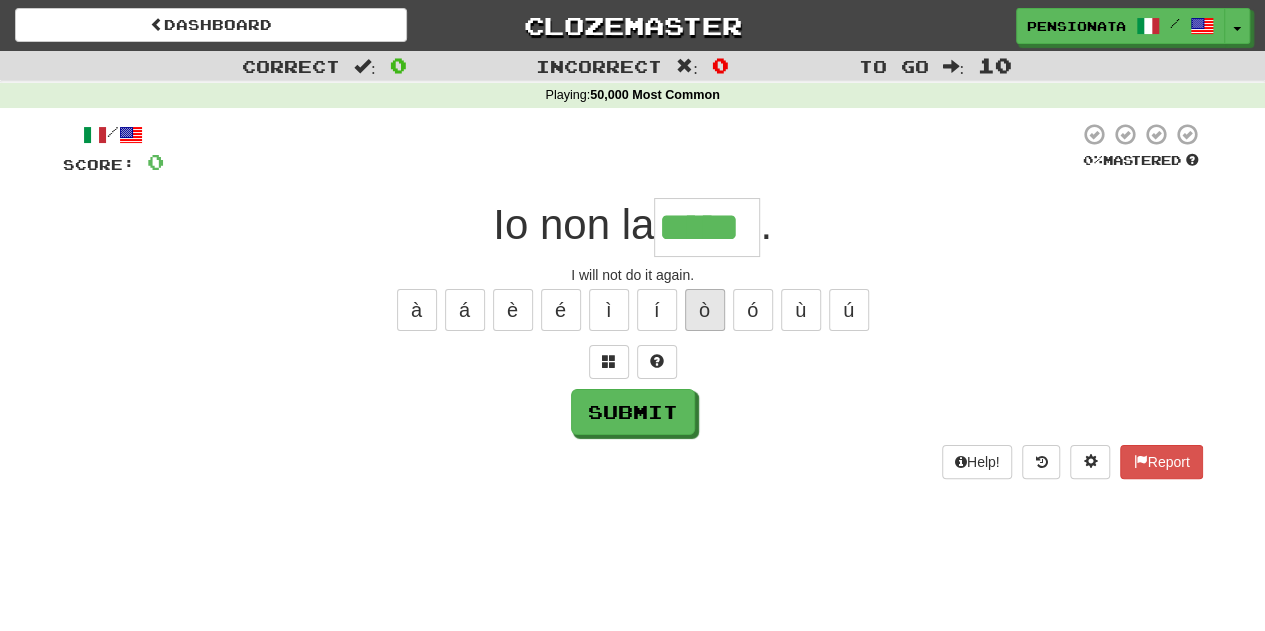 type on "******" 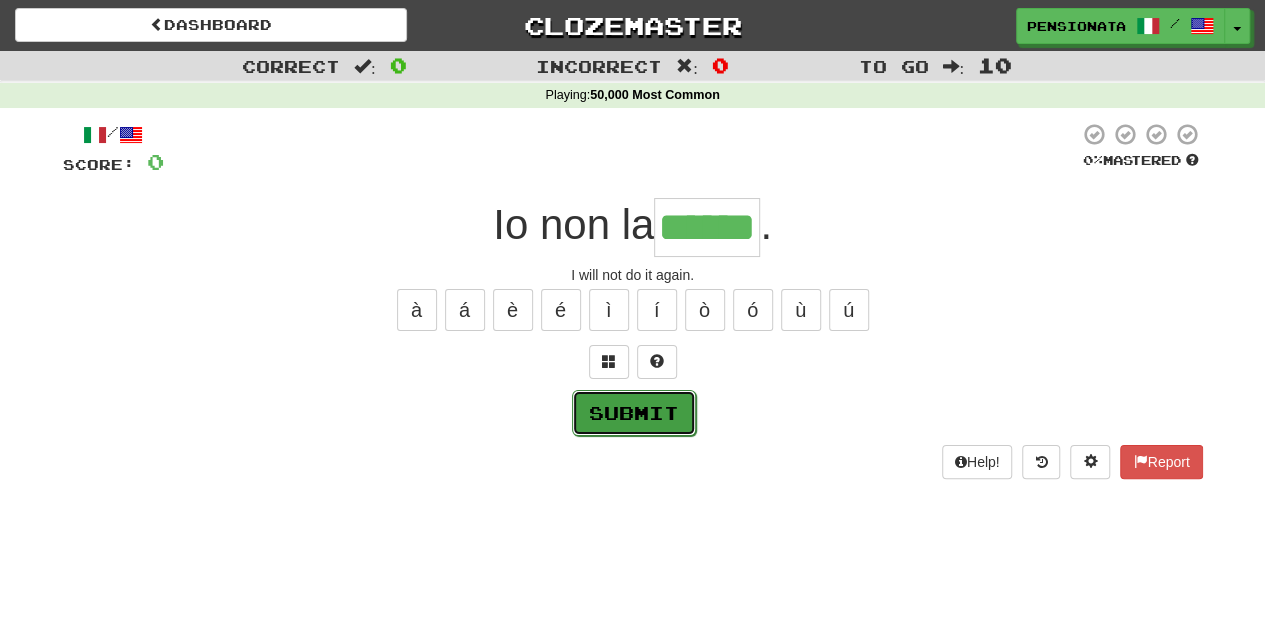 click on "Submit" at bounding box center [634, 413] 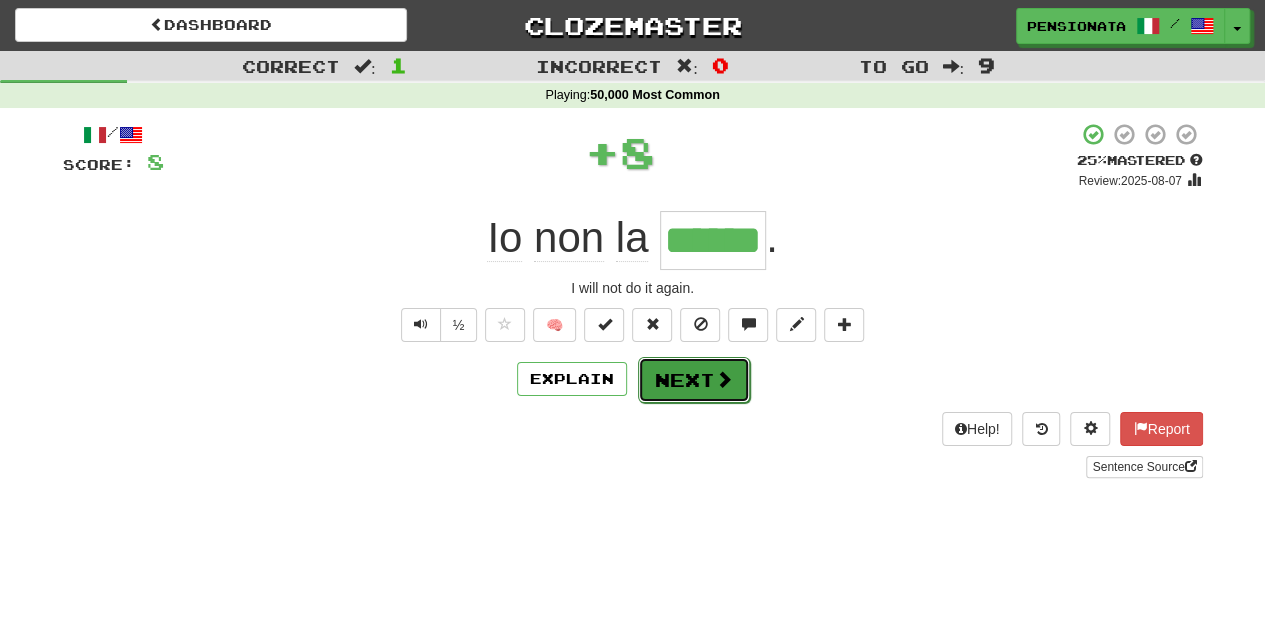 click on "Next" at bounding box center [694, 380] 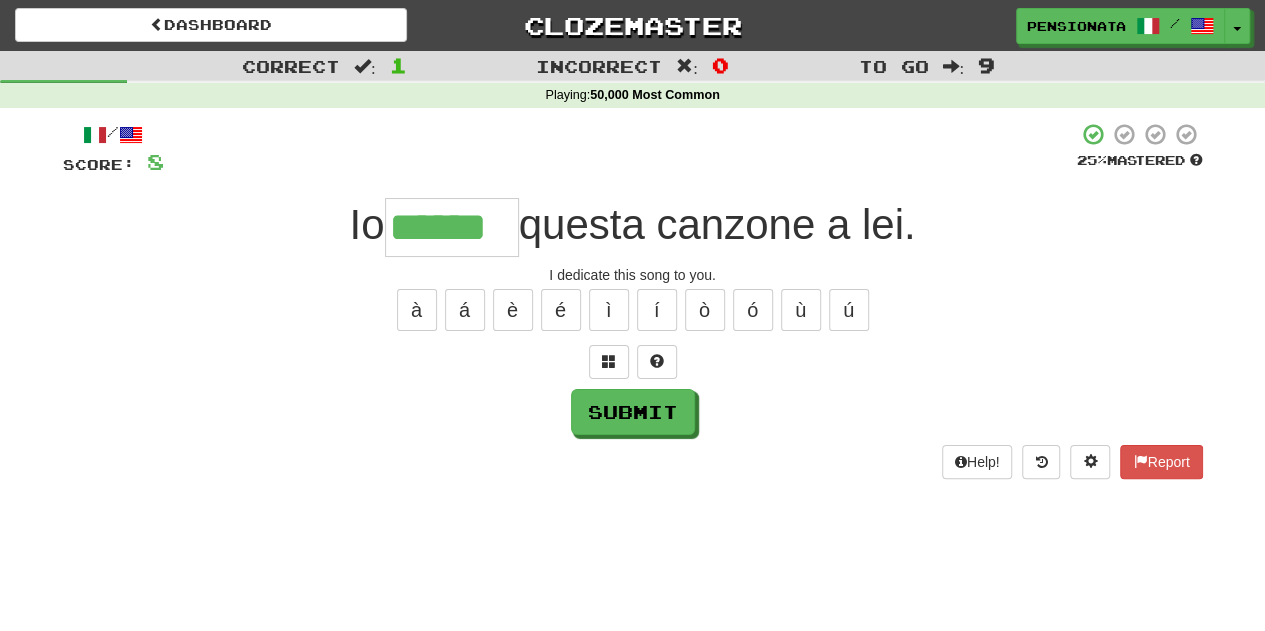 type on "******" 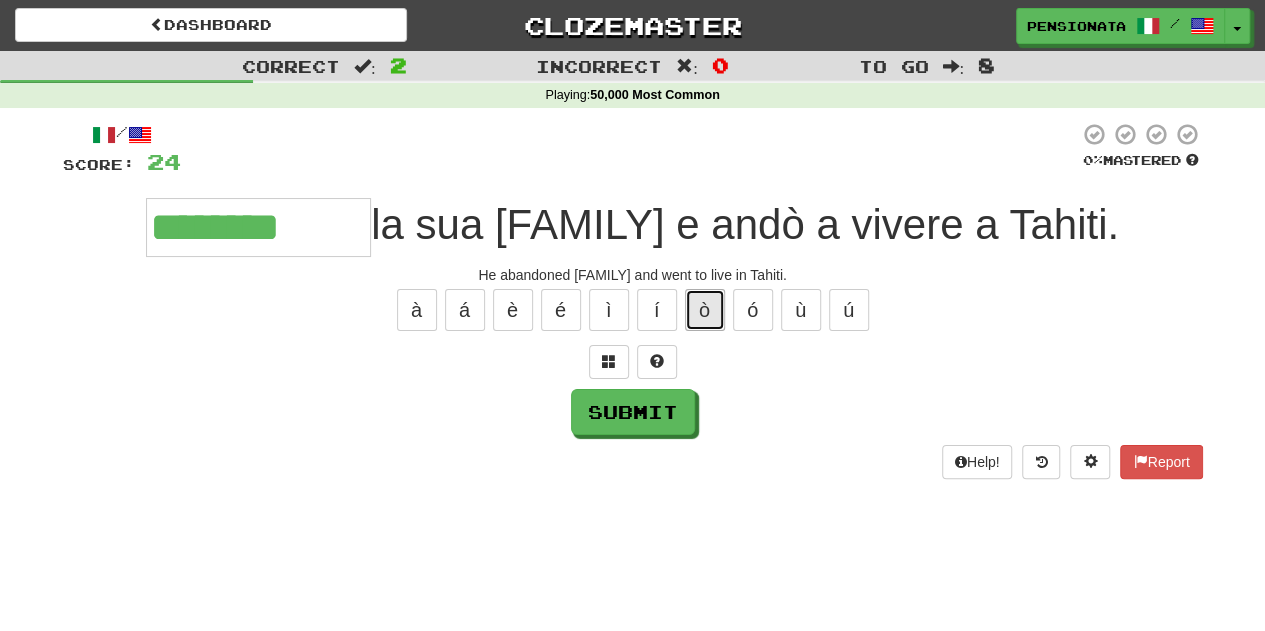 click on "ò" at bounding box center [705, 310] 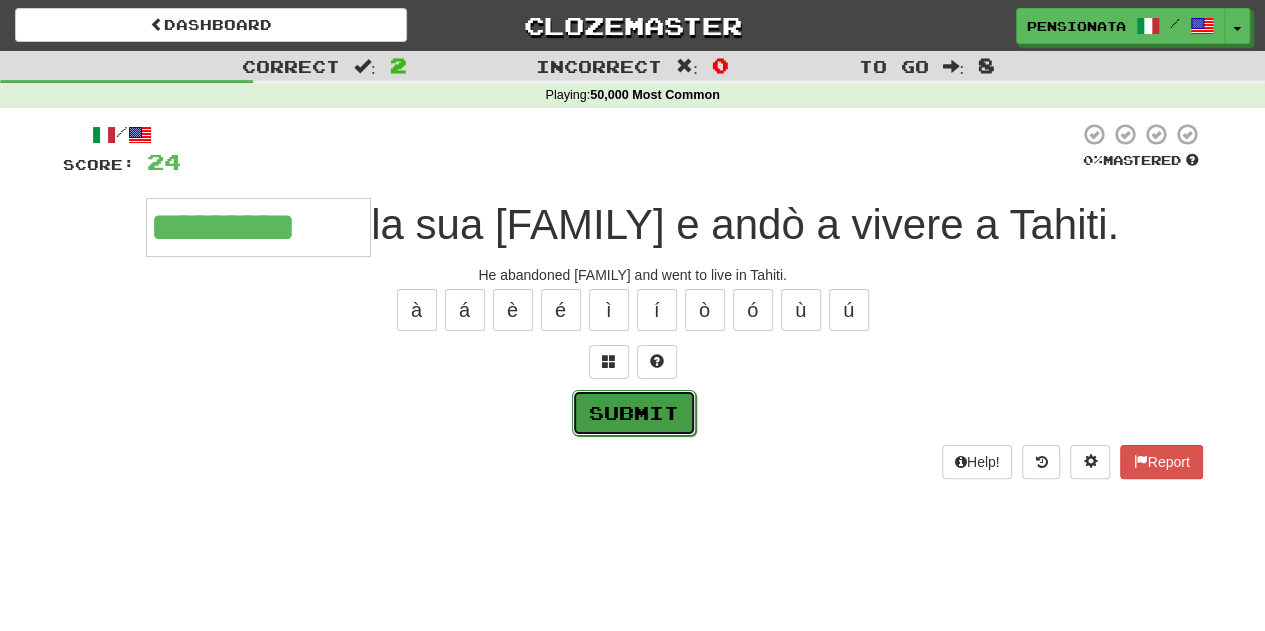 click on "Submit" at bounding box center [634, 413] 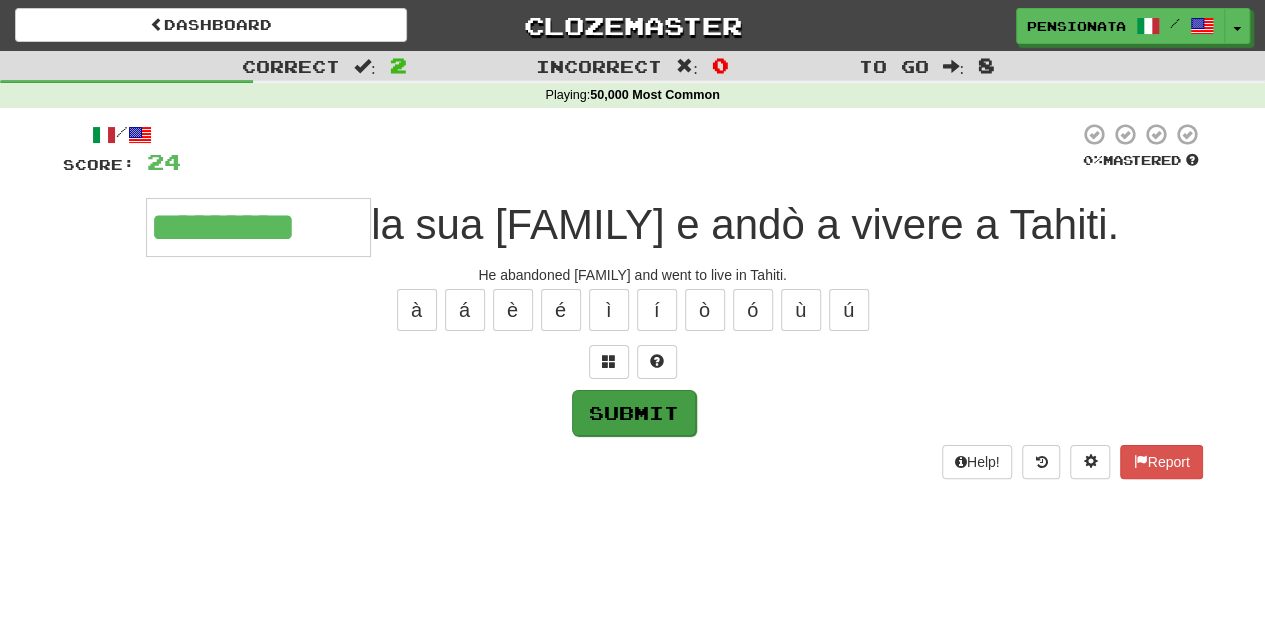 type on "*********" 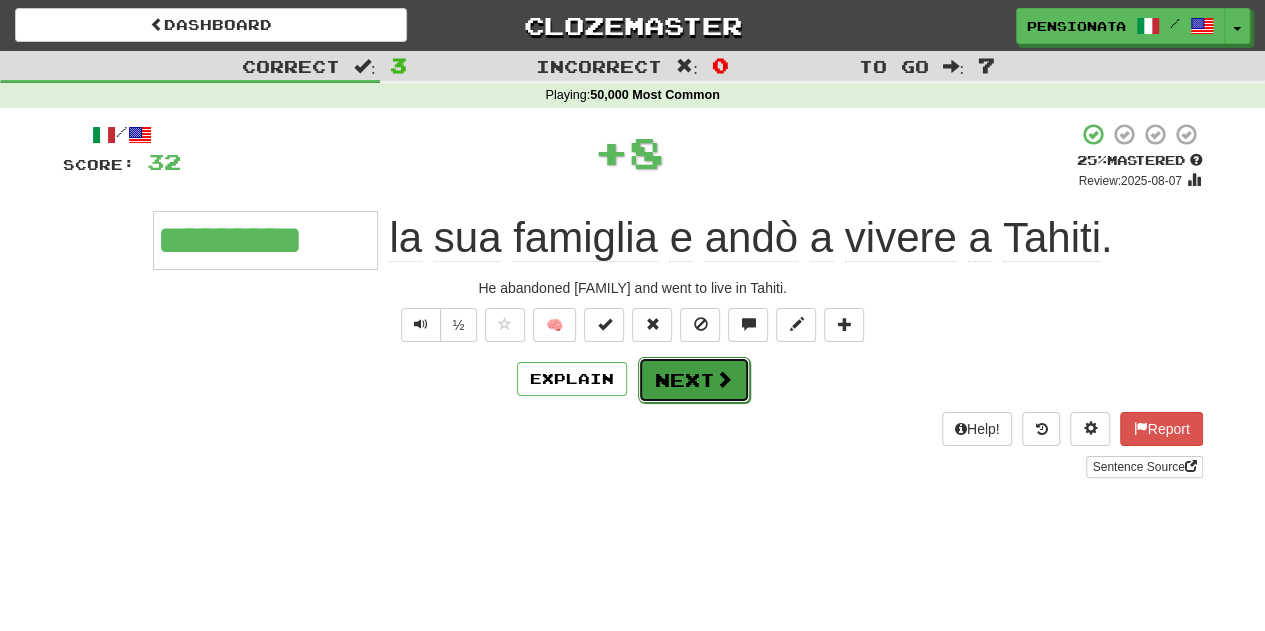 click on "Next" at bounding box center [694, 380] 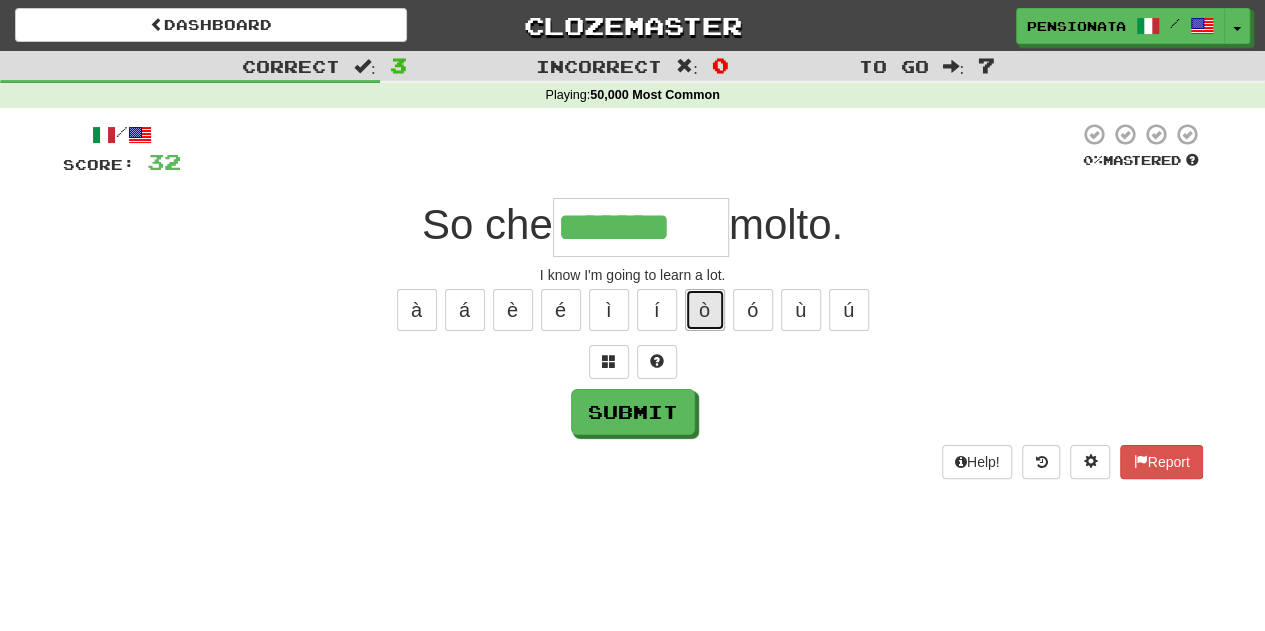 click on "ò" at bounding box center (705, 310) 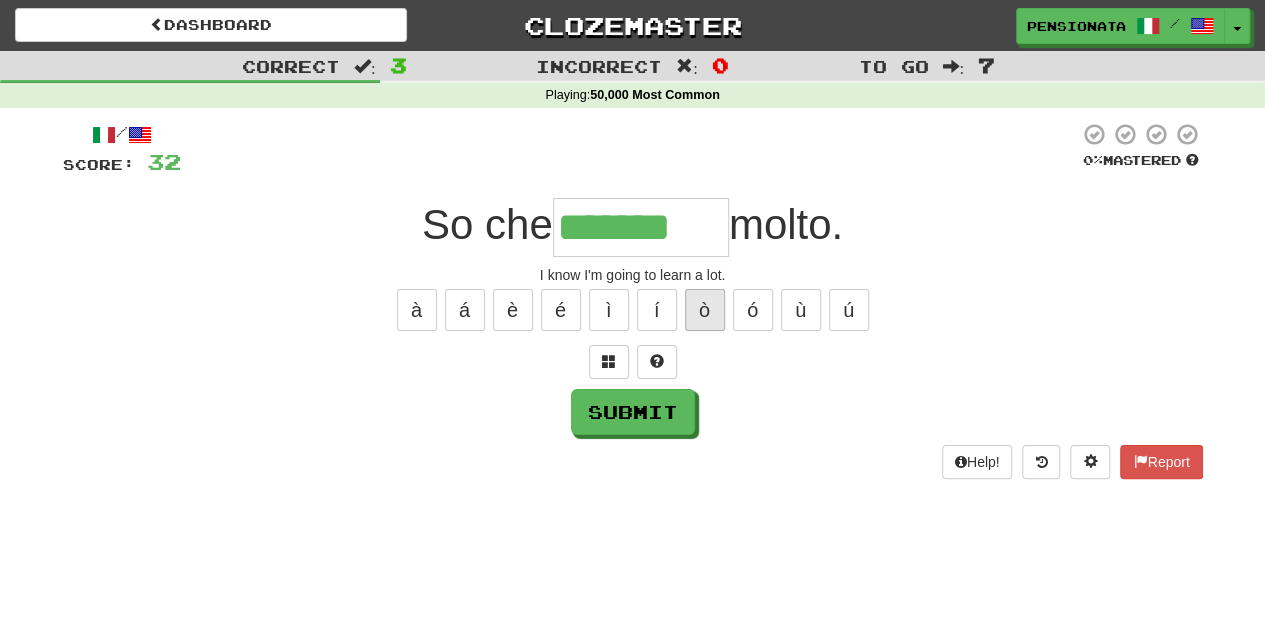 type on "********" 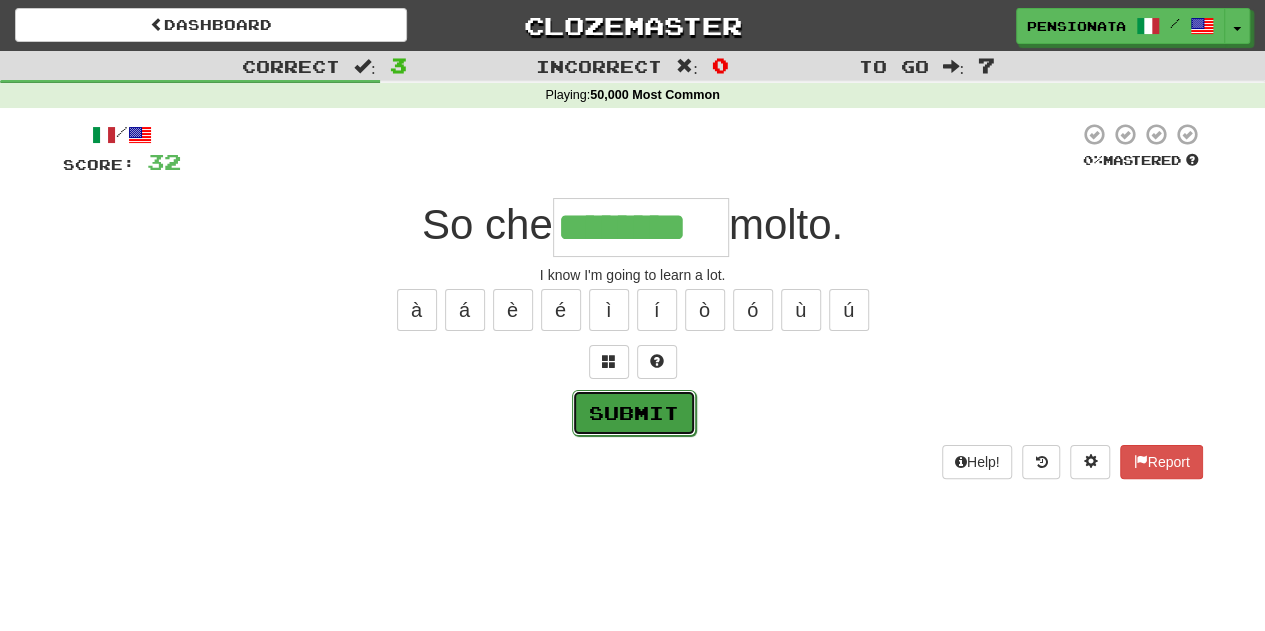 click on "Submit" at bounding box center (634, 413) 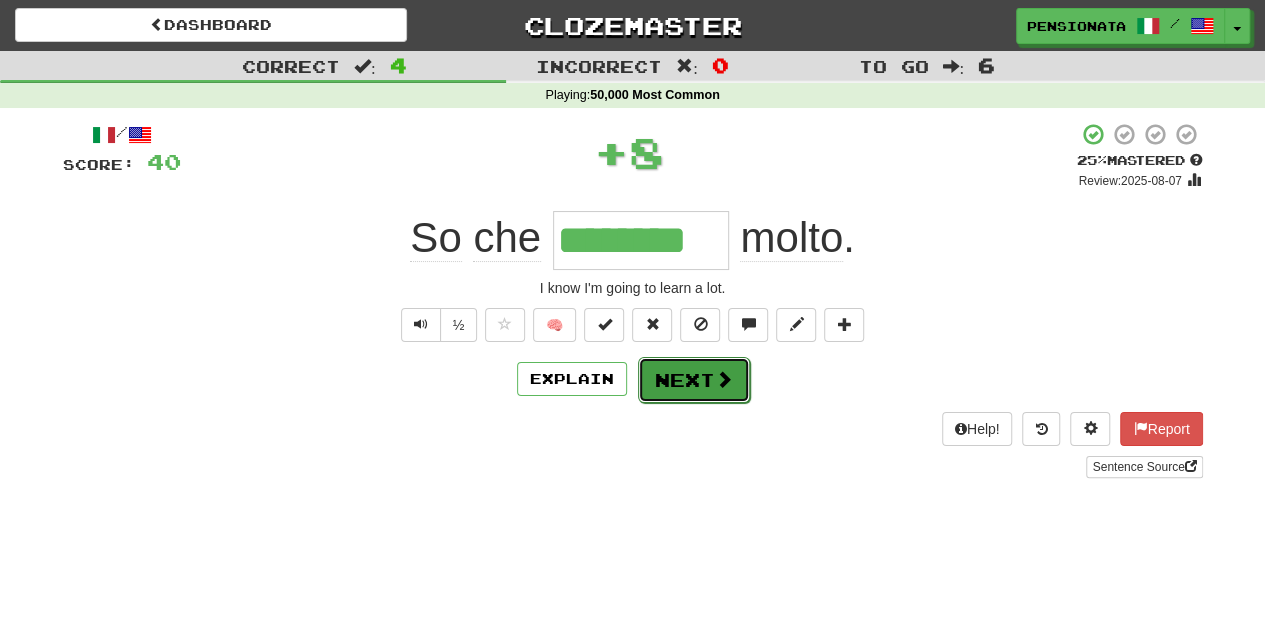 click on "Next" at bounding box center (694, 380) 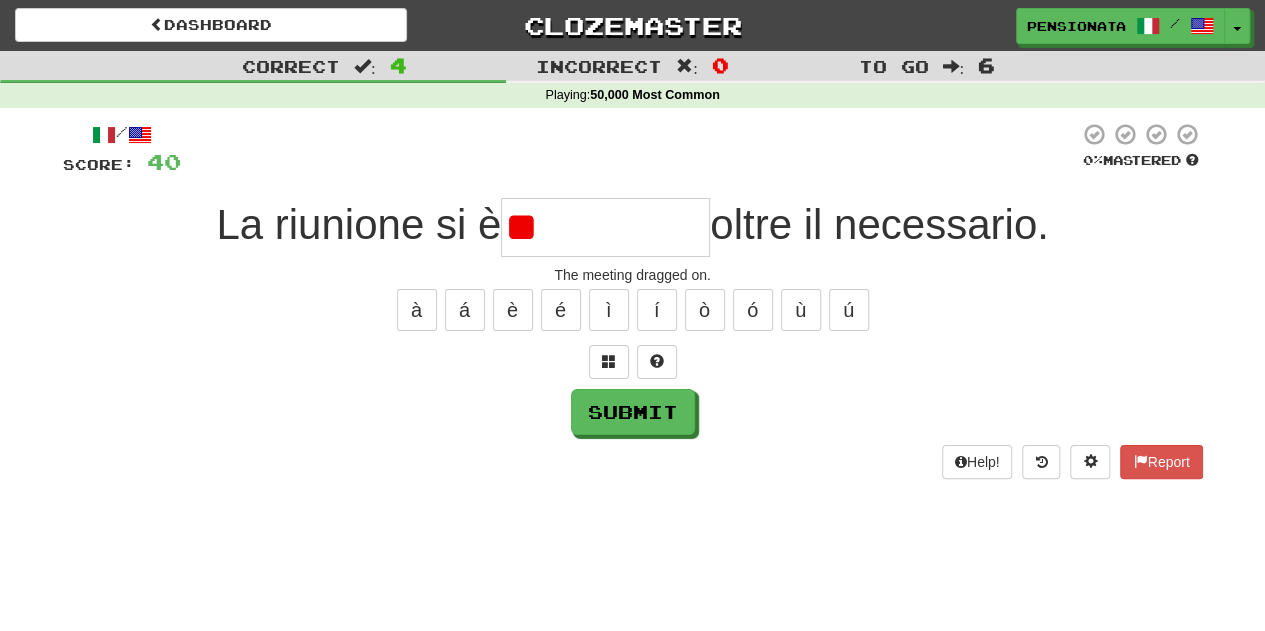 type on "*" 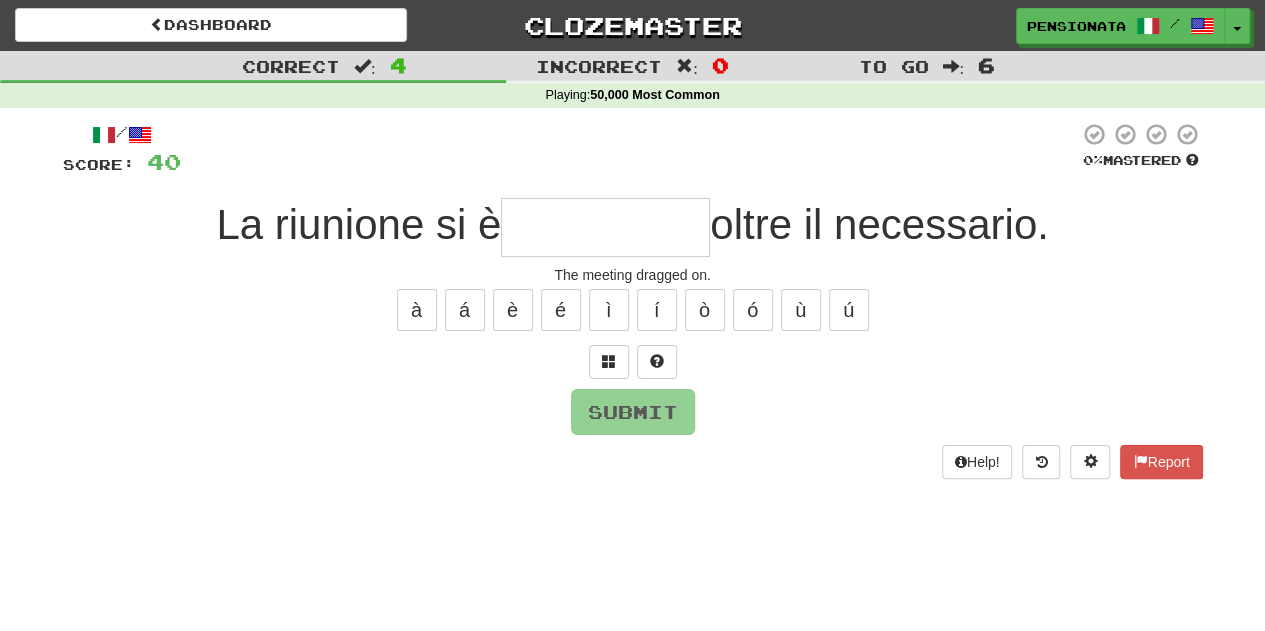 type on "**********" 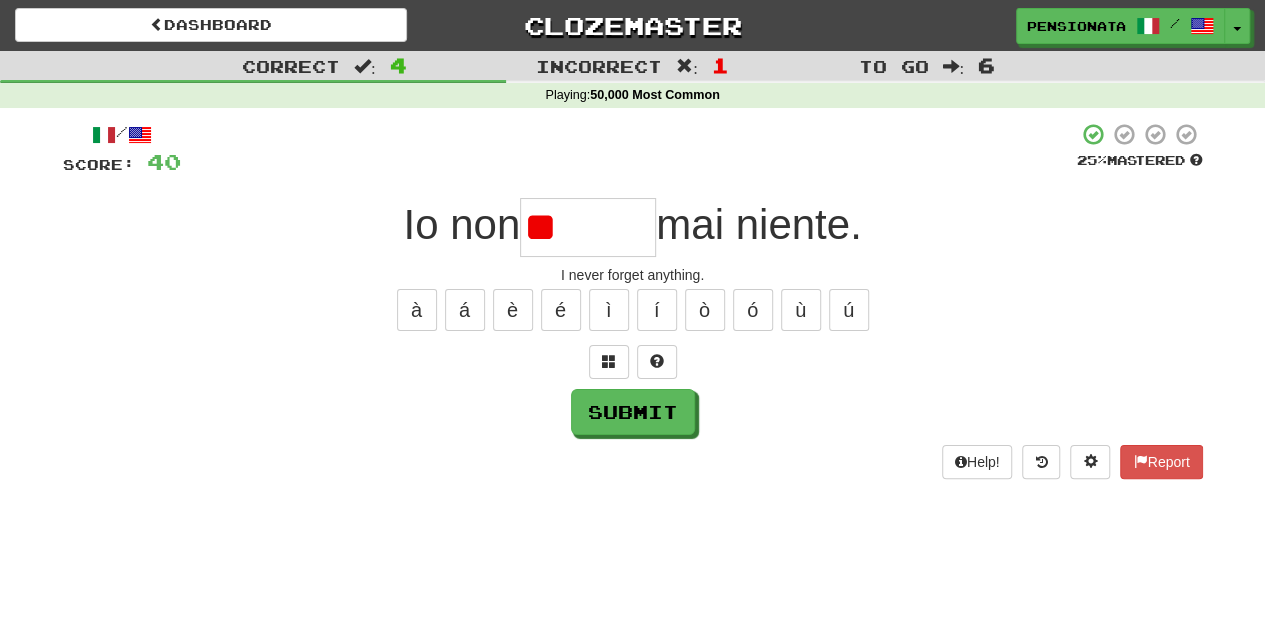 type on "*" 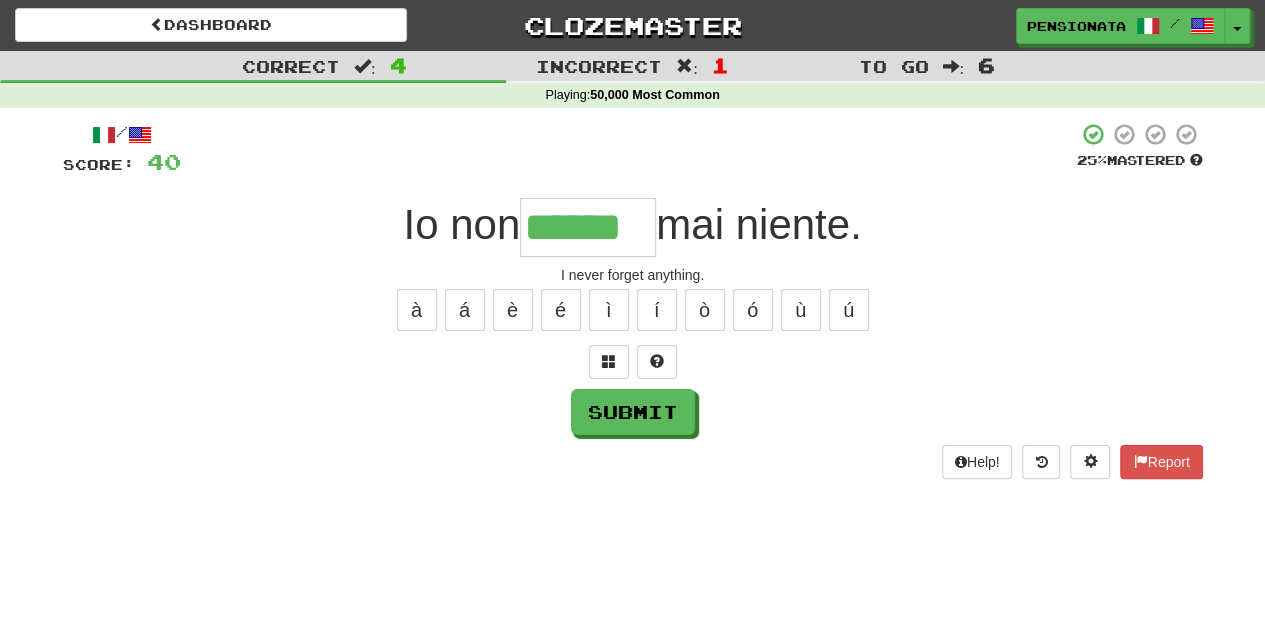 type on "******" 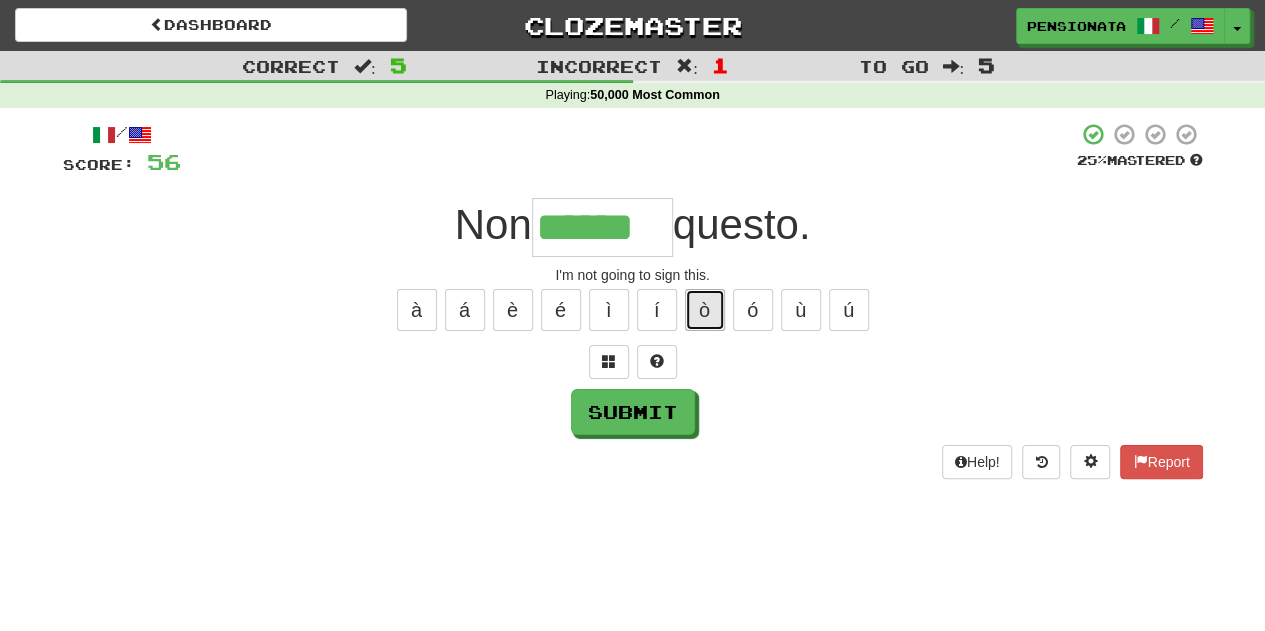 click on "ò" at bounding box center (705, 310) 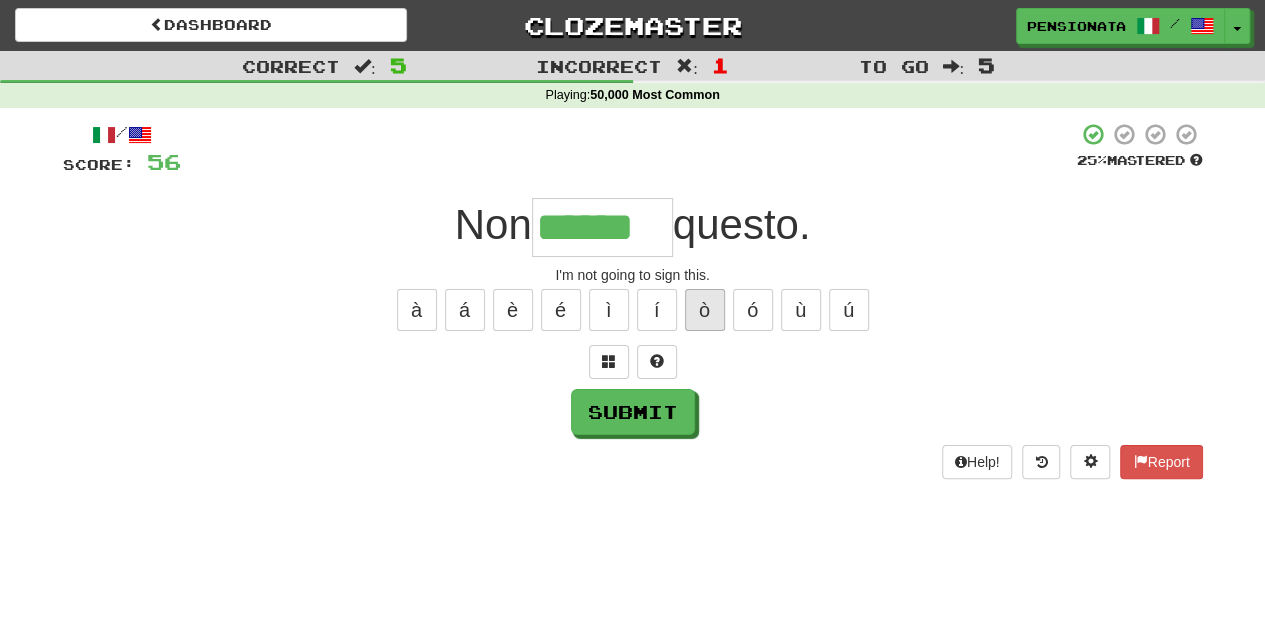 type on "*******" 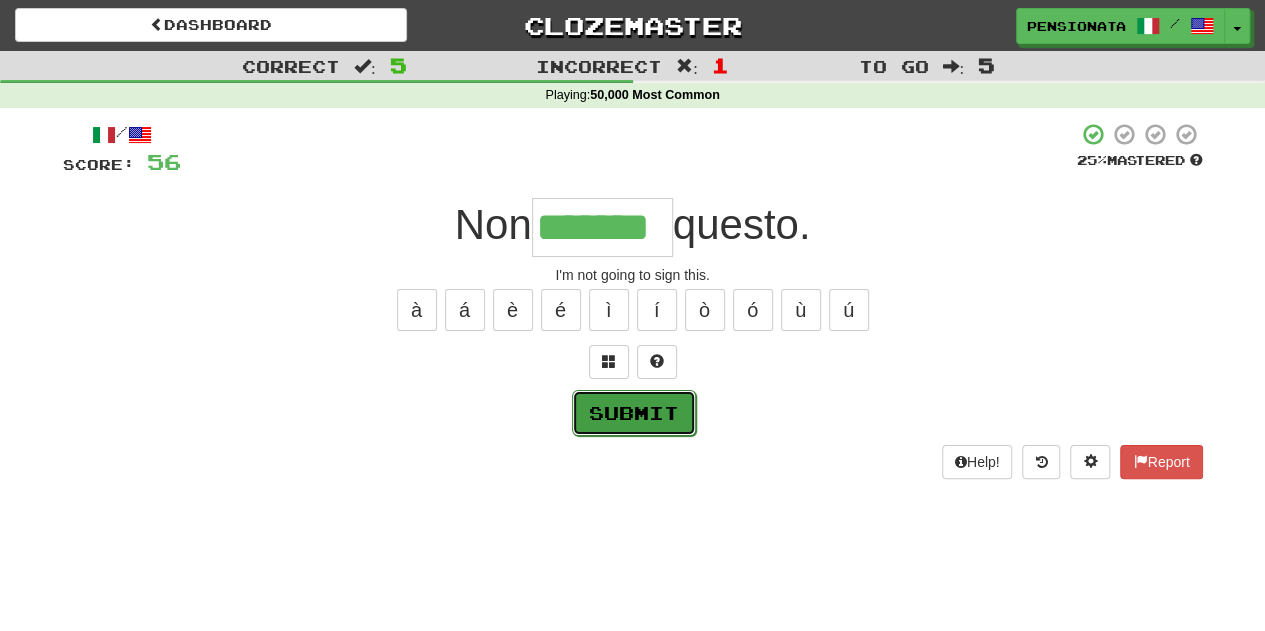 click on "Submit" at bounding box center (634, 413) 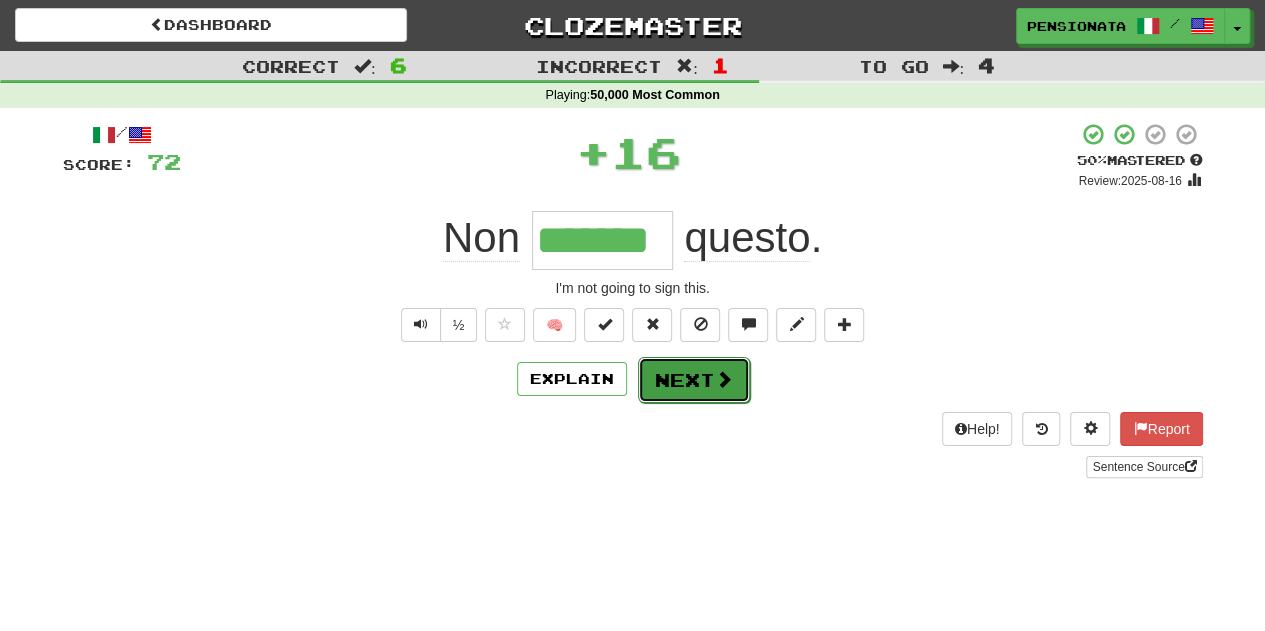 click at bounding box center (724, 379) 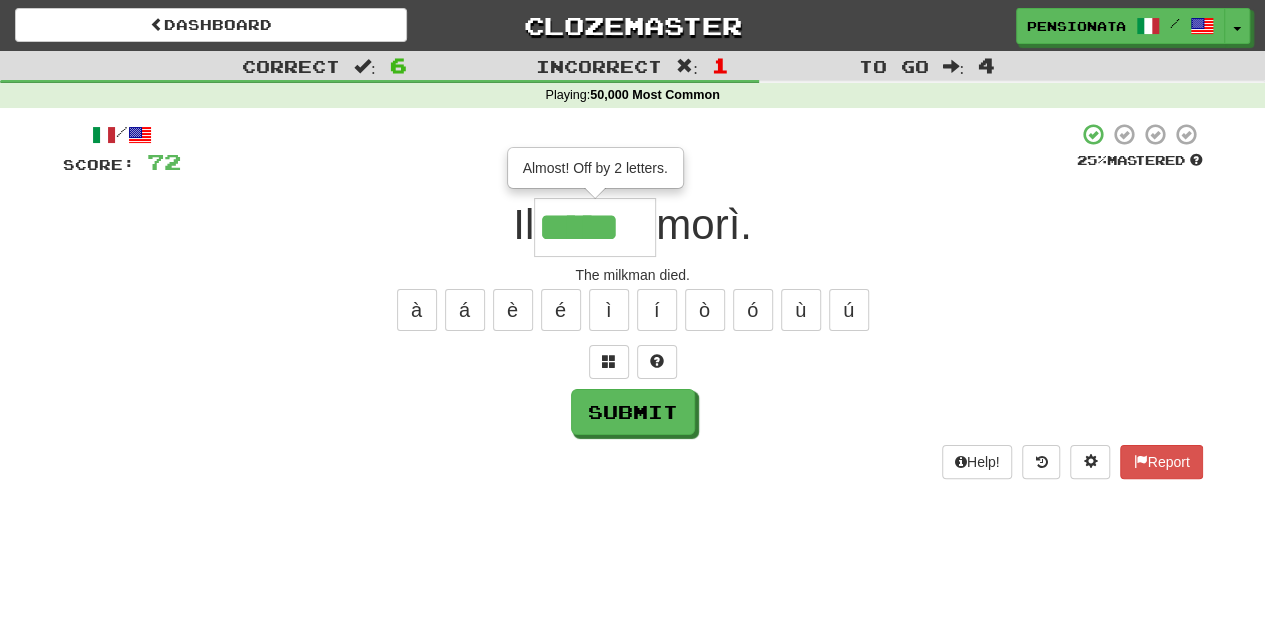 type on "*******" 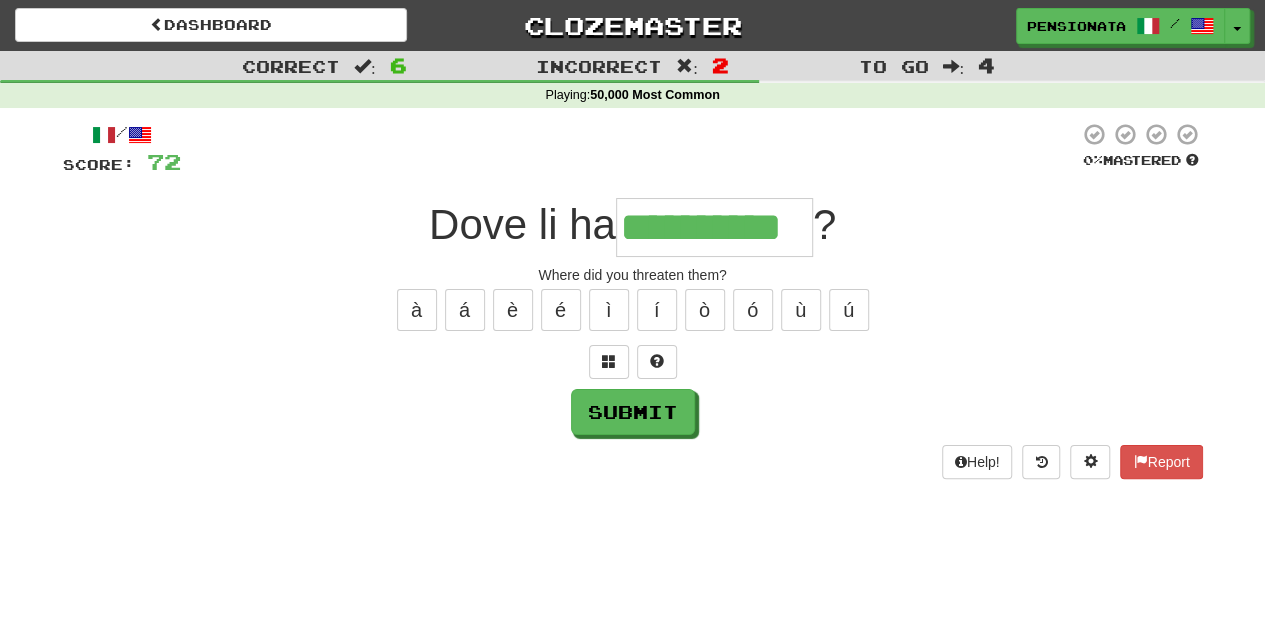 type on "**********" 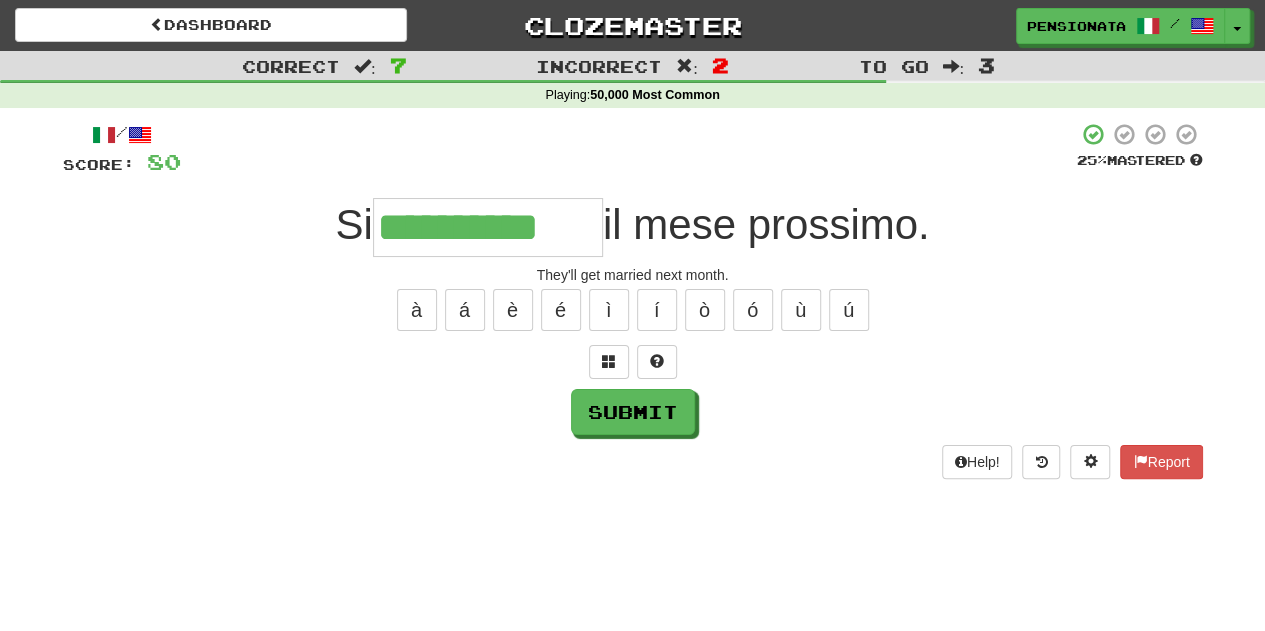 type on "**********" 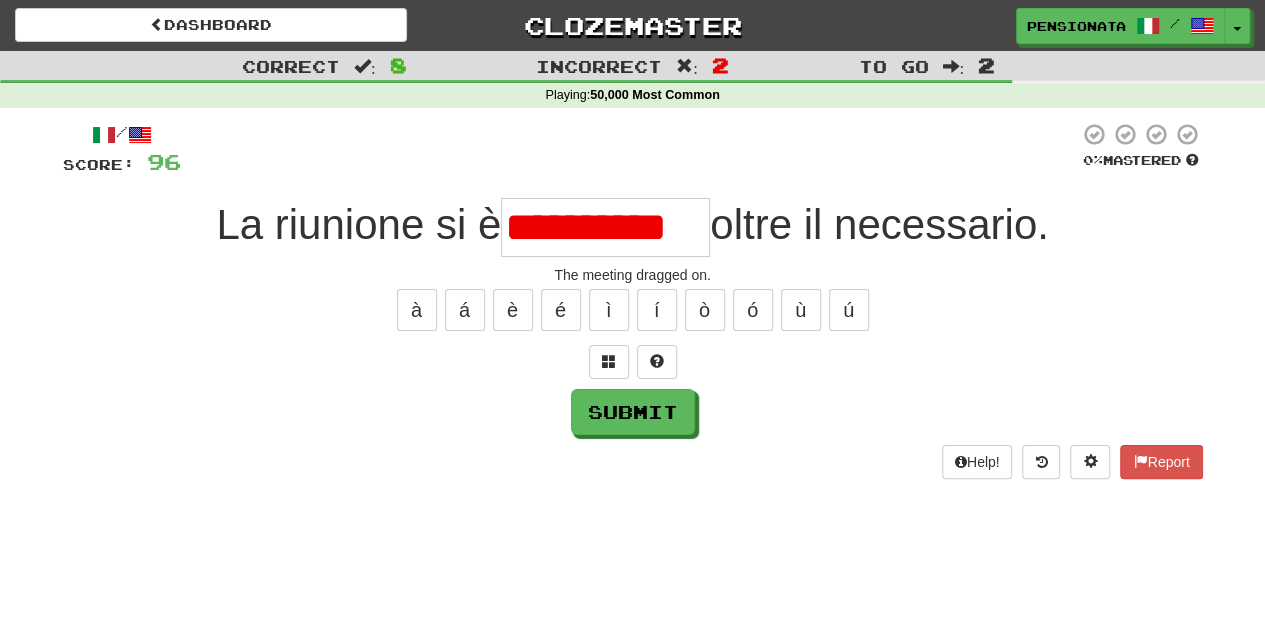 type on "**********" 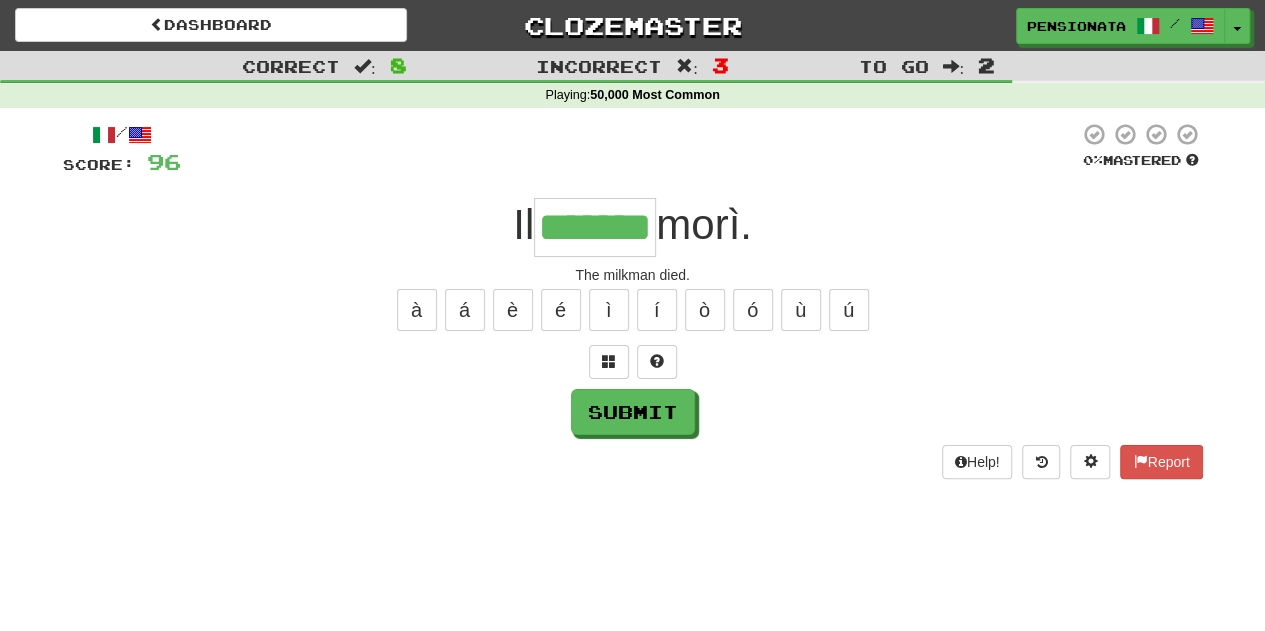 type on "*******" 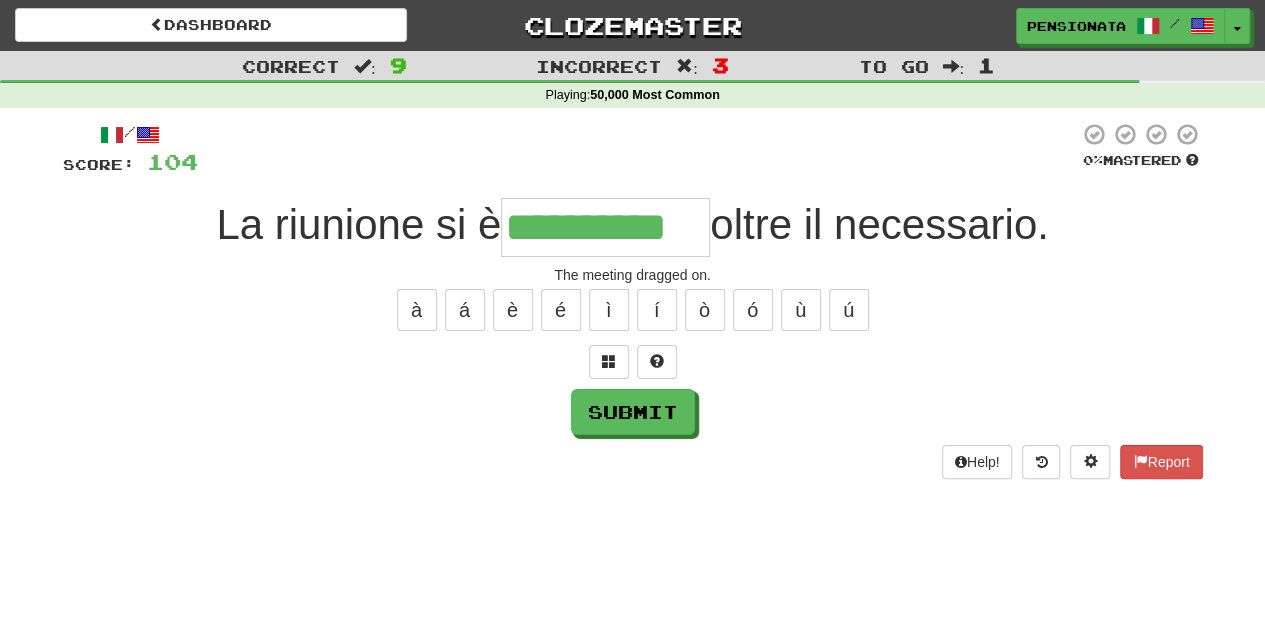 type on "**********" 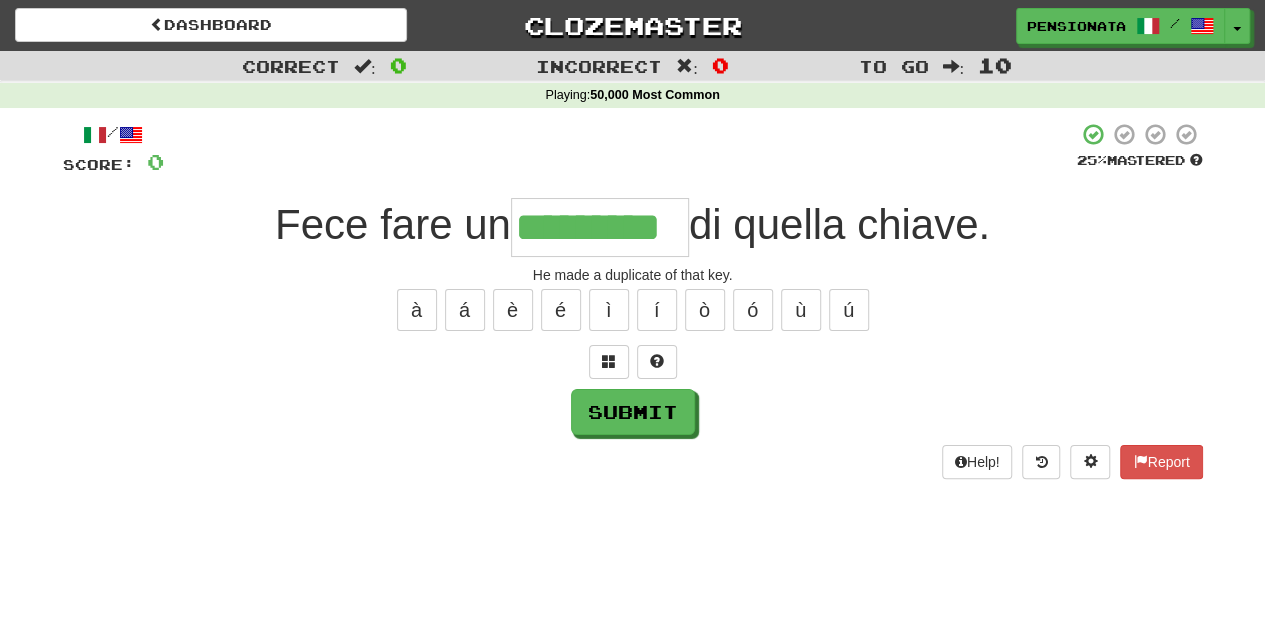 type on "*********" 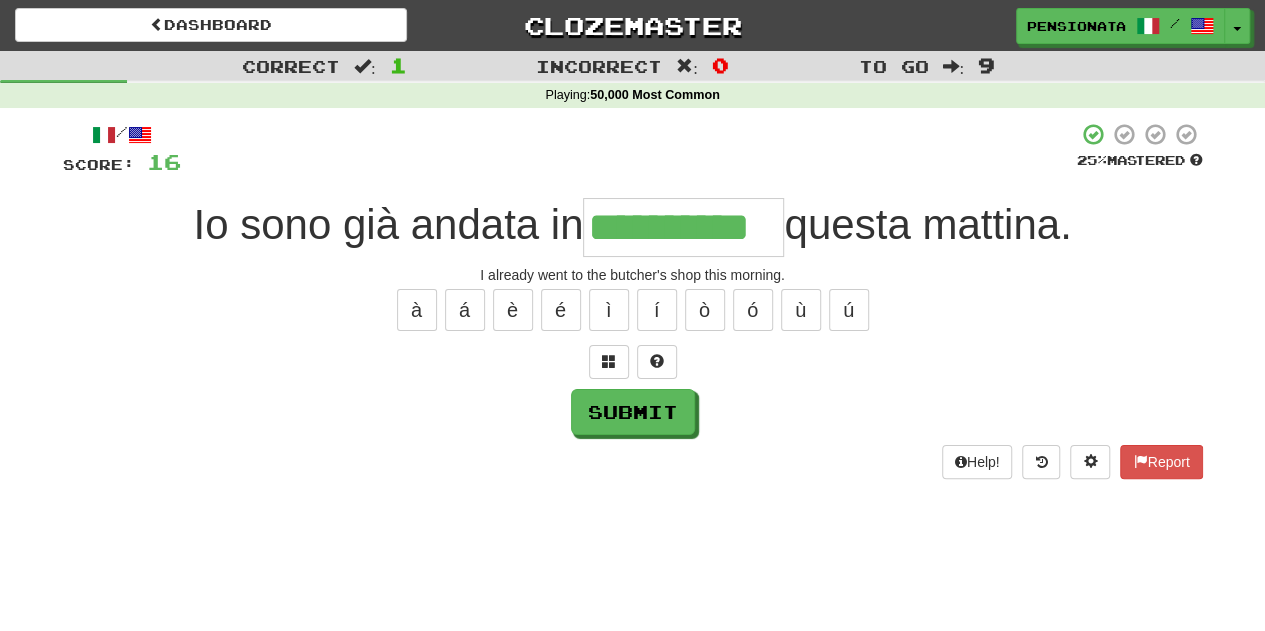 type on "**********" 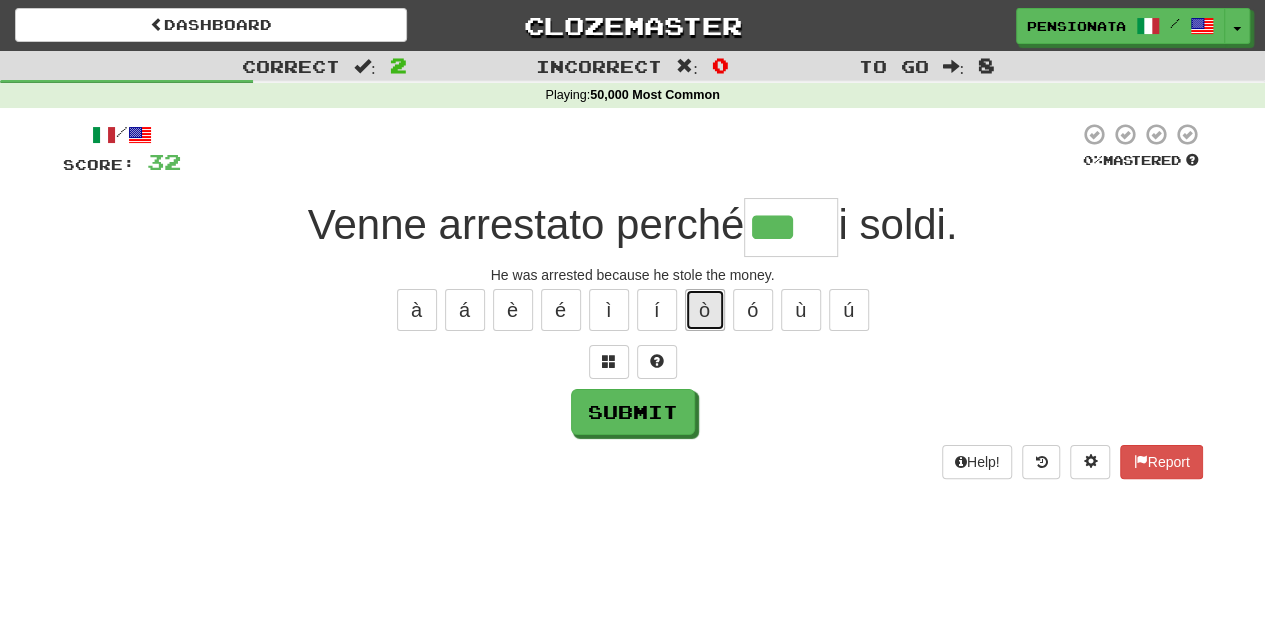 click on "ò" at bounding box center (705, 310) 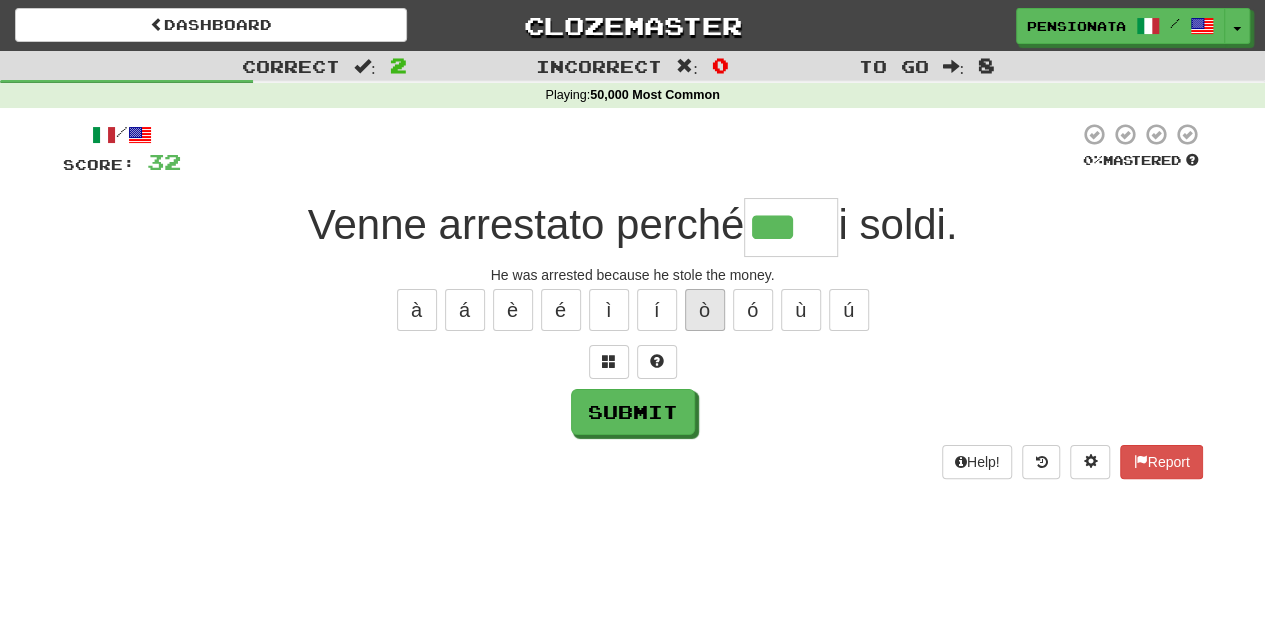 type on "****" 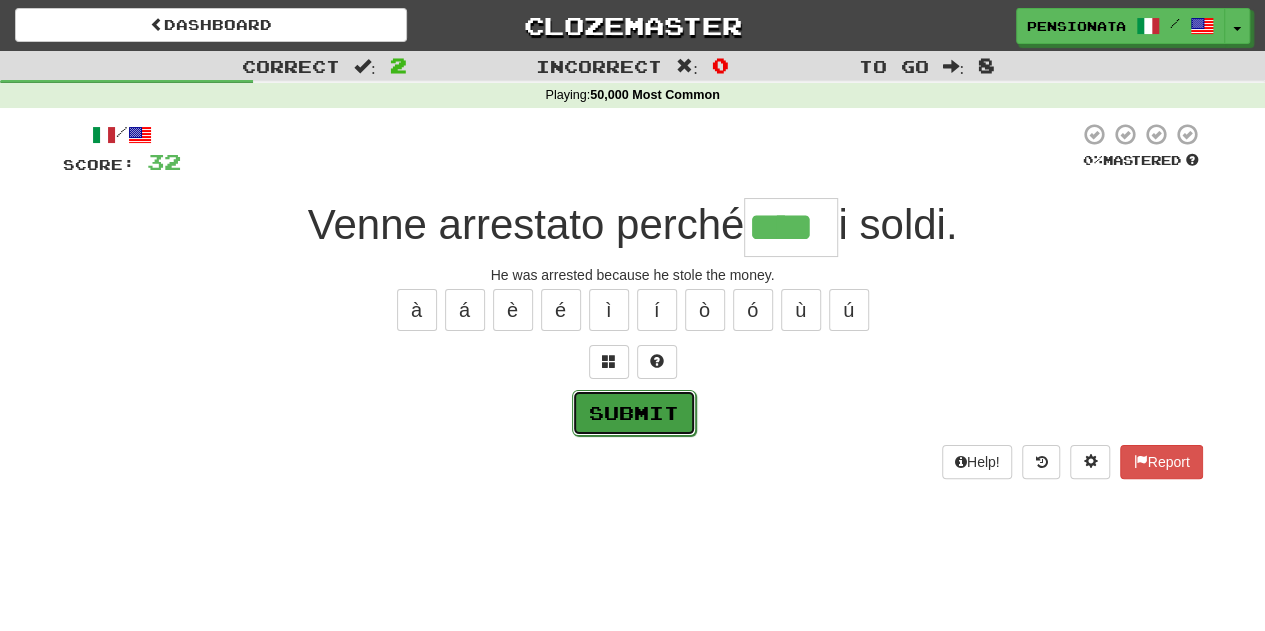 click on "Submit" at bounding box center (634, 413) 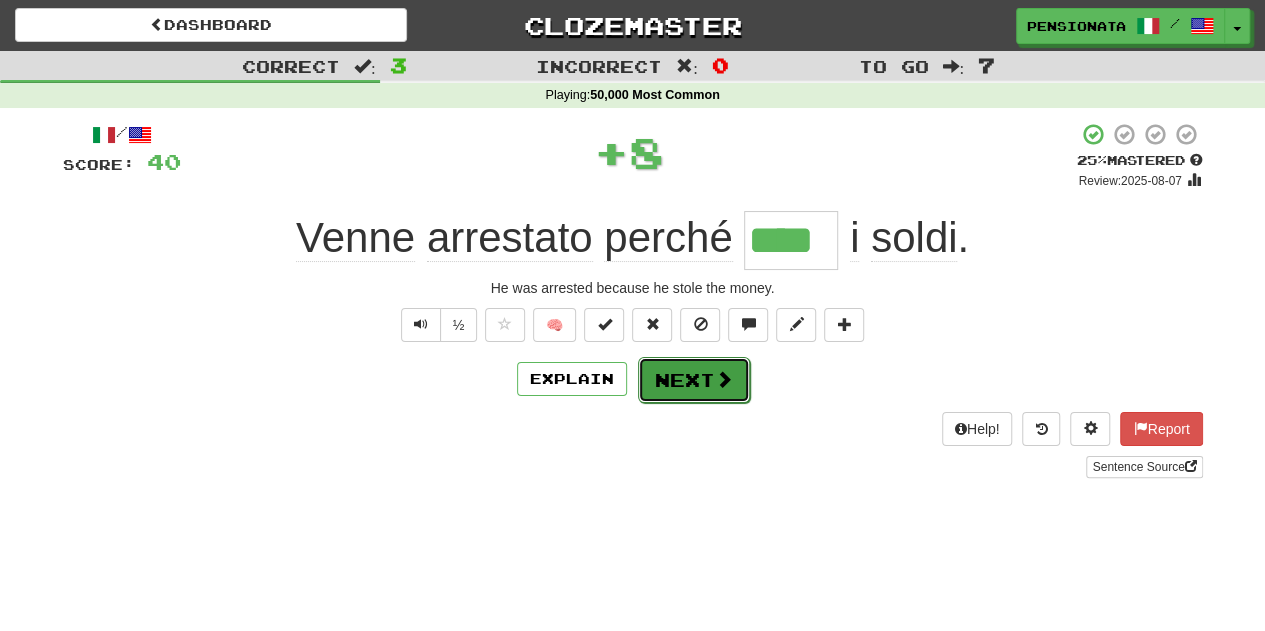 click on "Next" at bounding box center (694, 380) 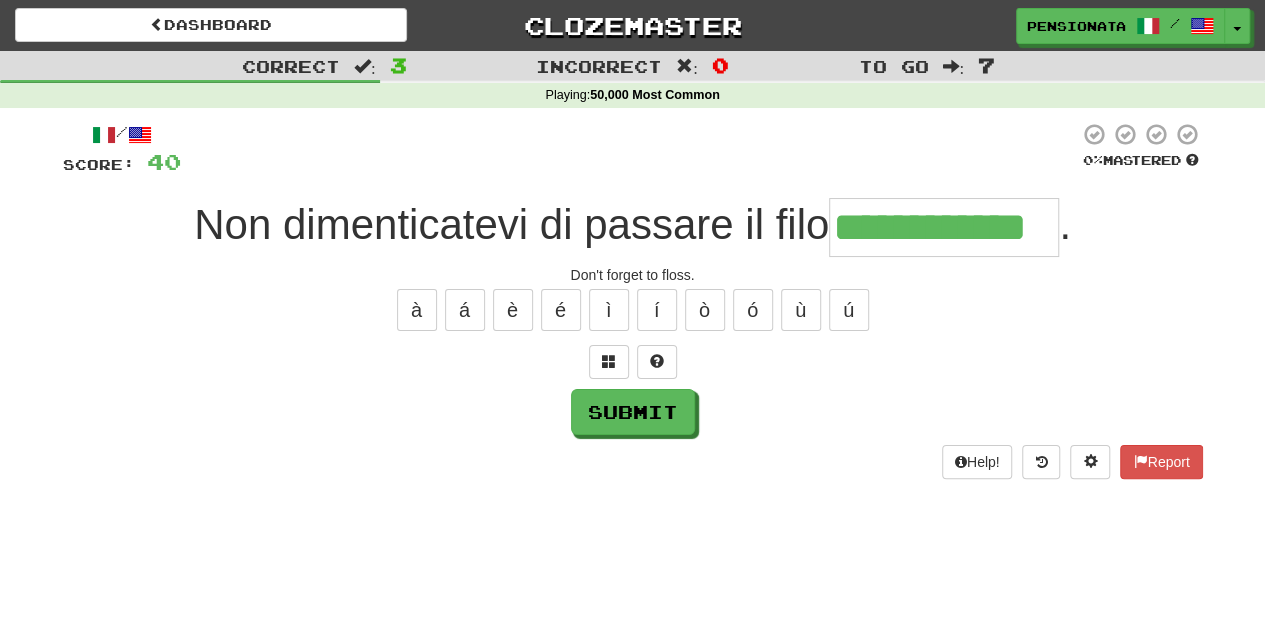 type on "**********" 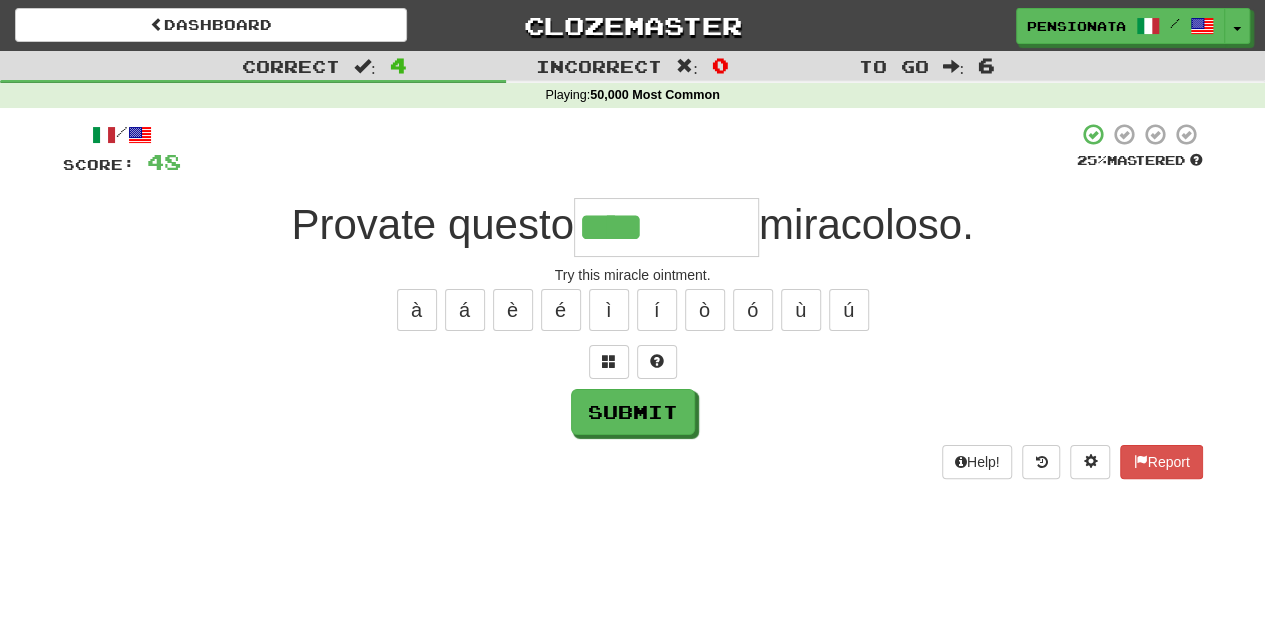 type on "********" 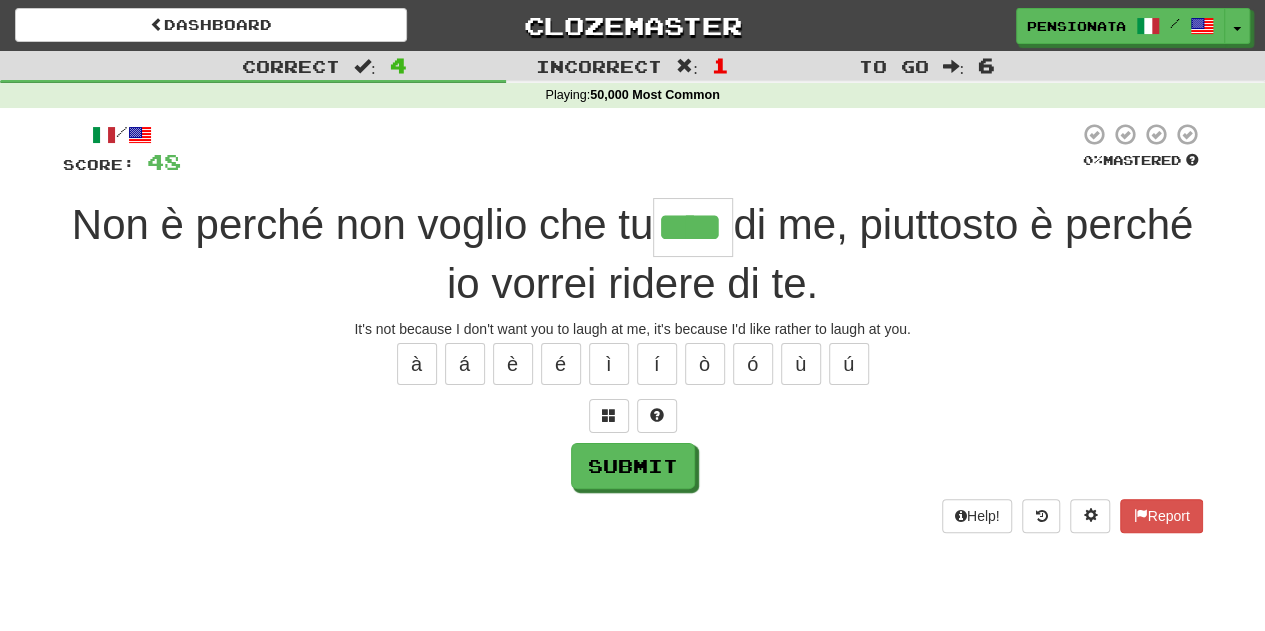 type on "****" 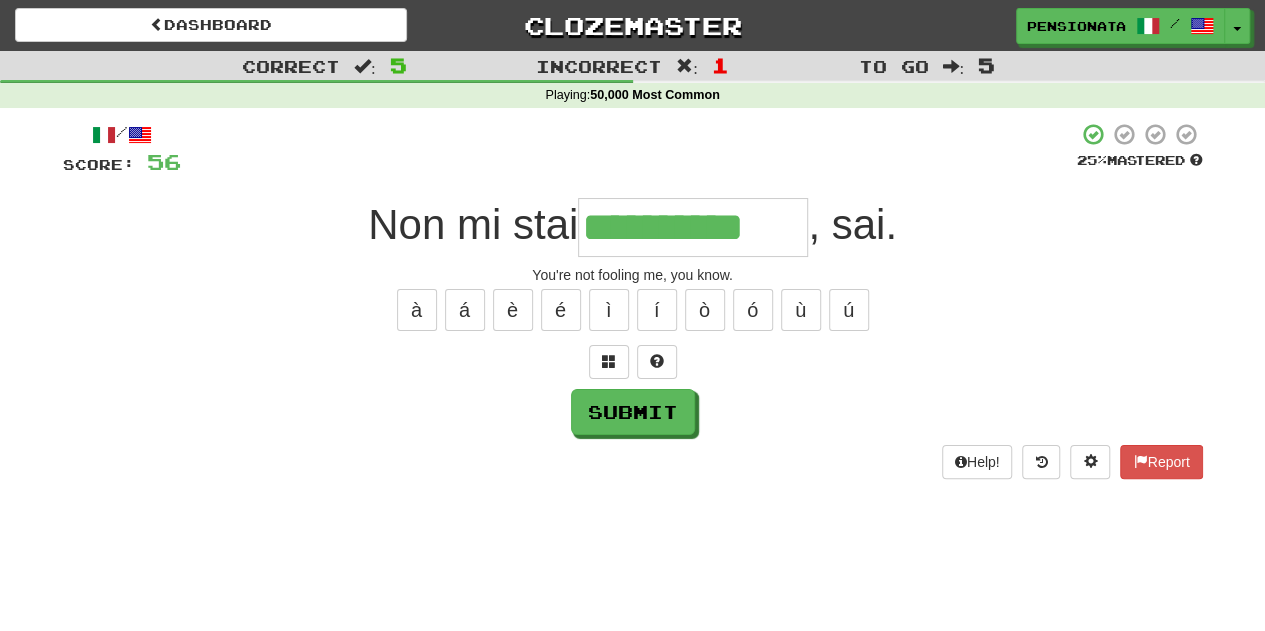 type on "**********" 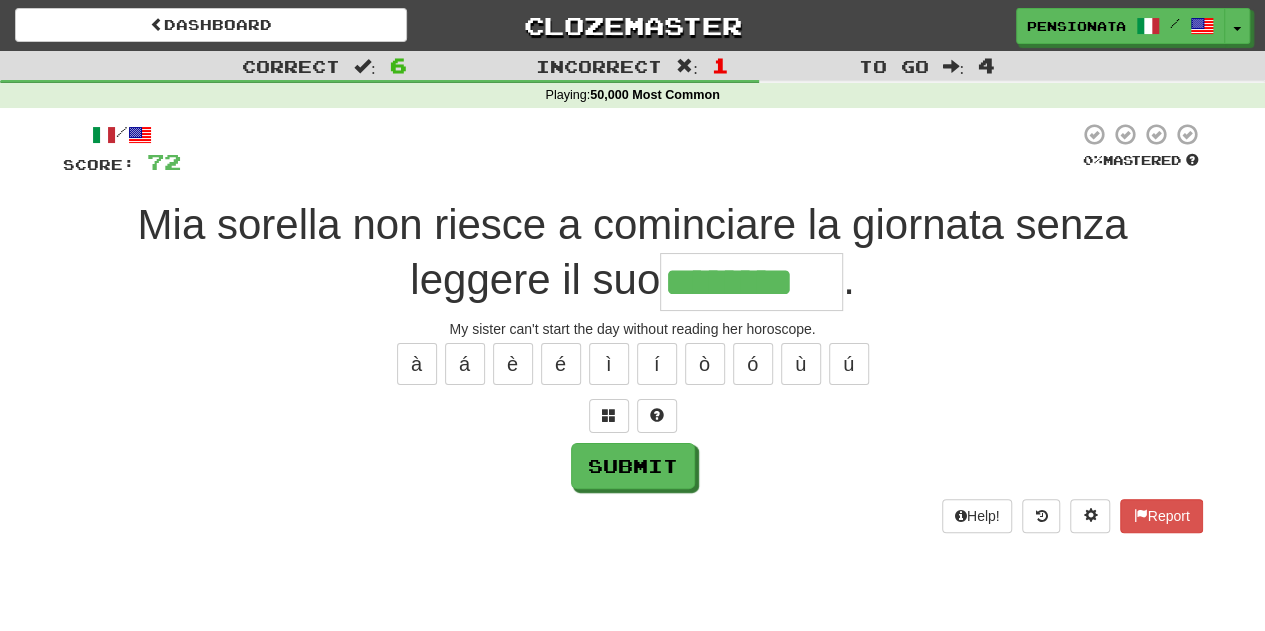type on "********" 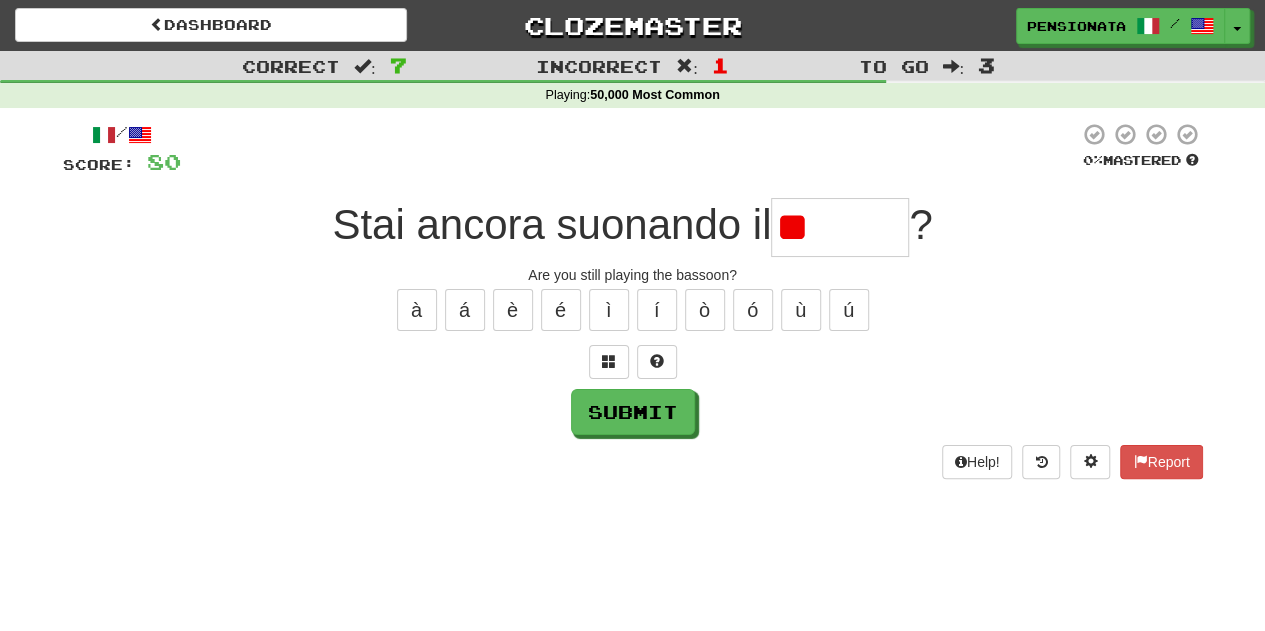 type on "*" 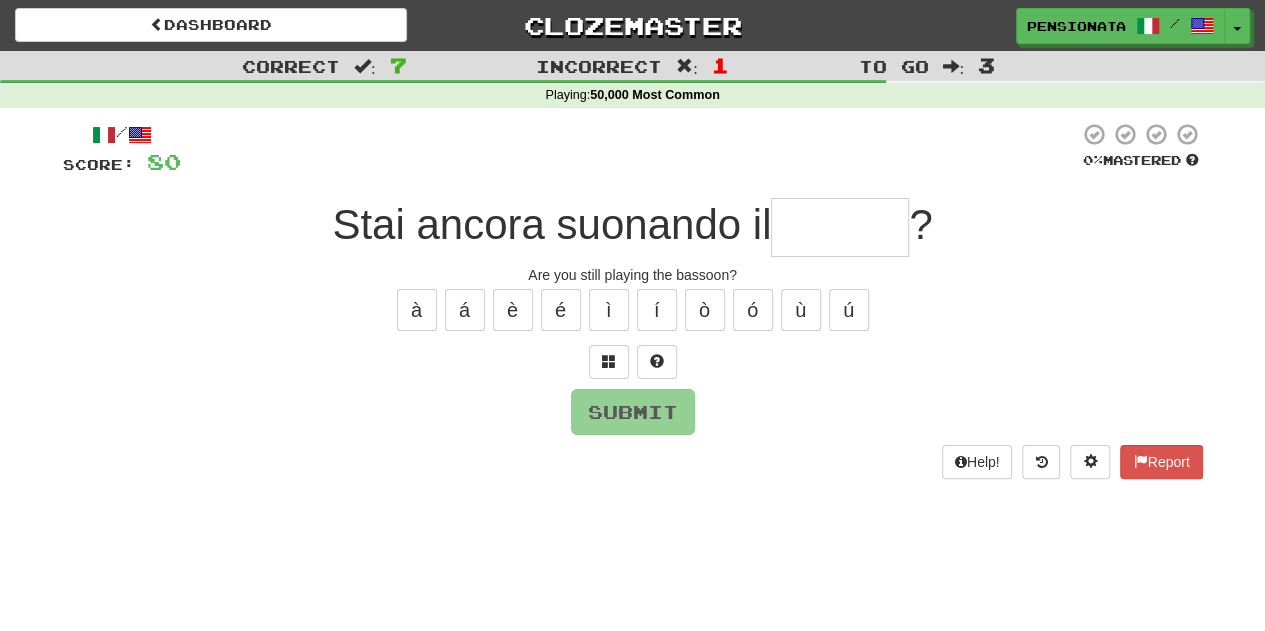type on "*******" 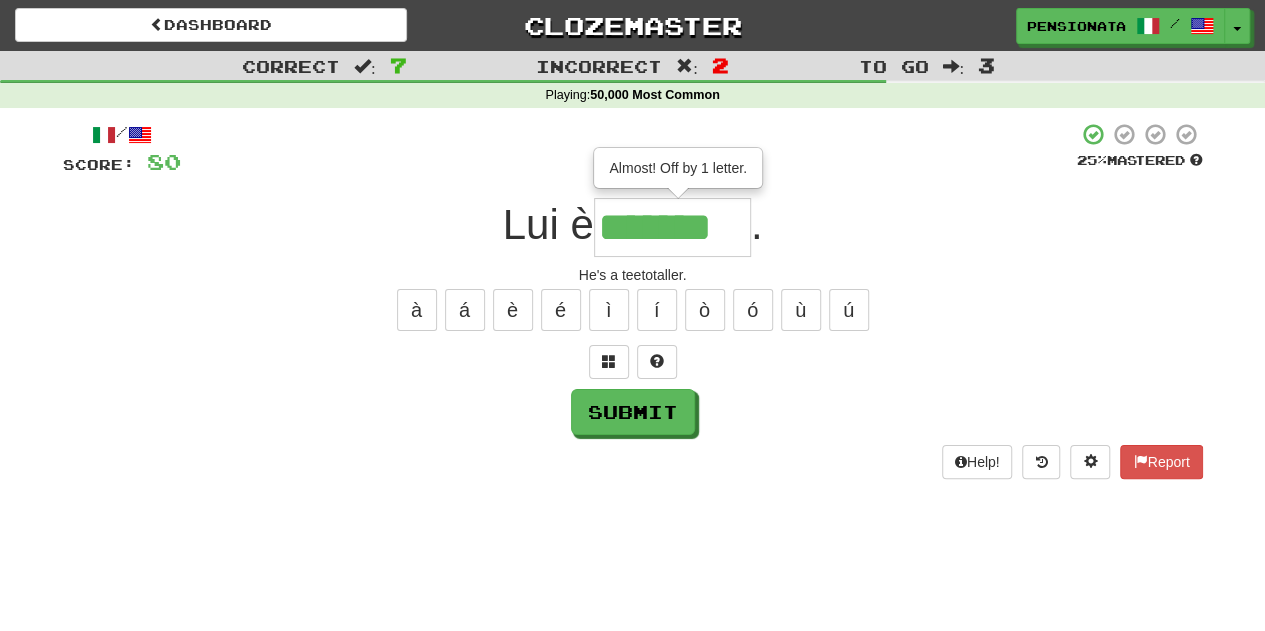 type on "*******" 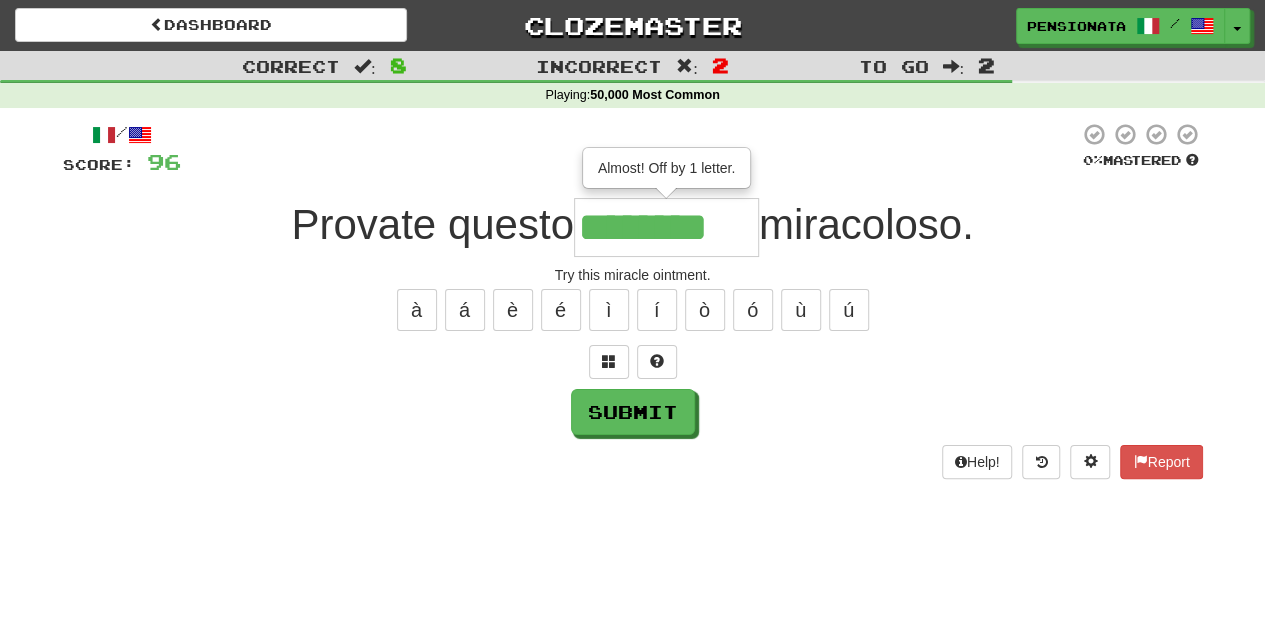 type on "********" 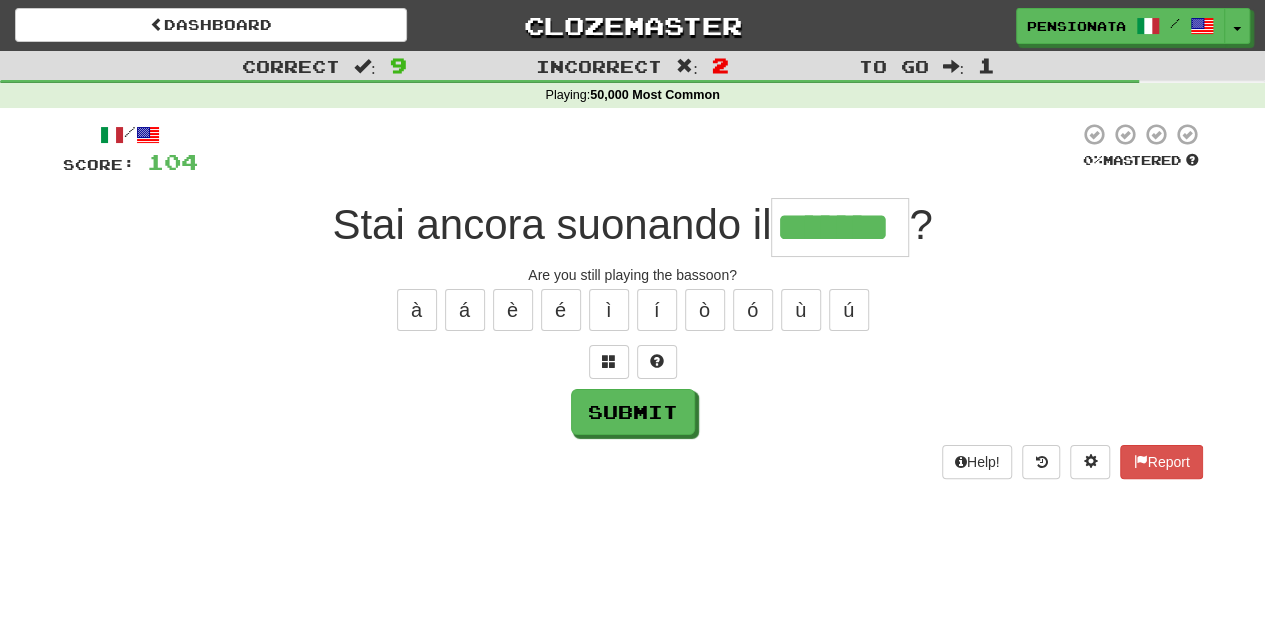 type on "*******" 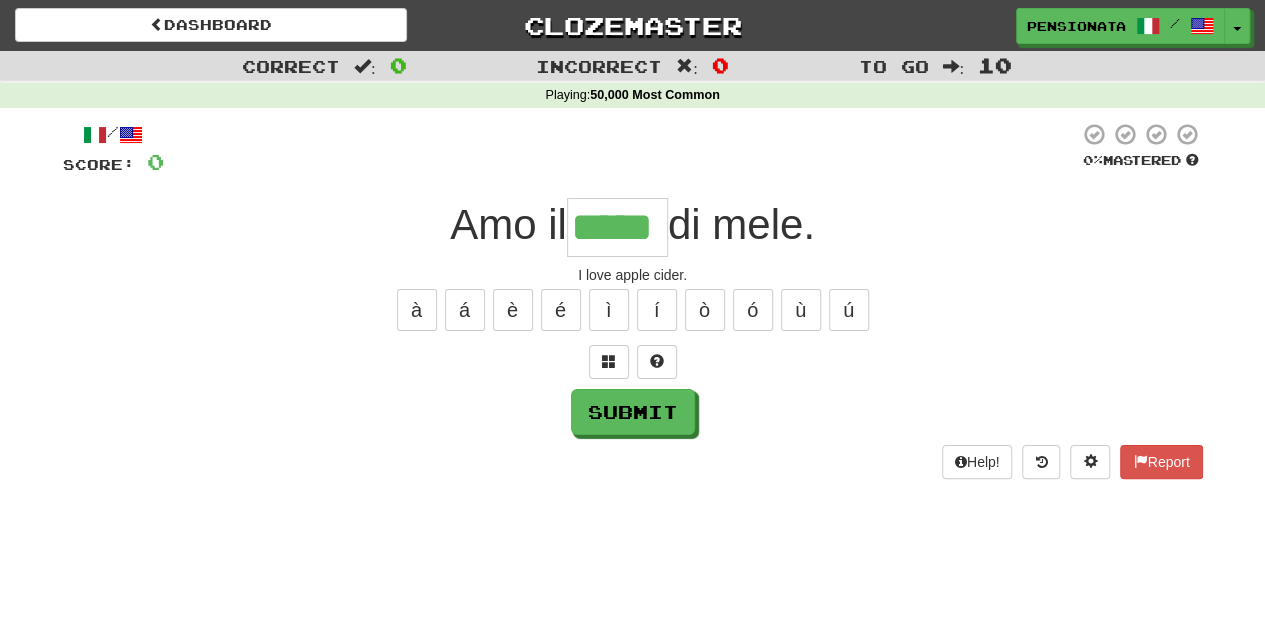 type on "*****" 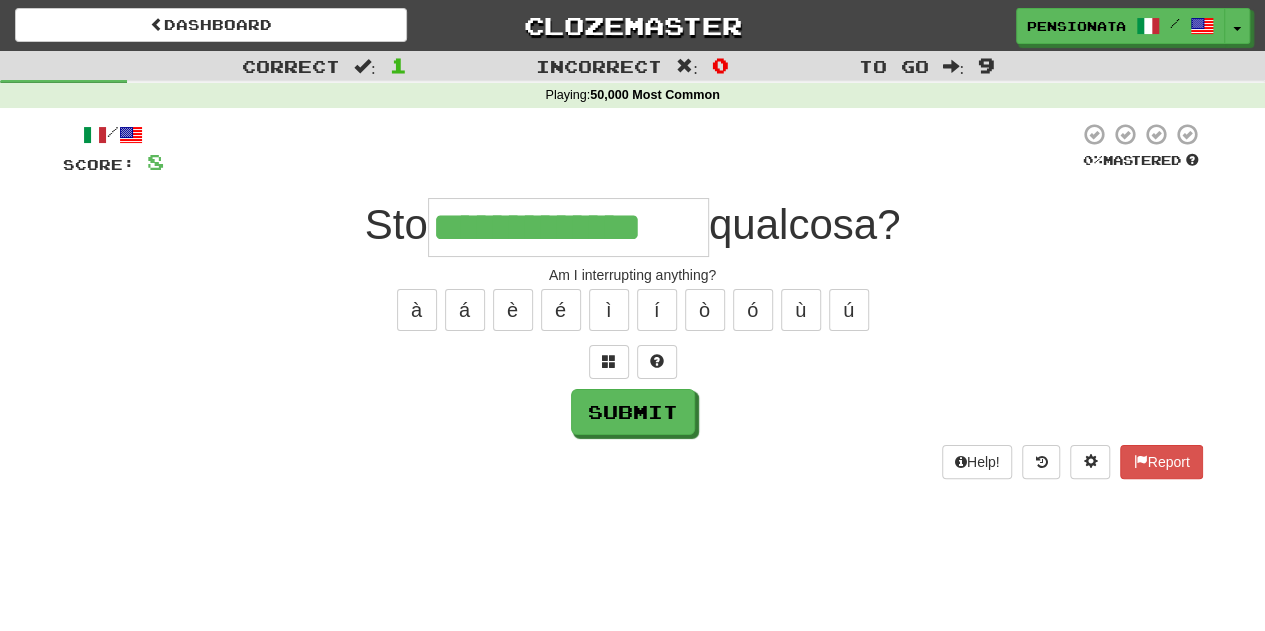 type on "**********" 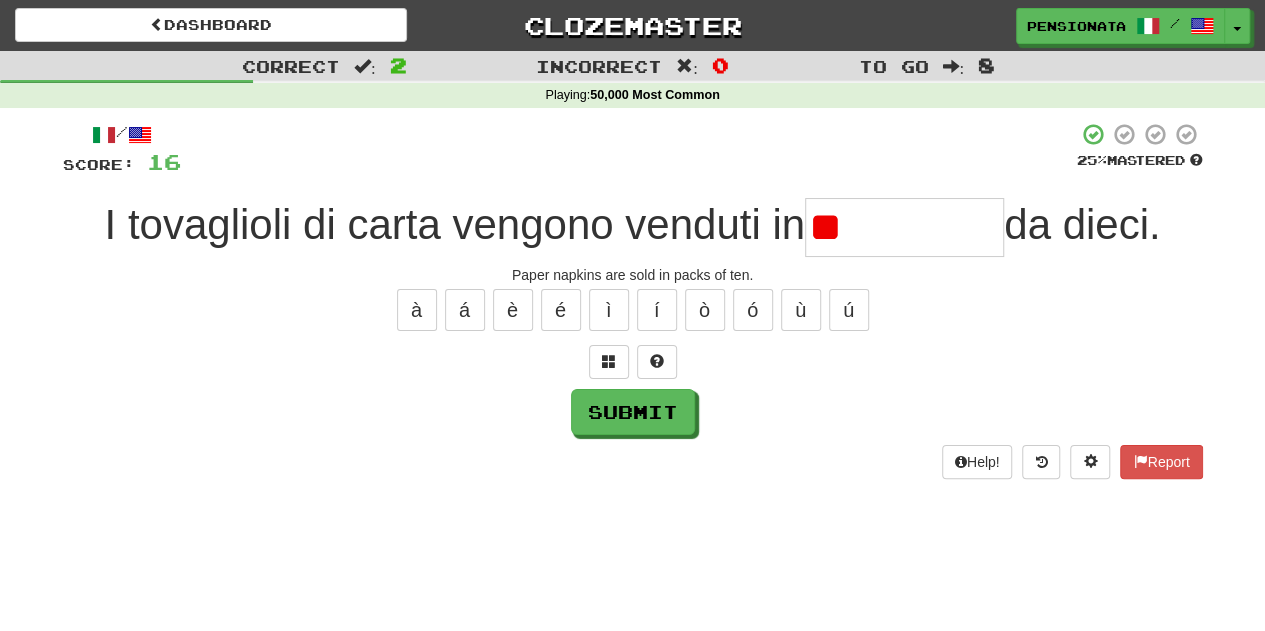 type on "*" 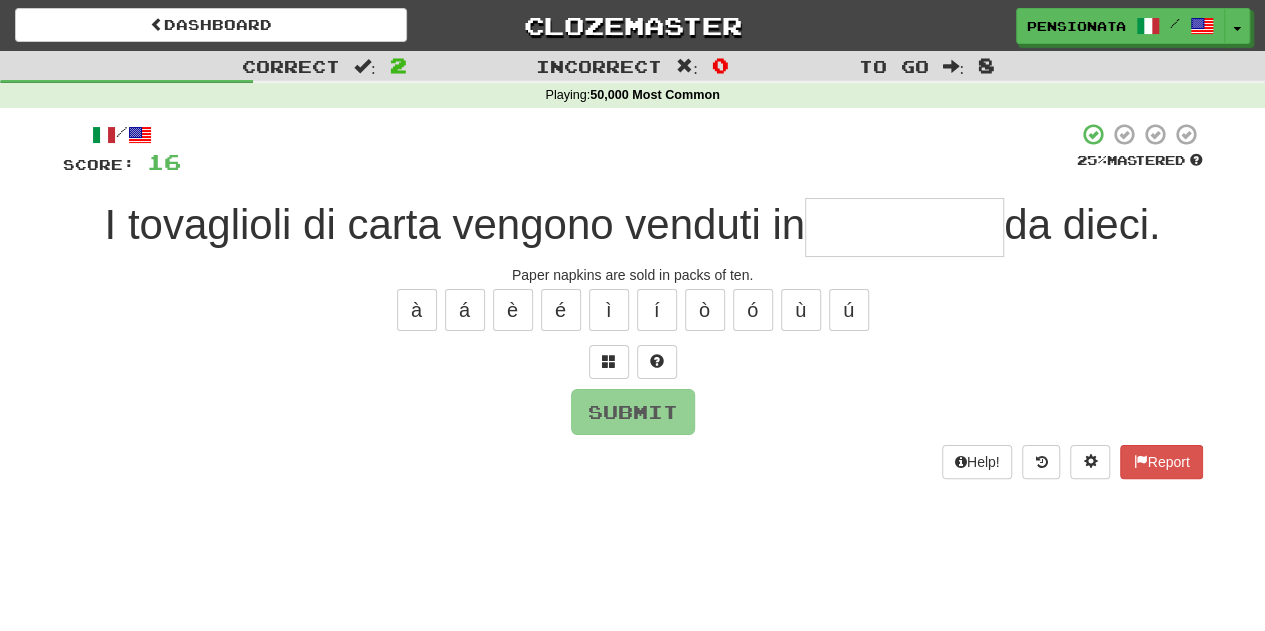 type on "**********" 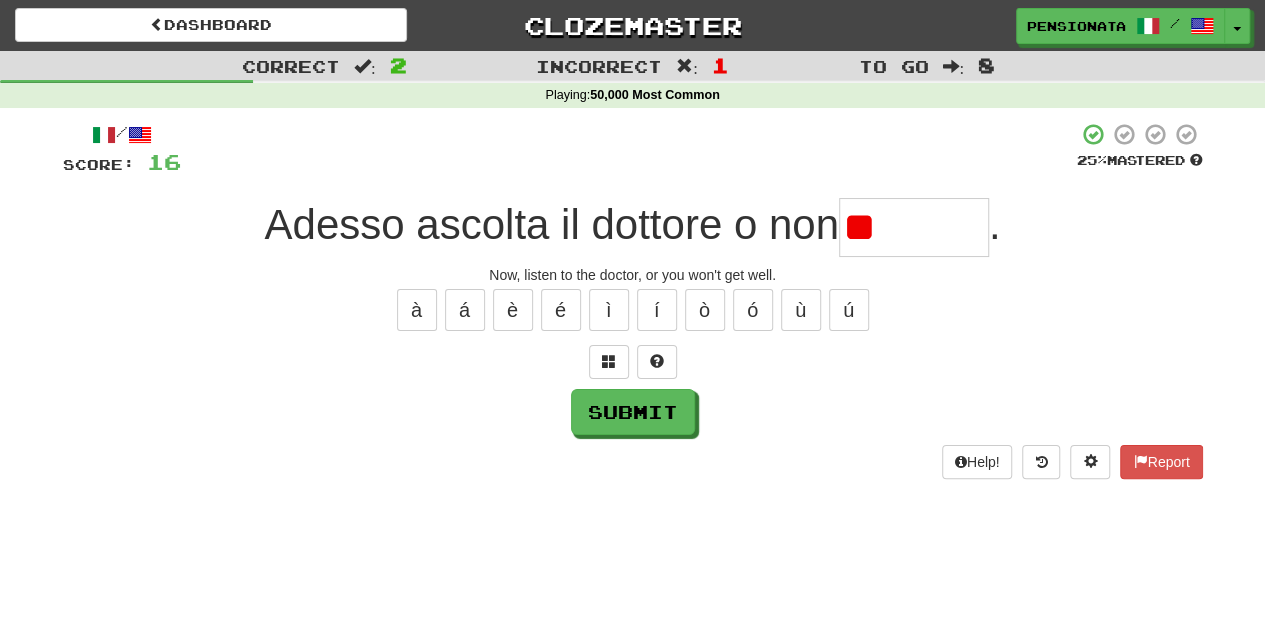 type on "*" 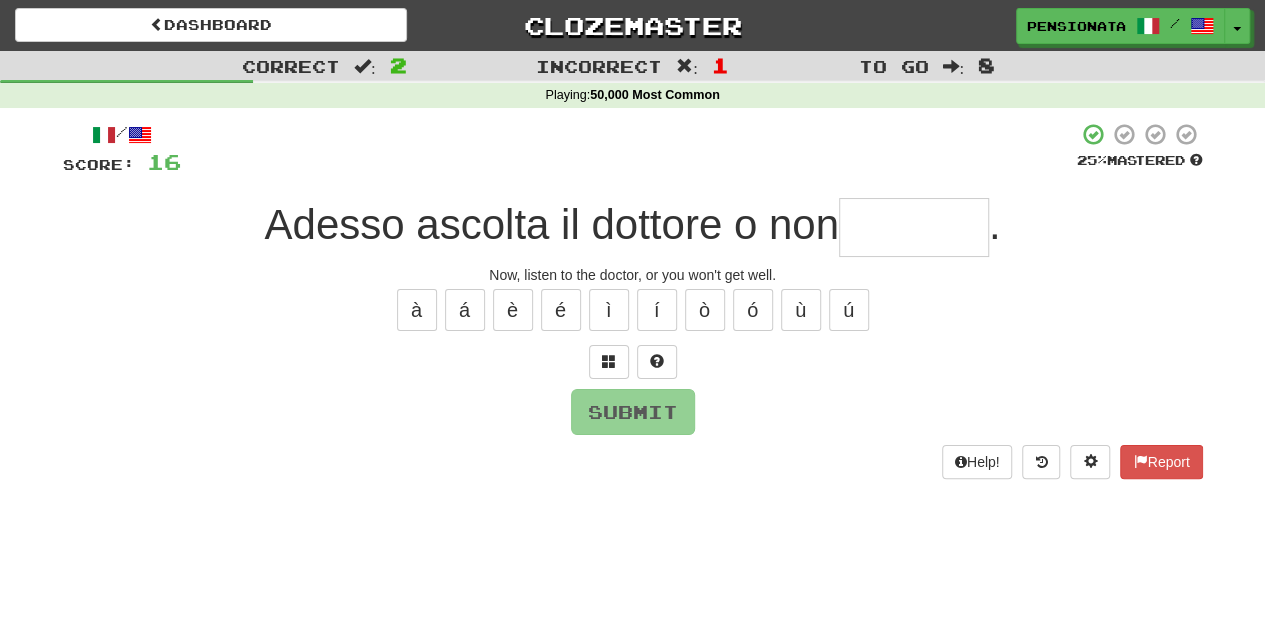 type on "********" 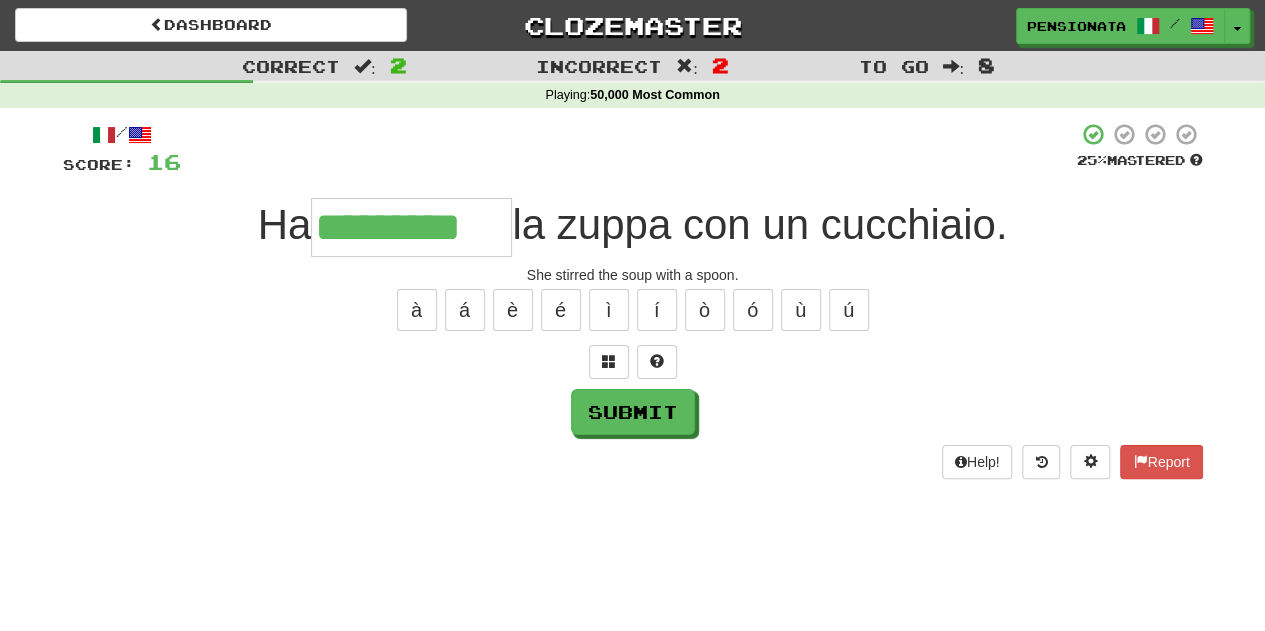 type on "*********" 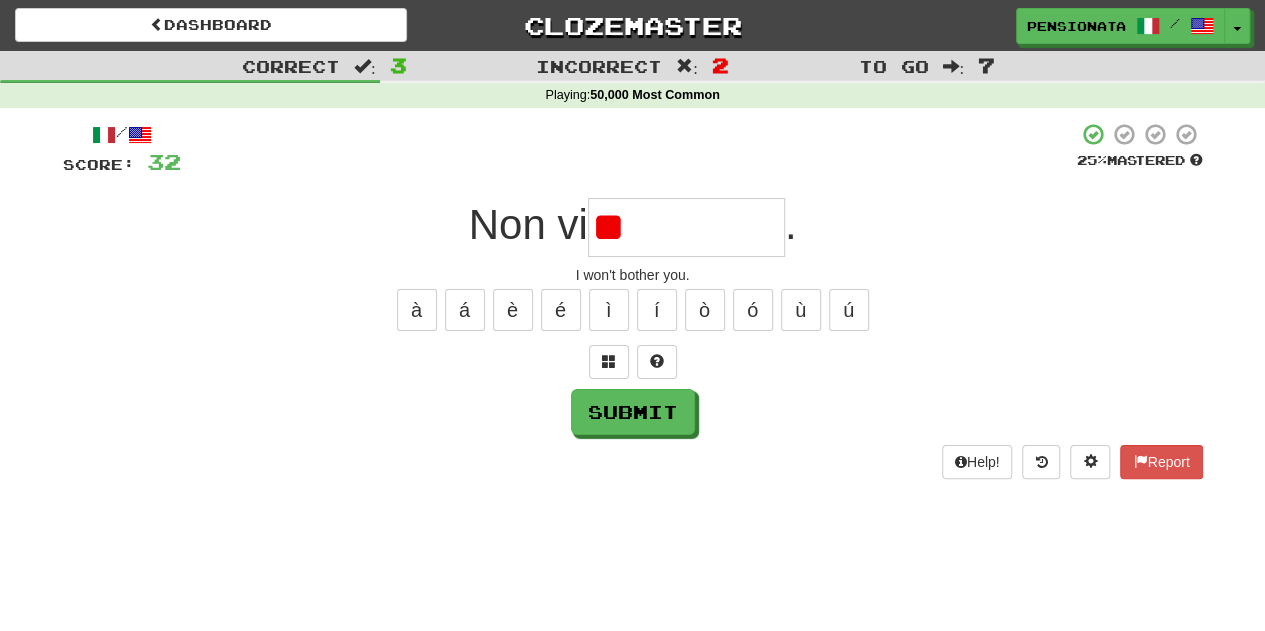 type on "*" 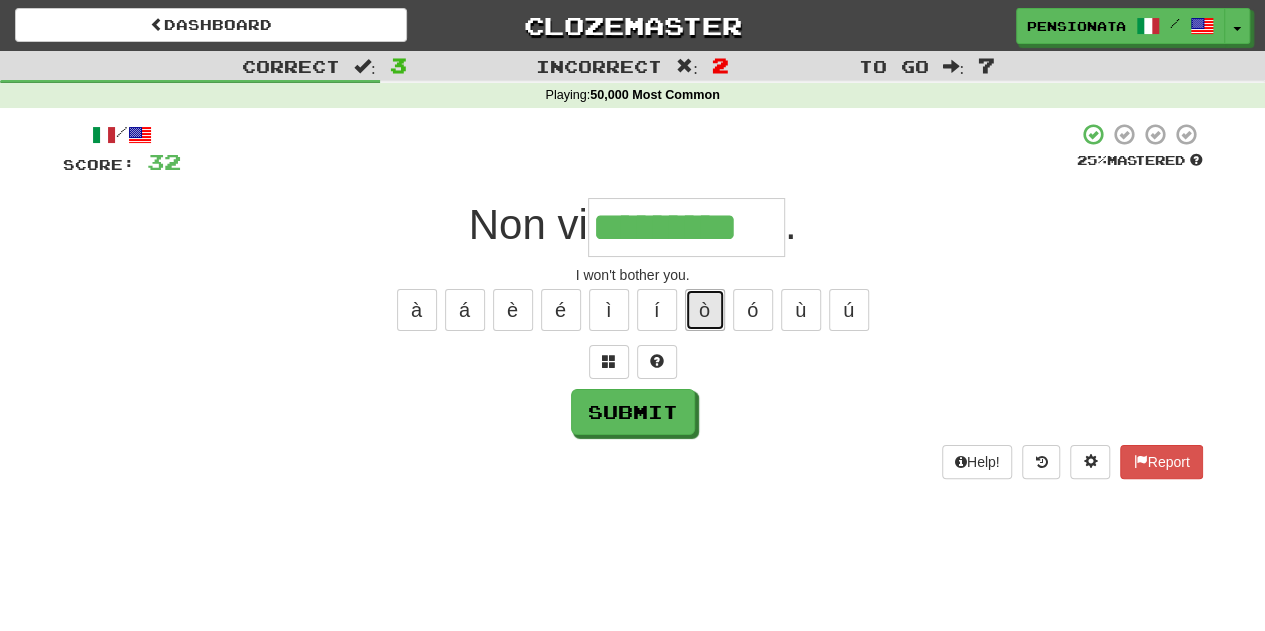 click on "ò" at bounding box center (705, 310) 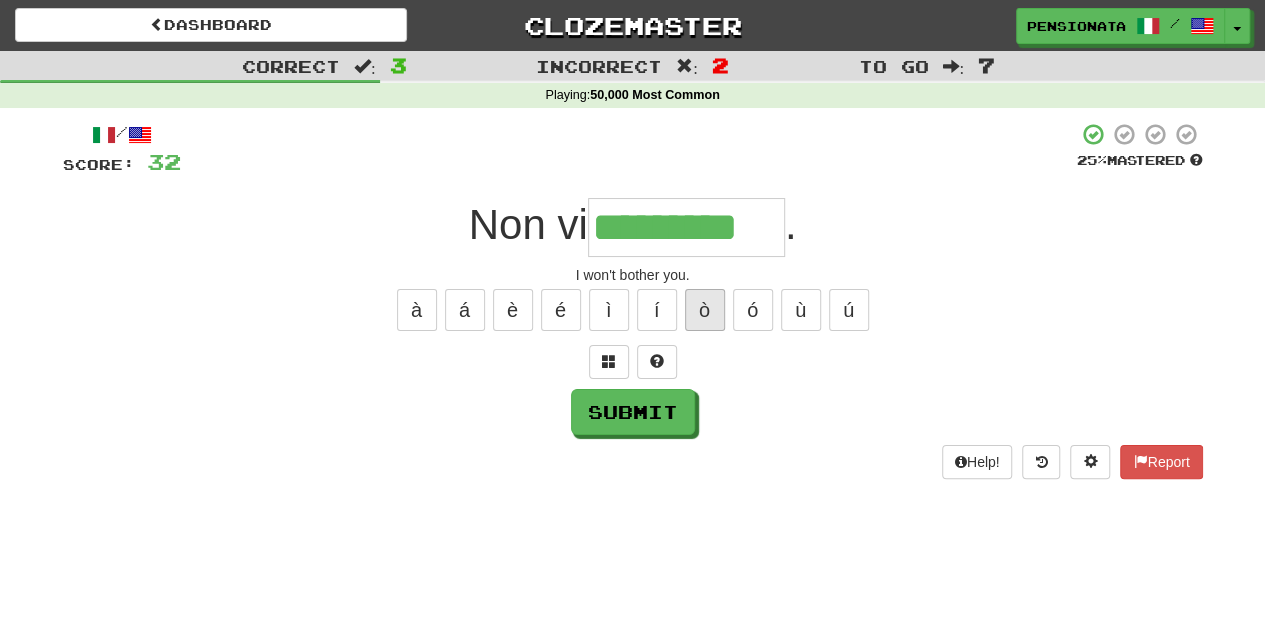 type on "**********" 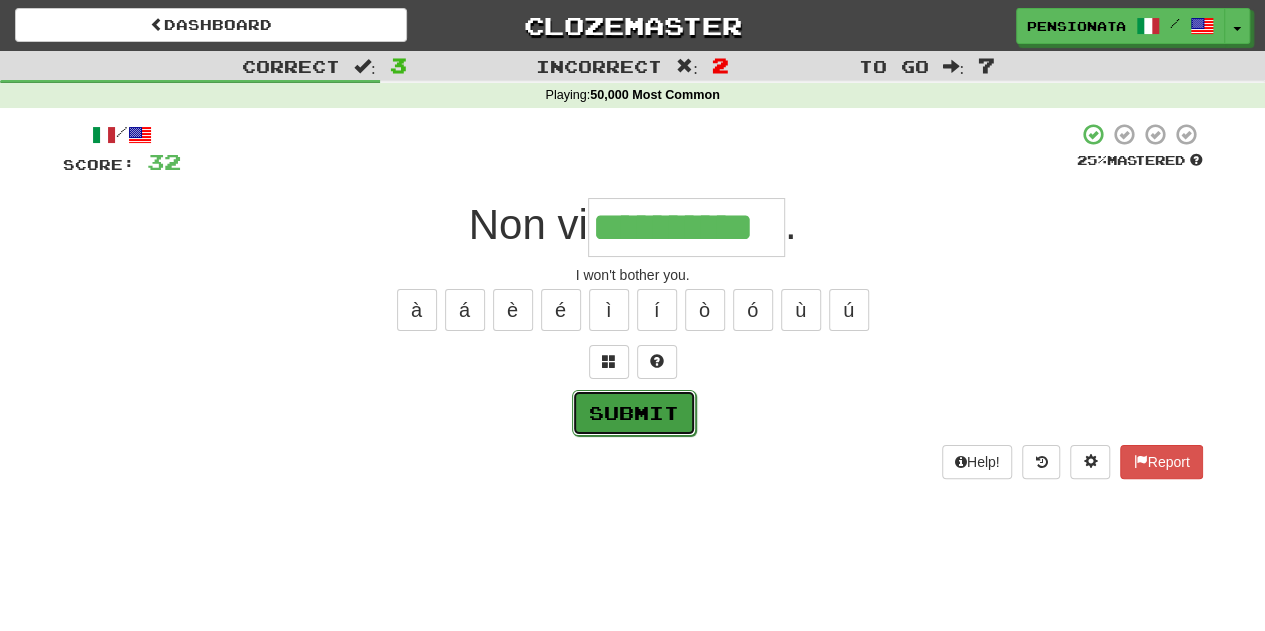 click on "Submit" at bounding box center [634, 413] 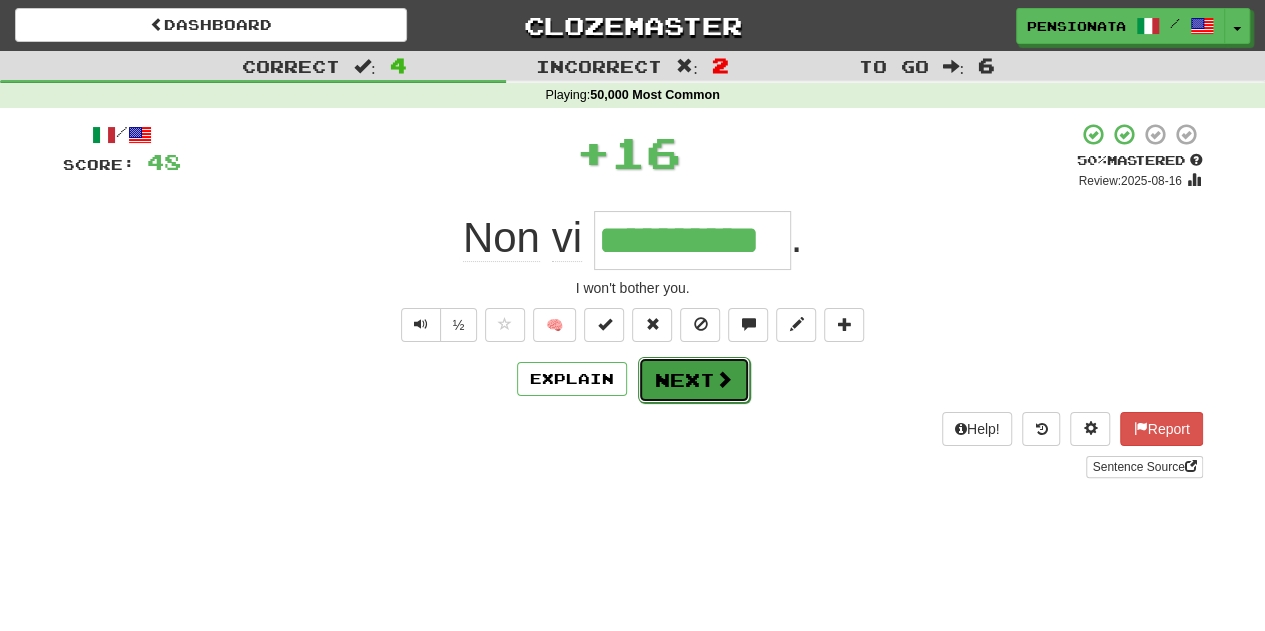 click at bounding box center (724, 379) 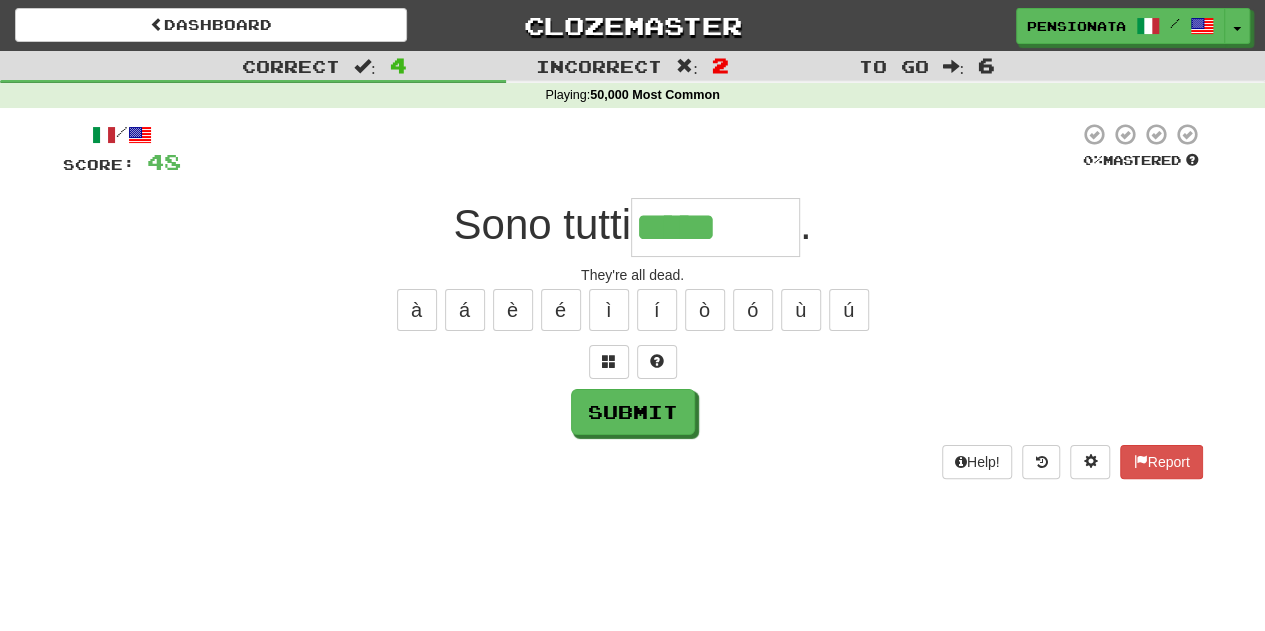 type on "********" 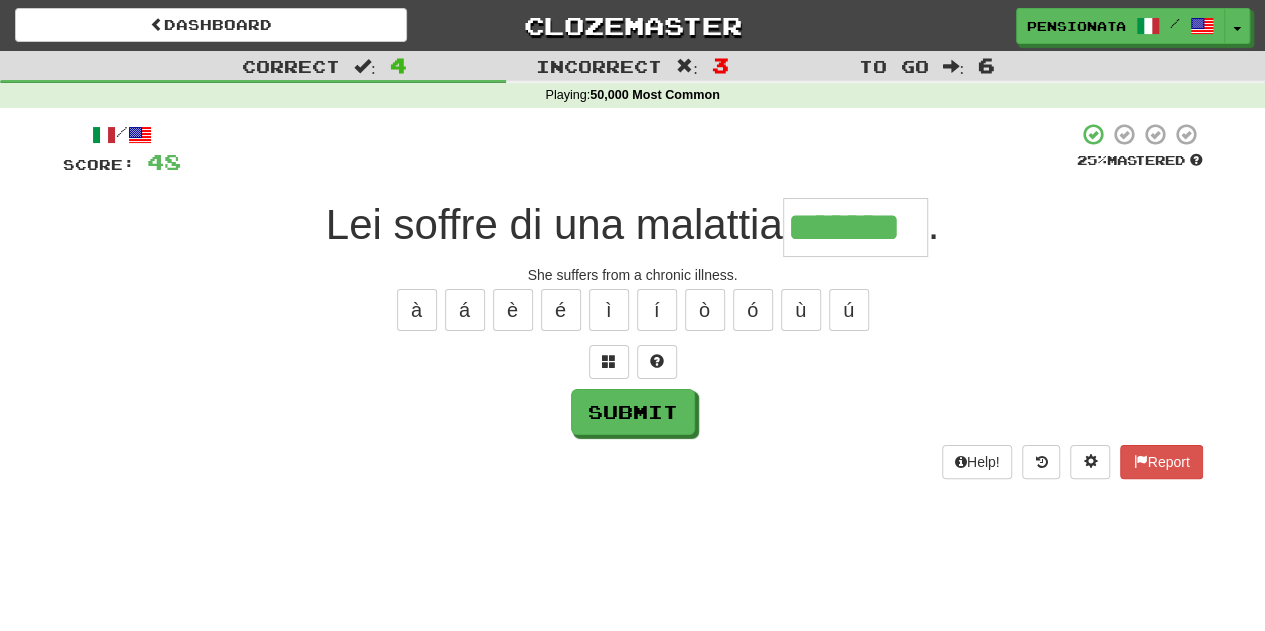 type on "*******" 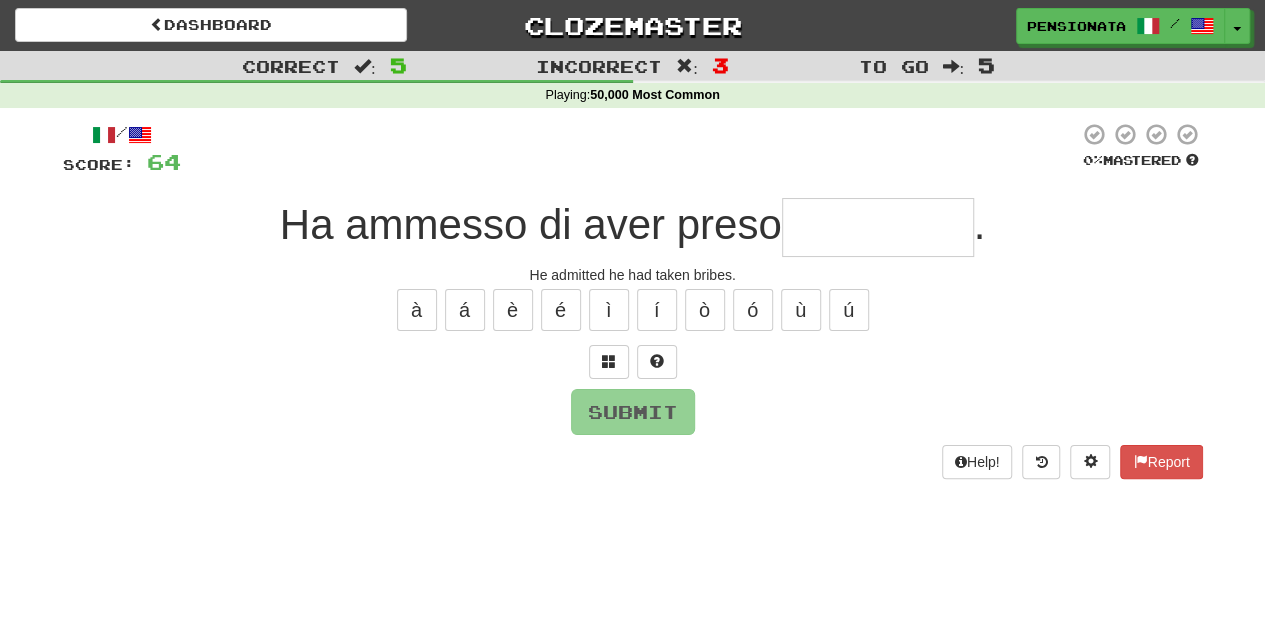 type on "*" 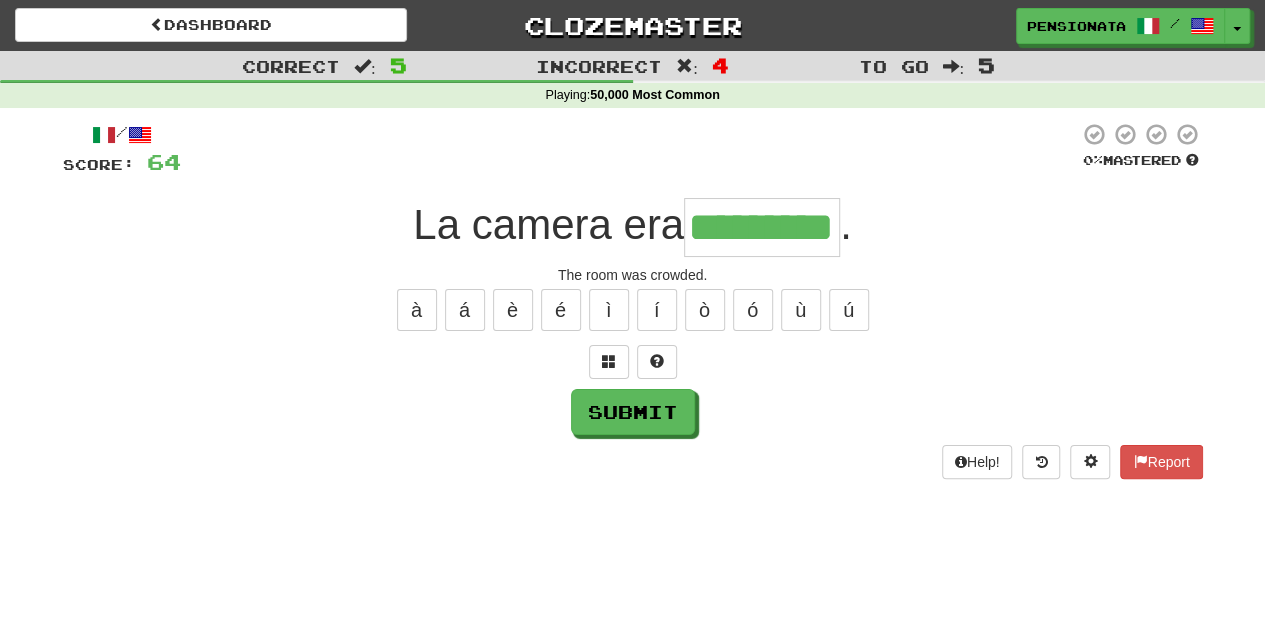 type on "*********" 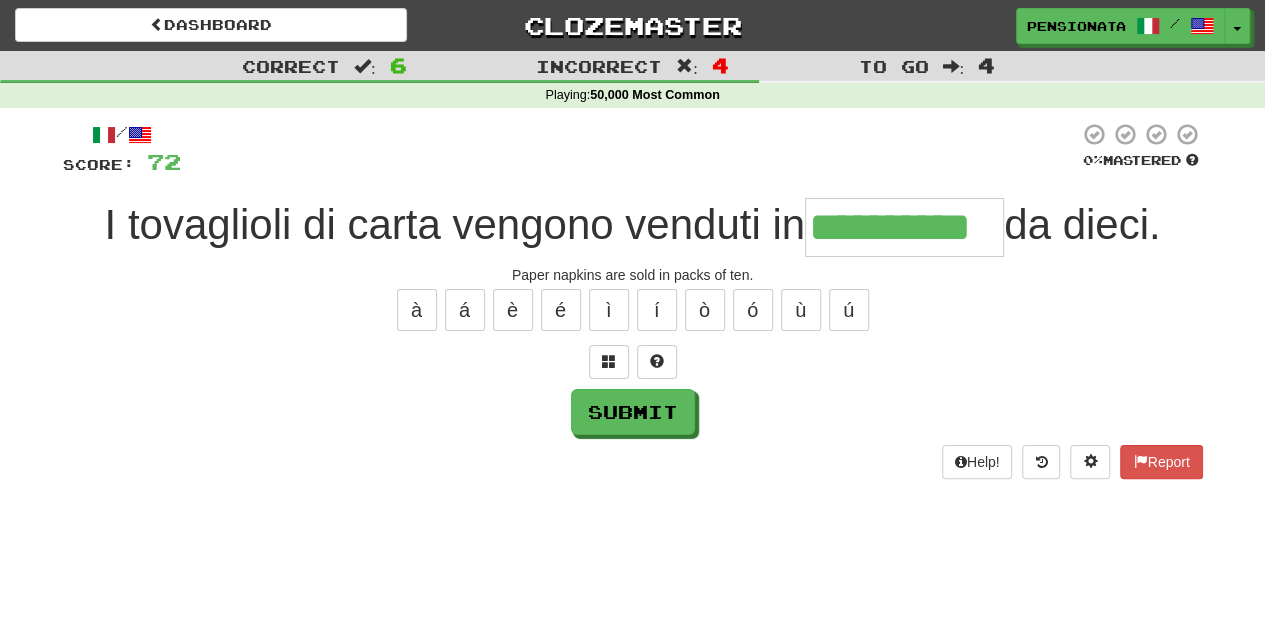 type on "**********" 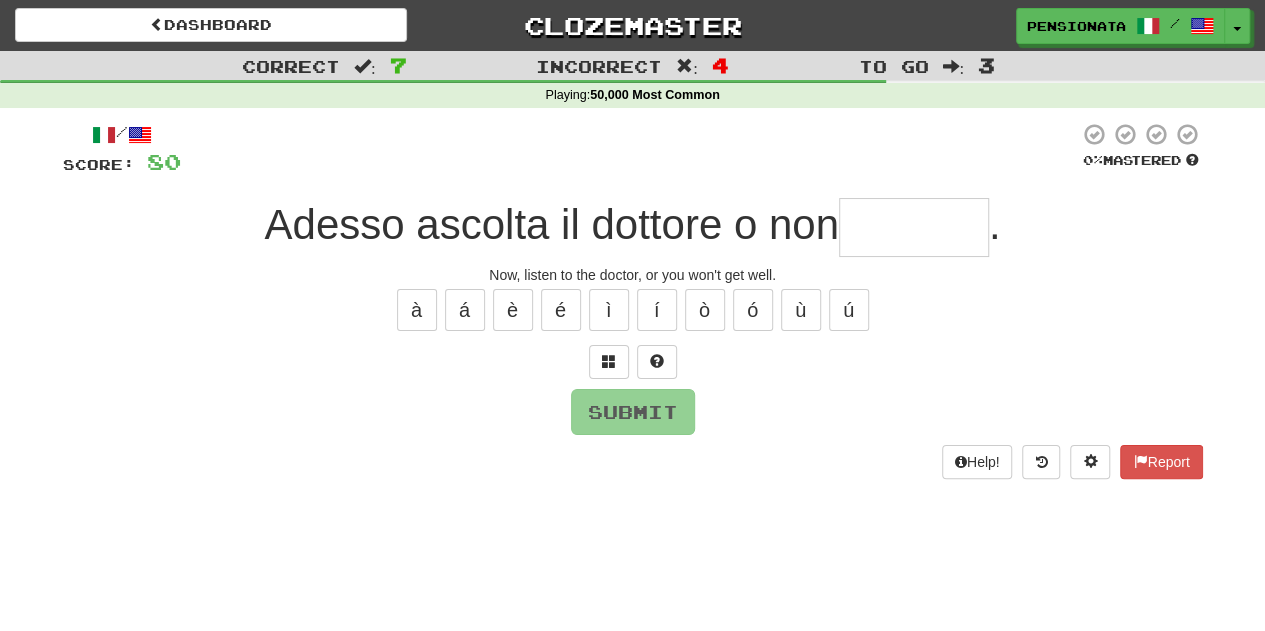 type on "*" 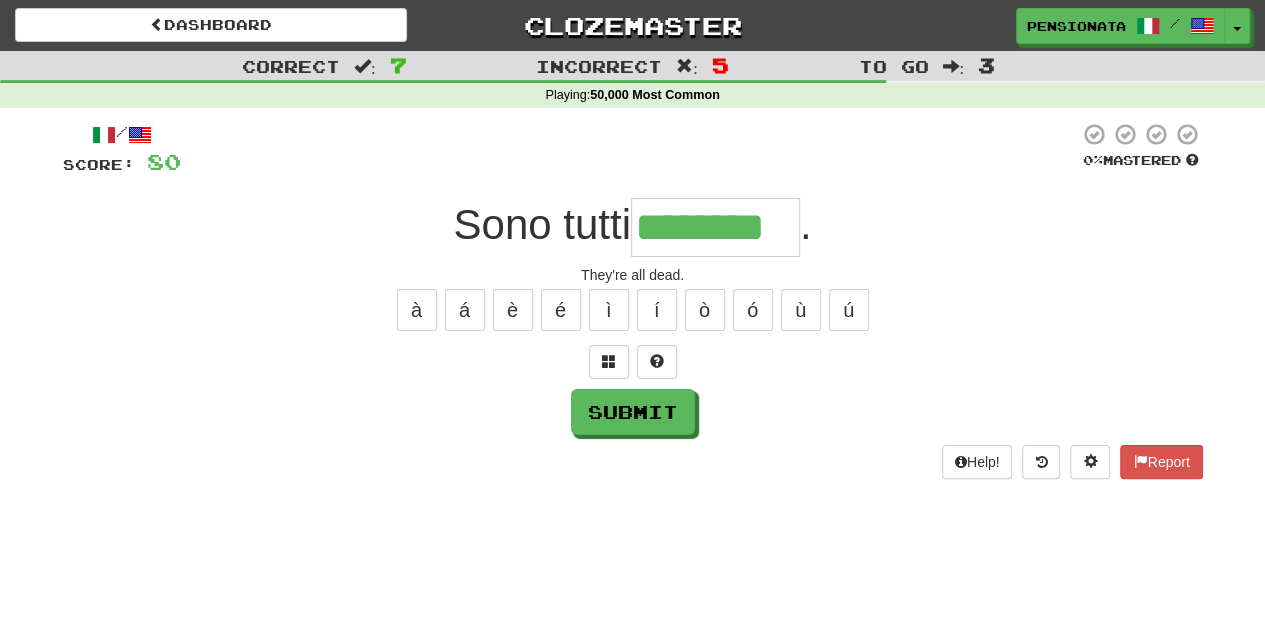 type on "********" 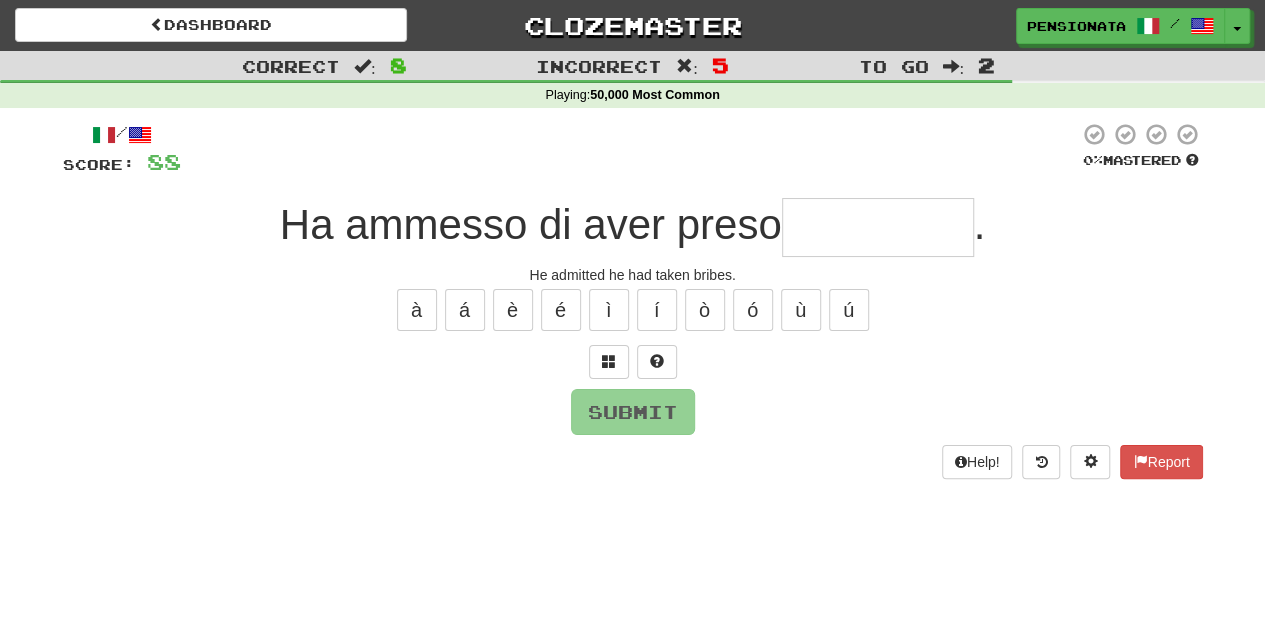 type on "**********" 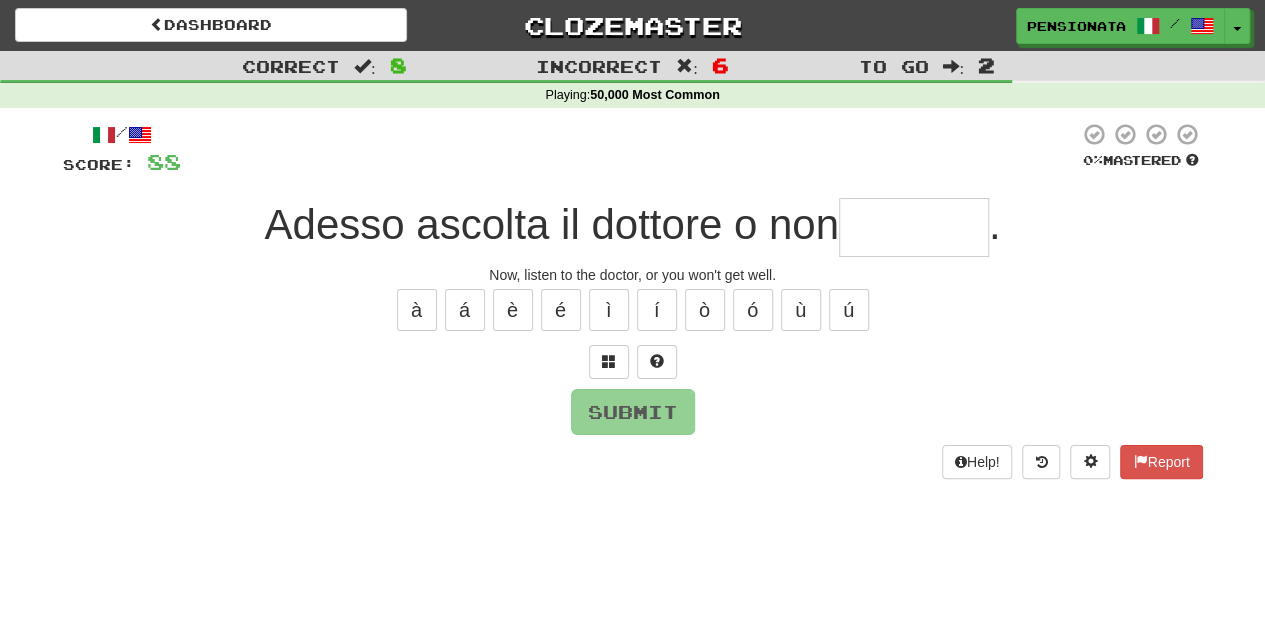 type on "********" 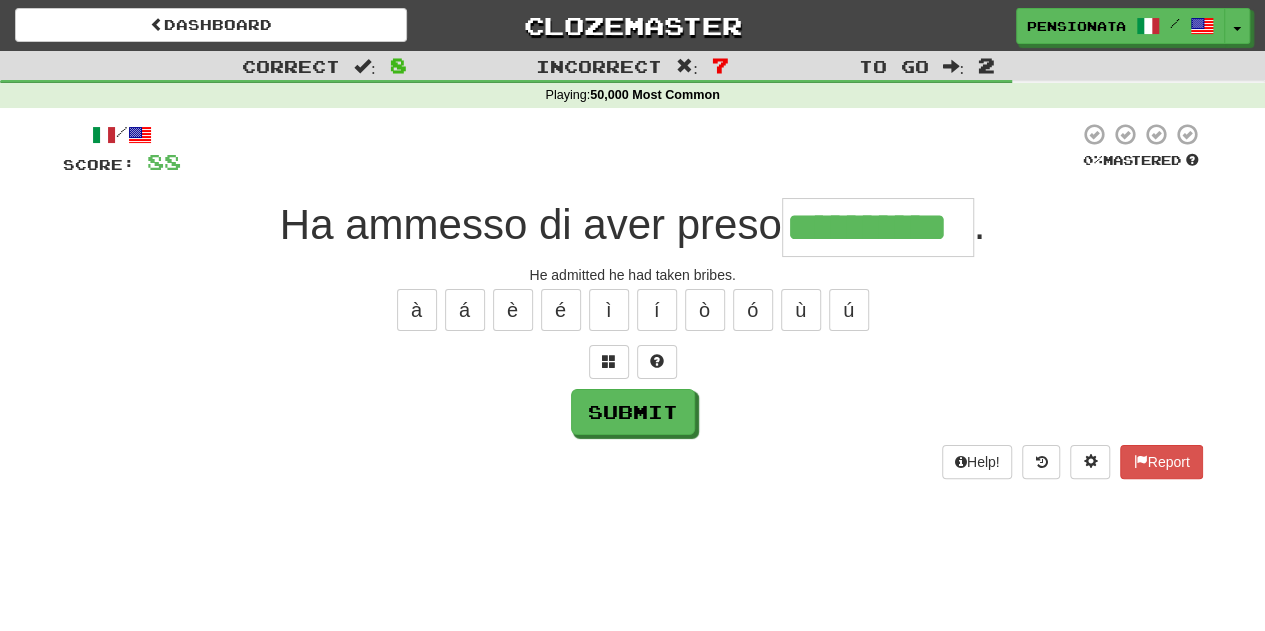 type on "**********" 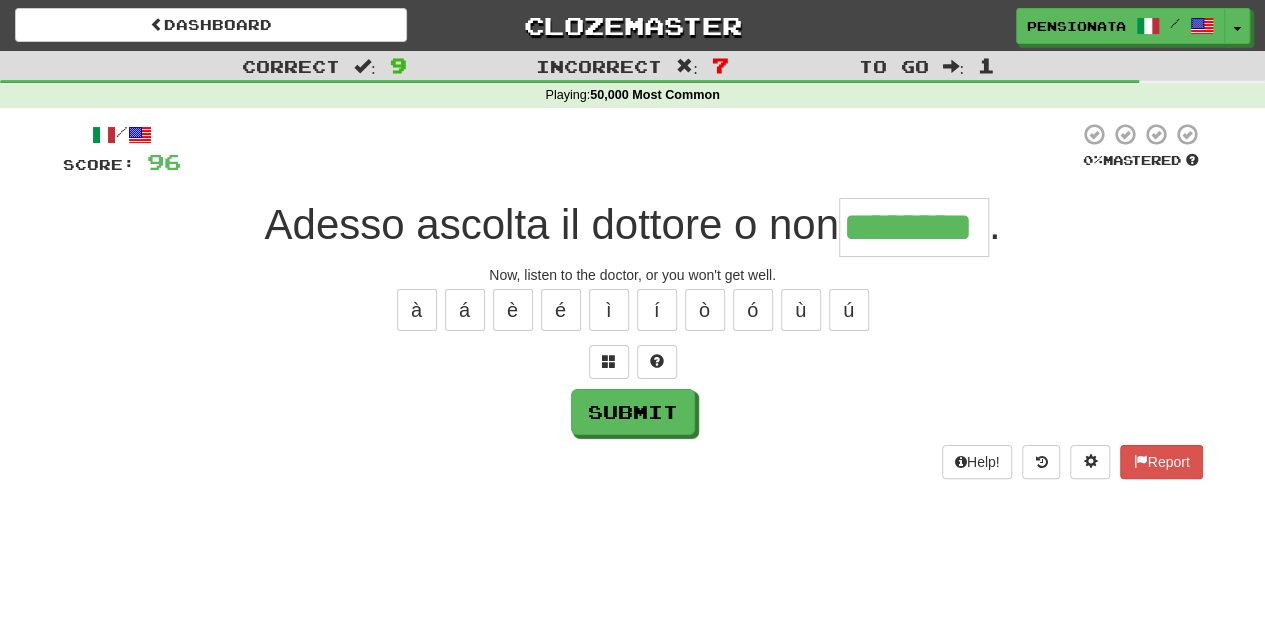 type on "********" 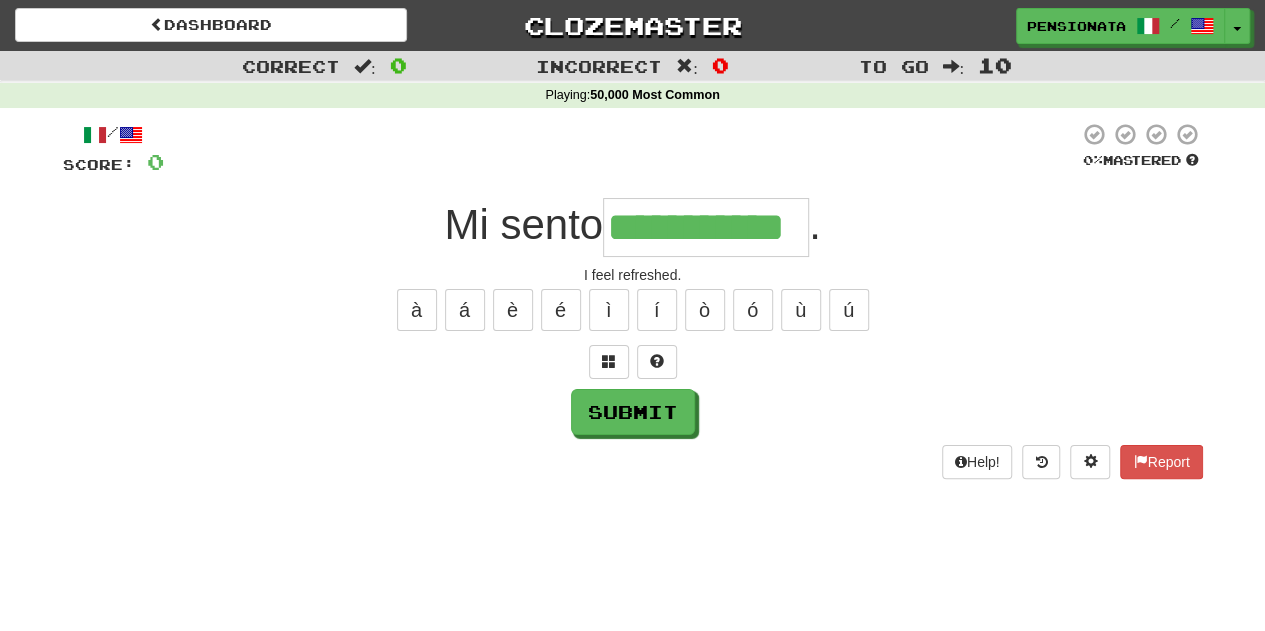 type on "**********" 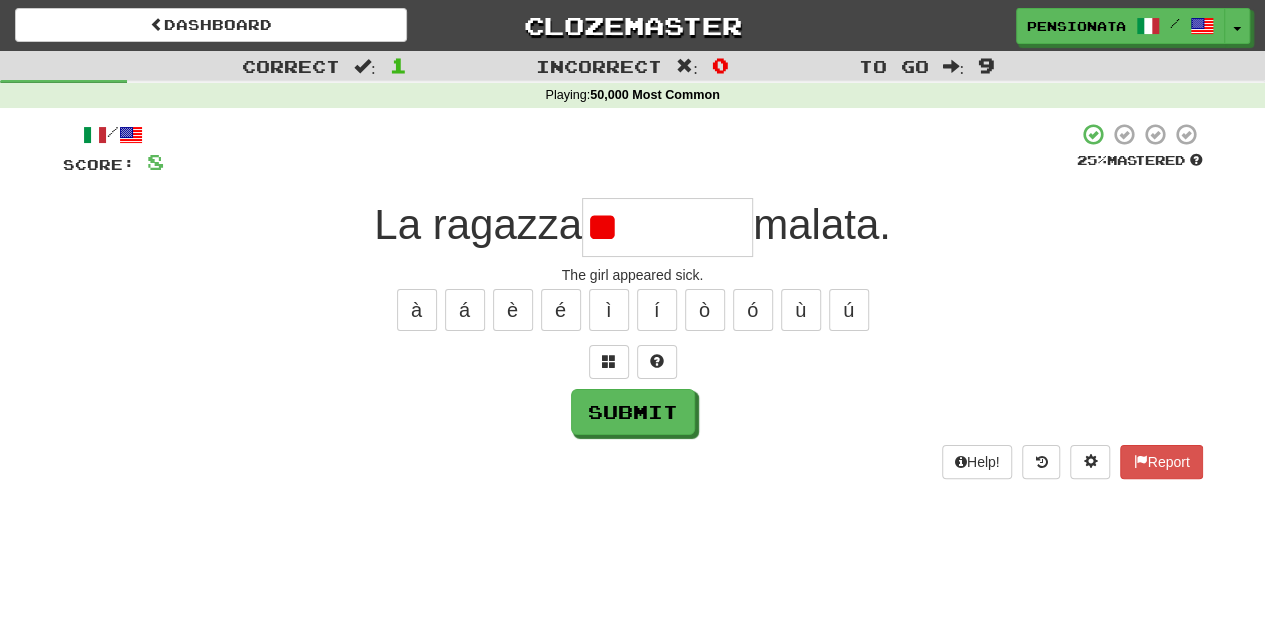 type on "*" 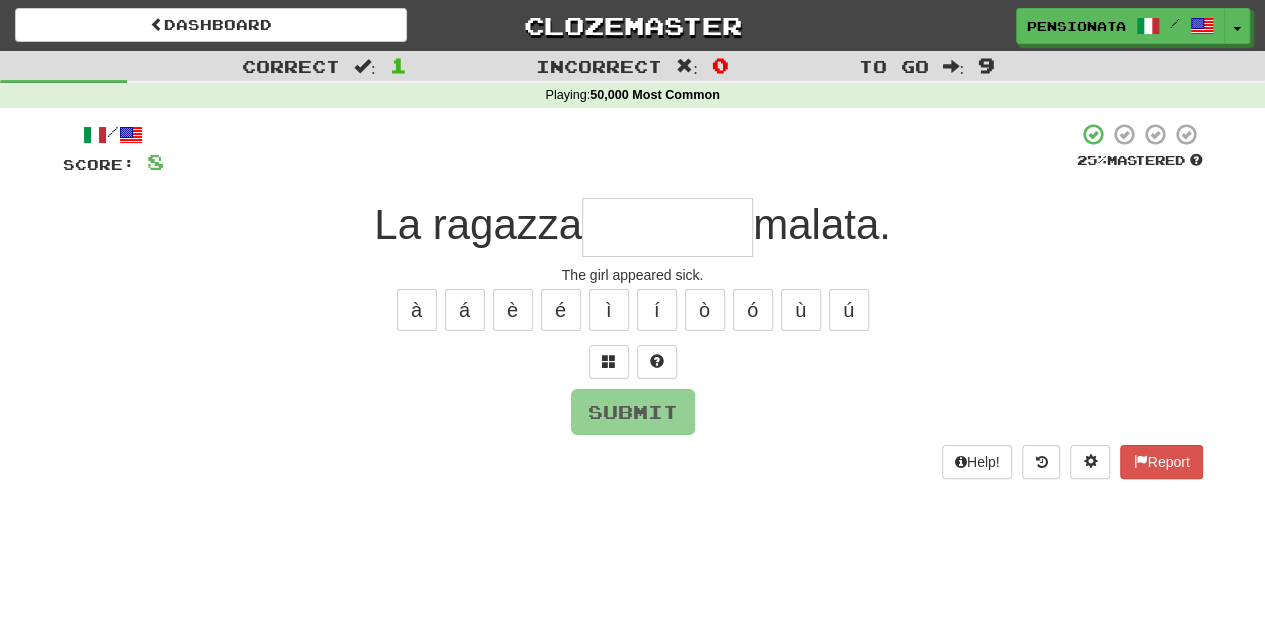 type on "********" 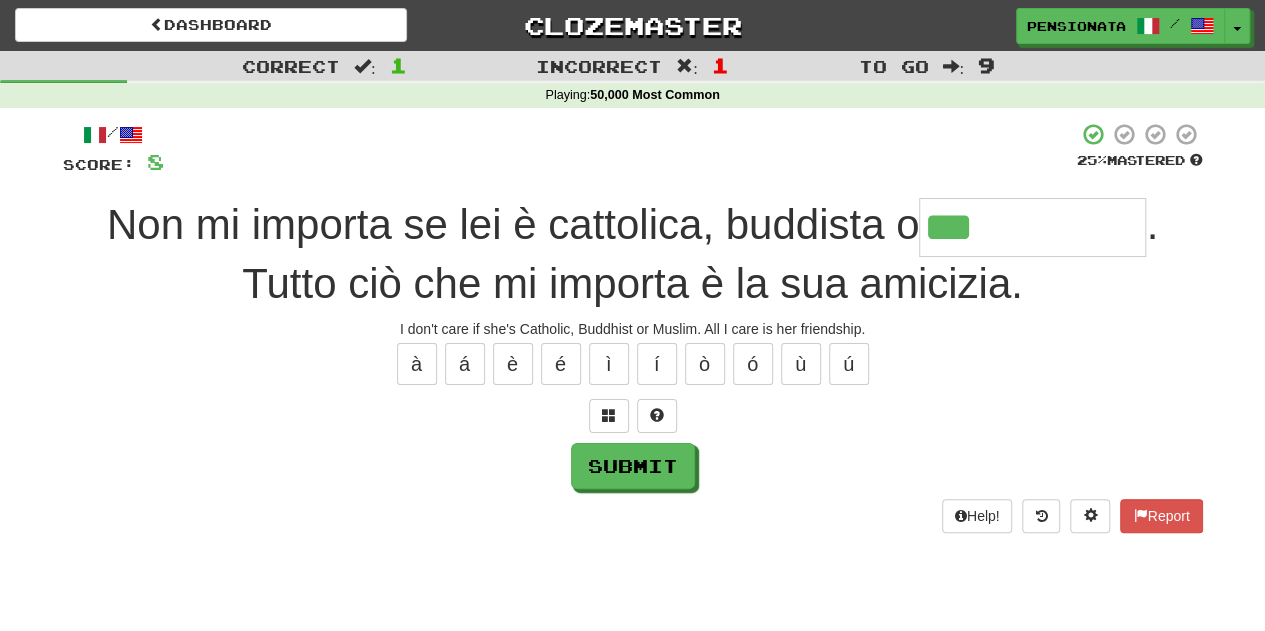 type on "*********" 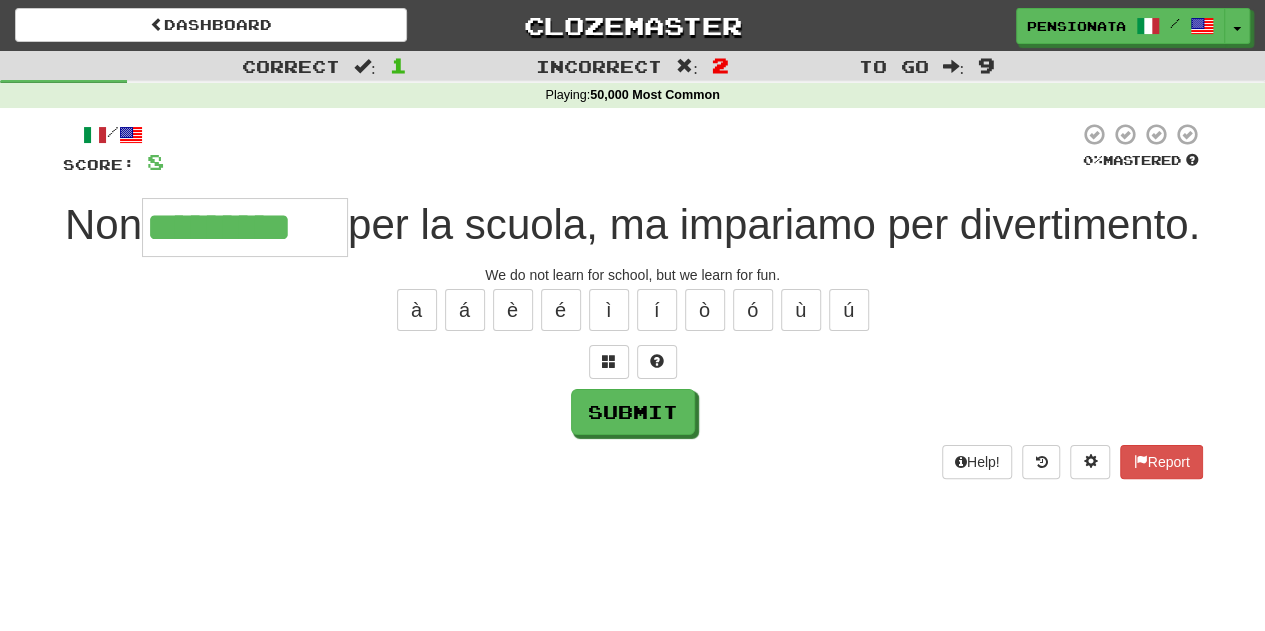 type on "*********" 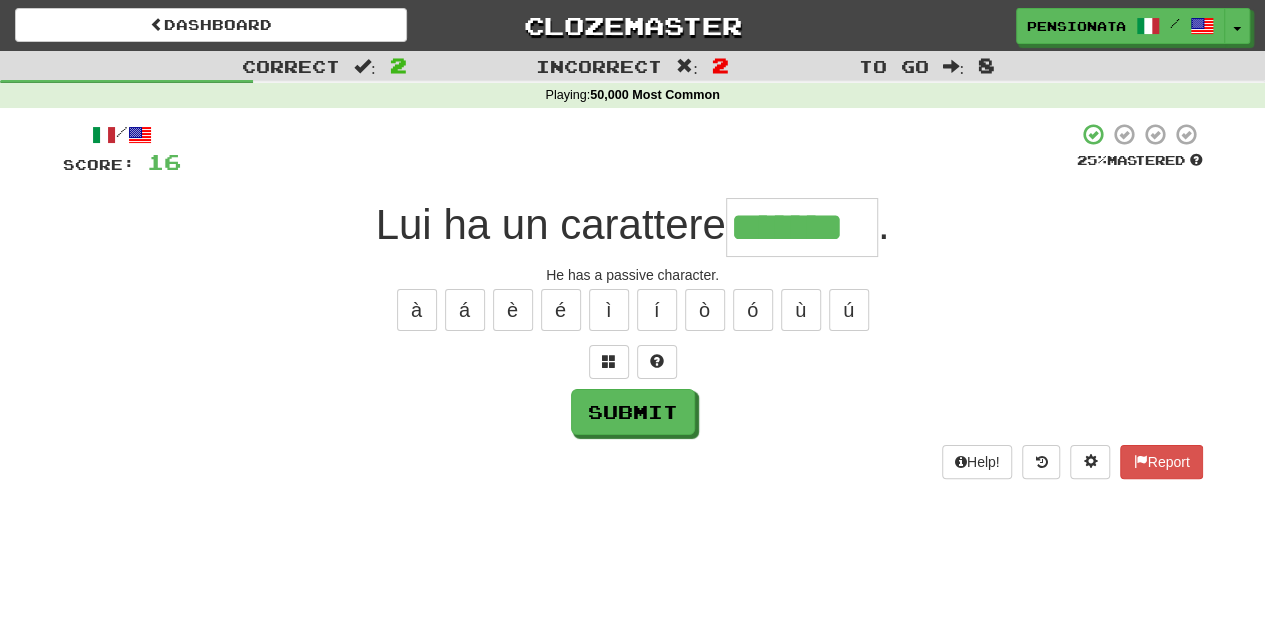 type on "*******" 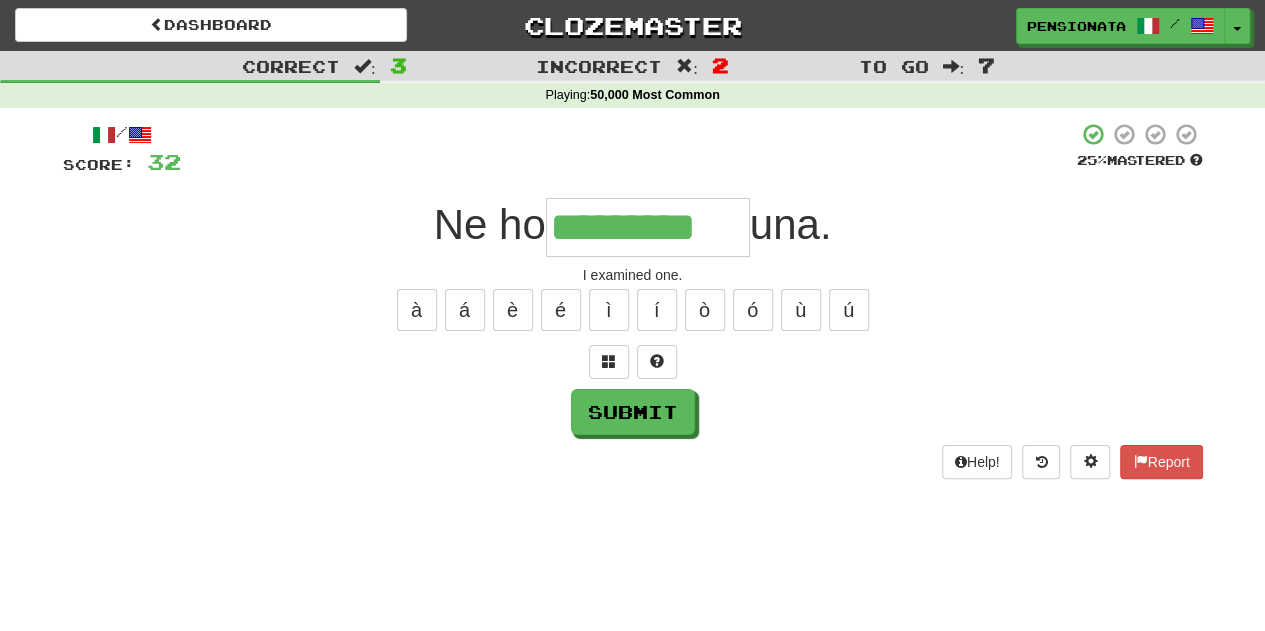 type on "*********" 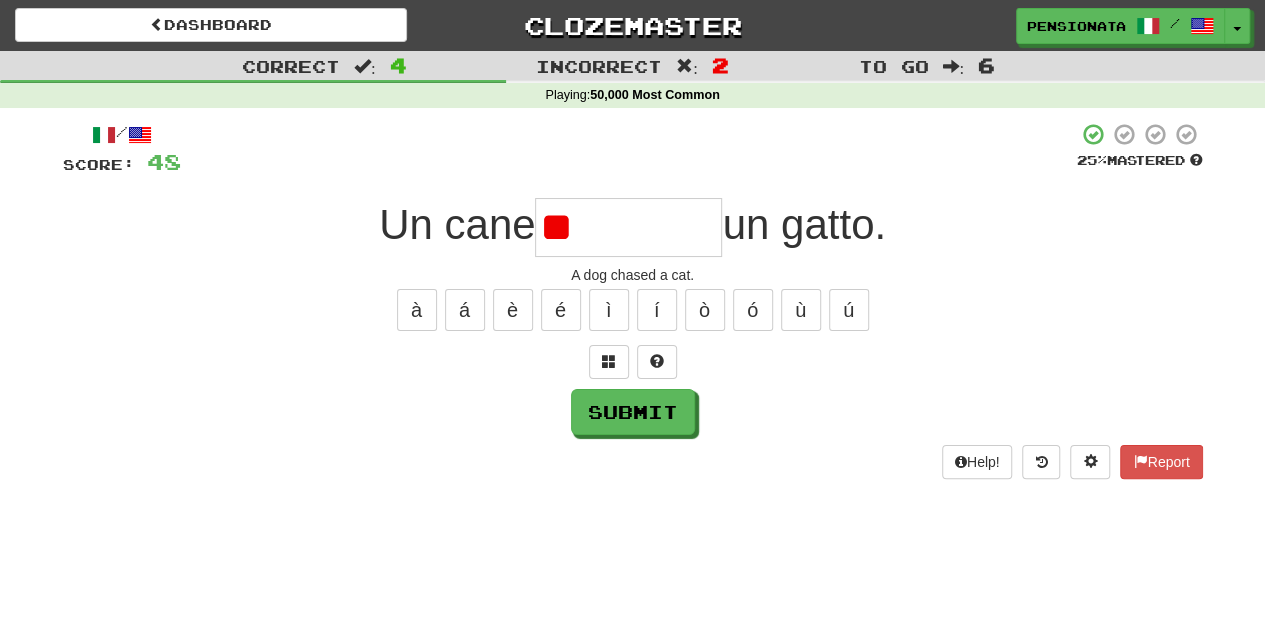 type on "*" 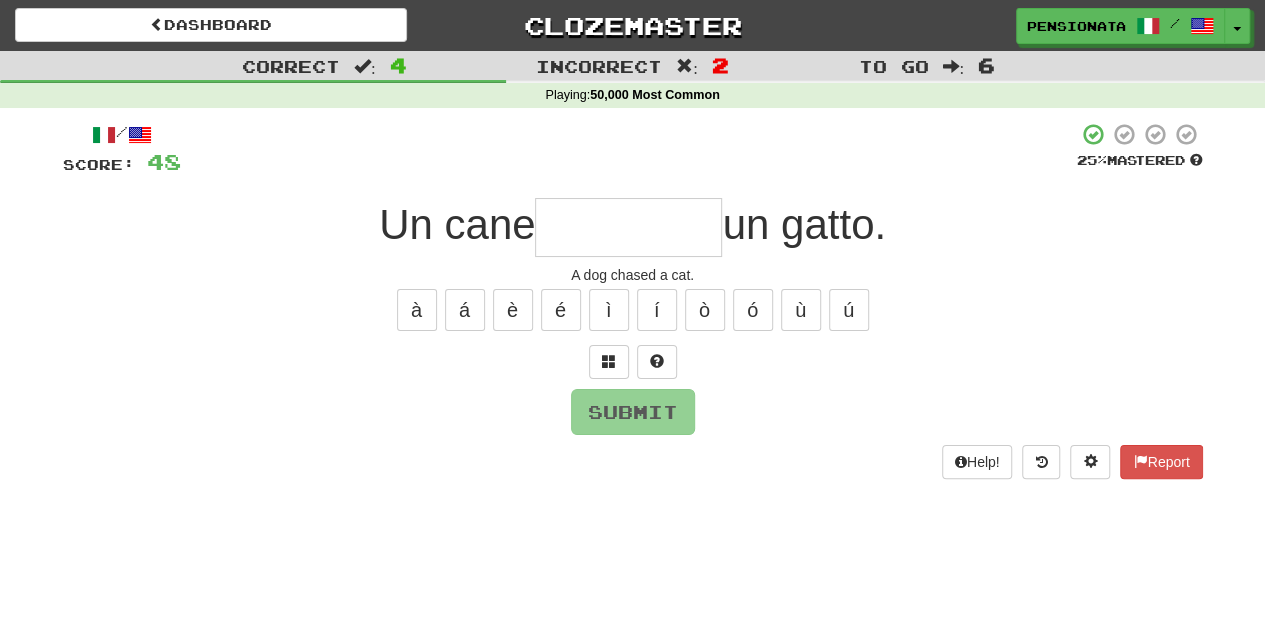 type on "*********" 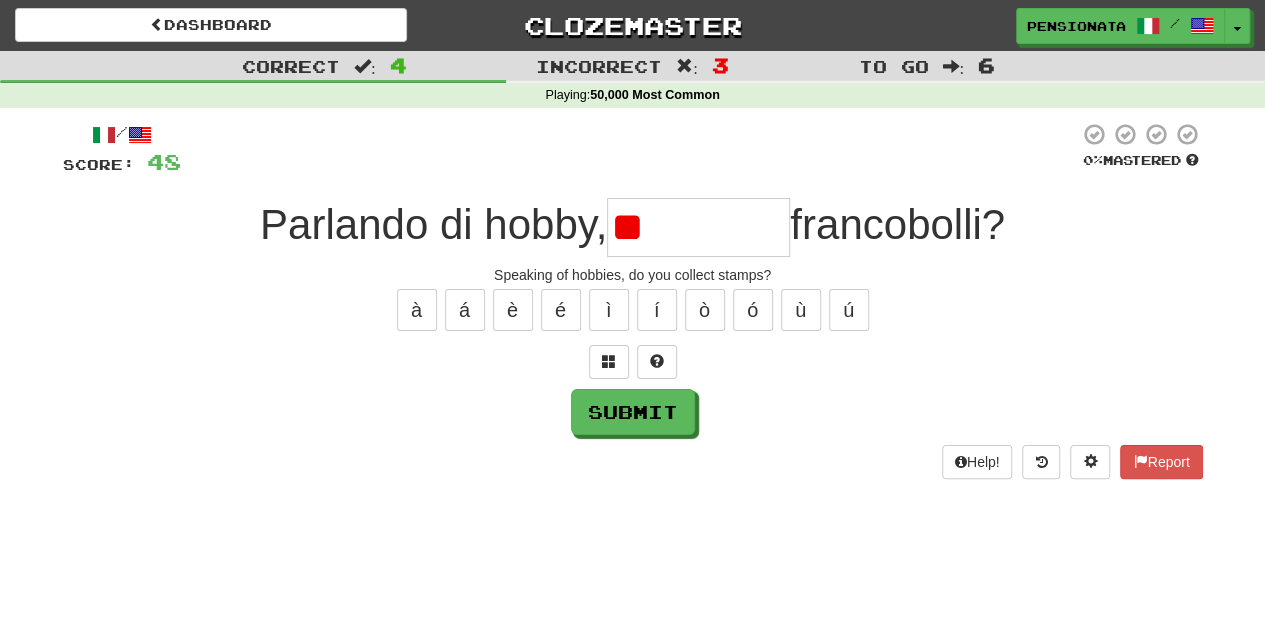 type on "*" 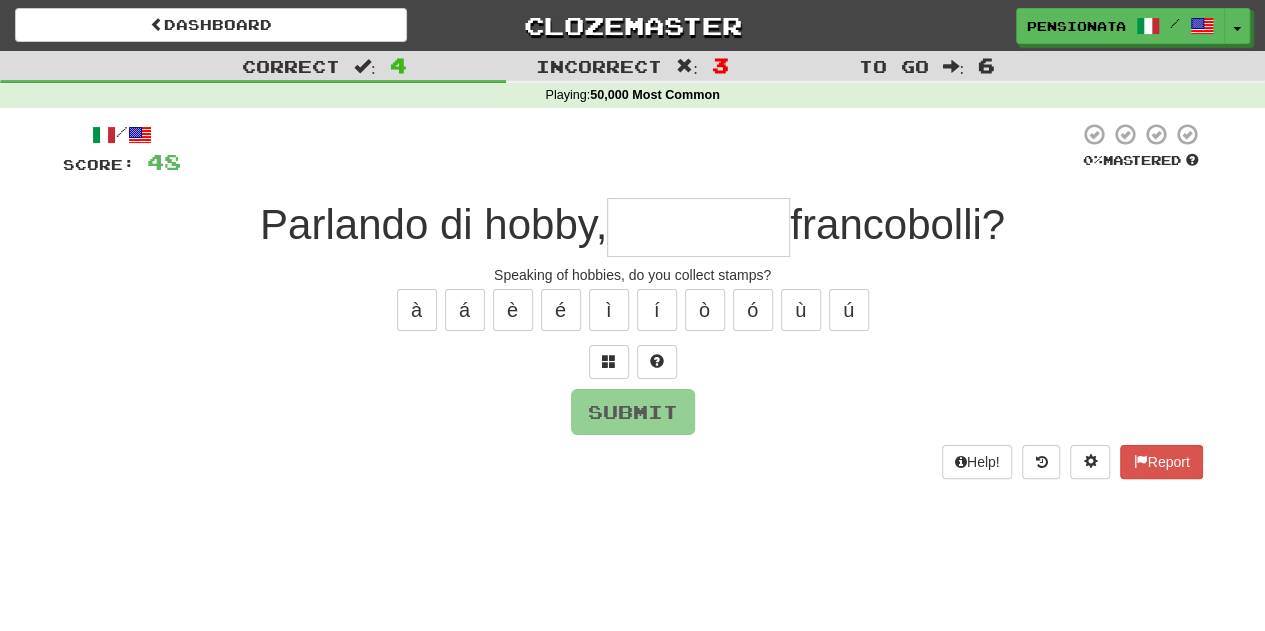 type on "*" 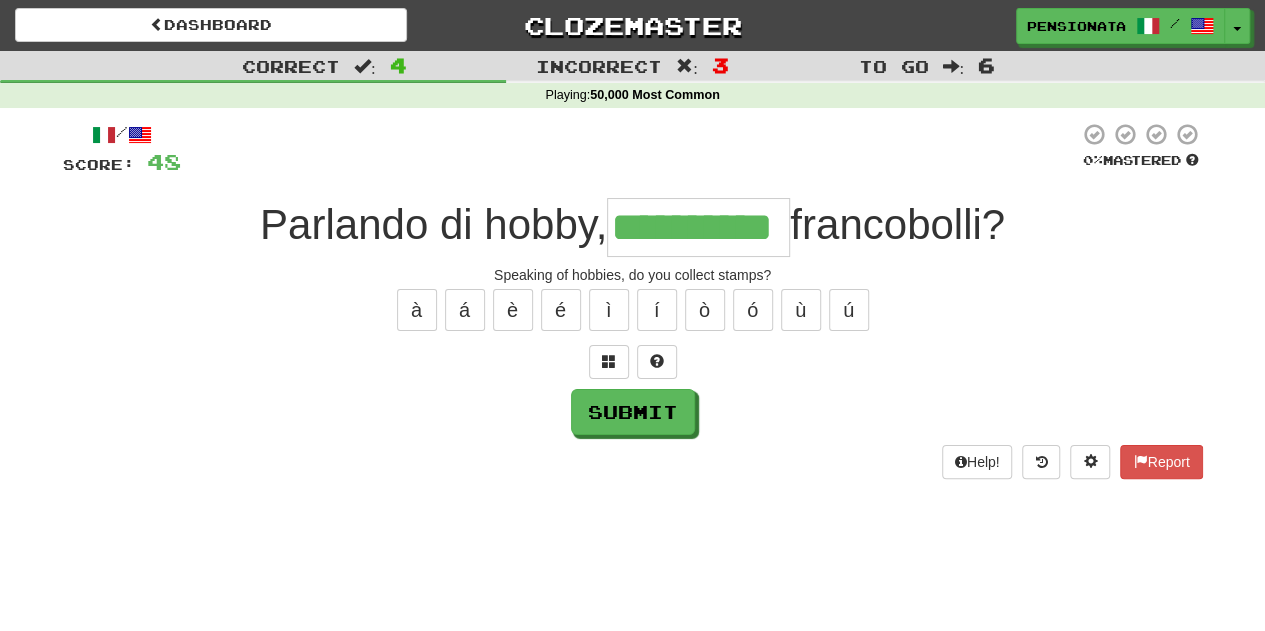 type on "**********" 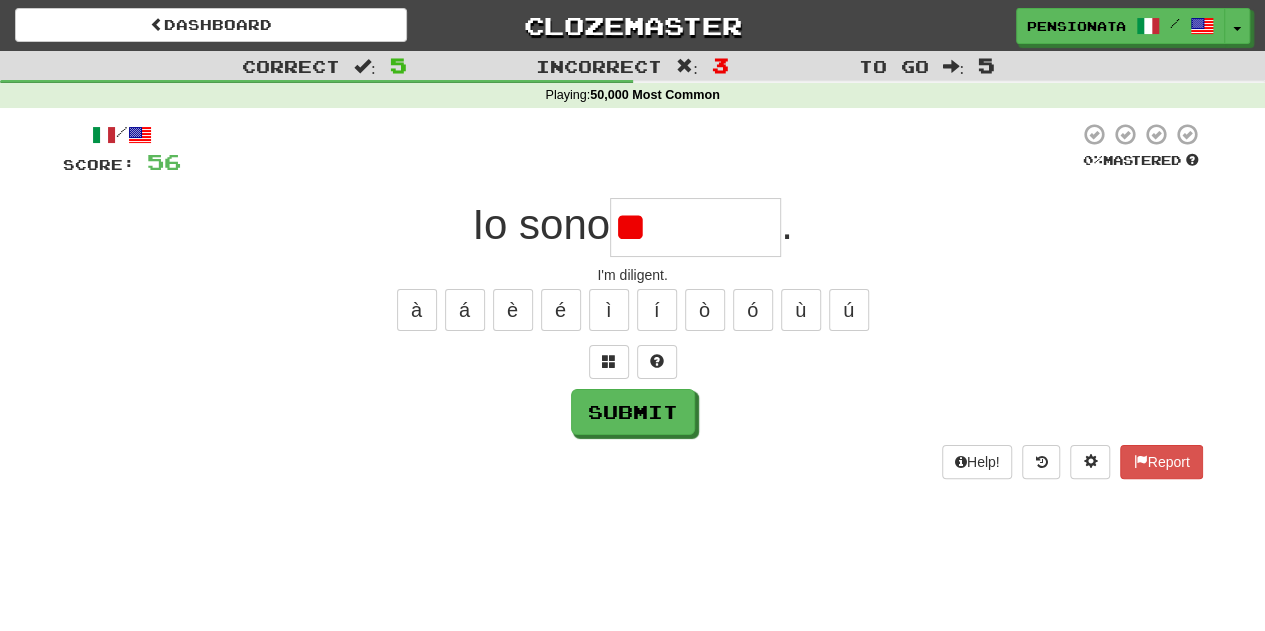 type on "*" 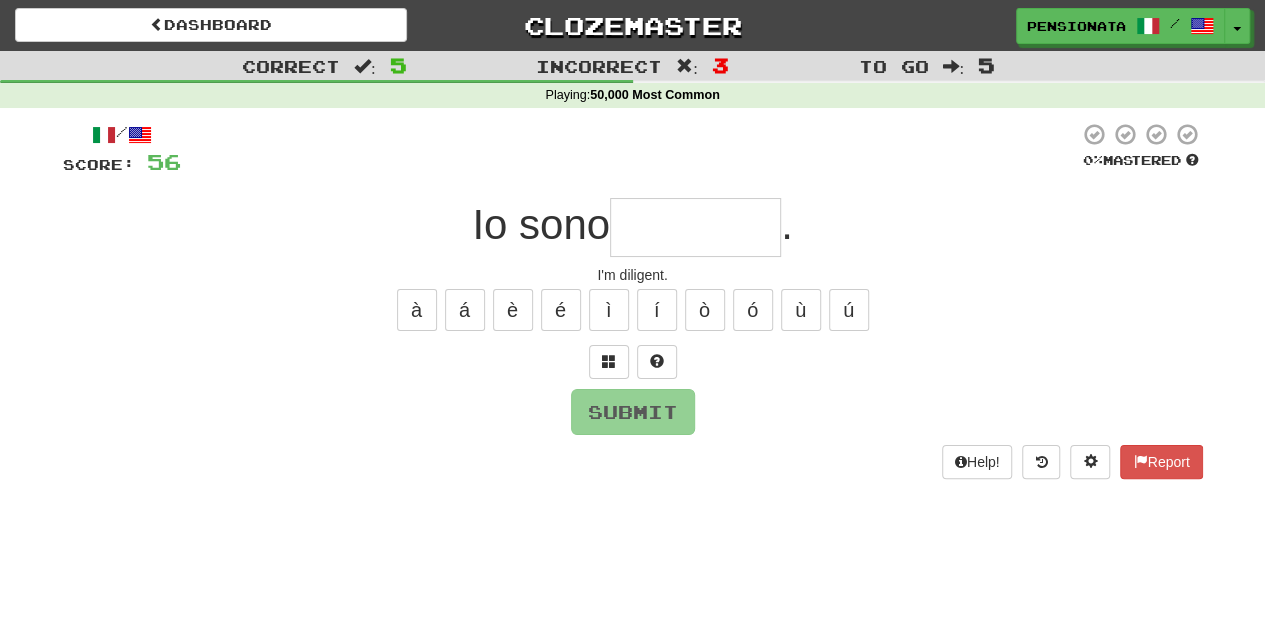 type on "********" 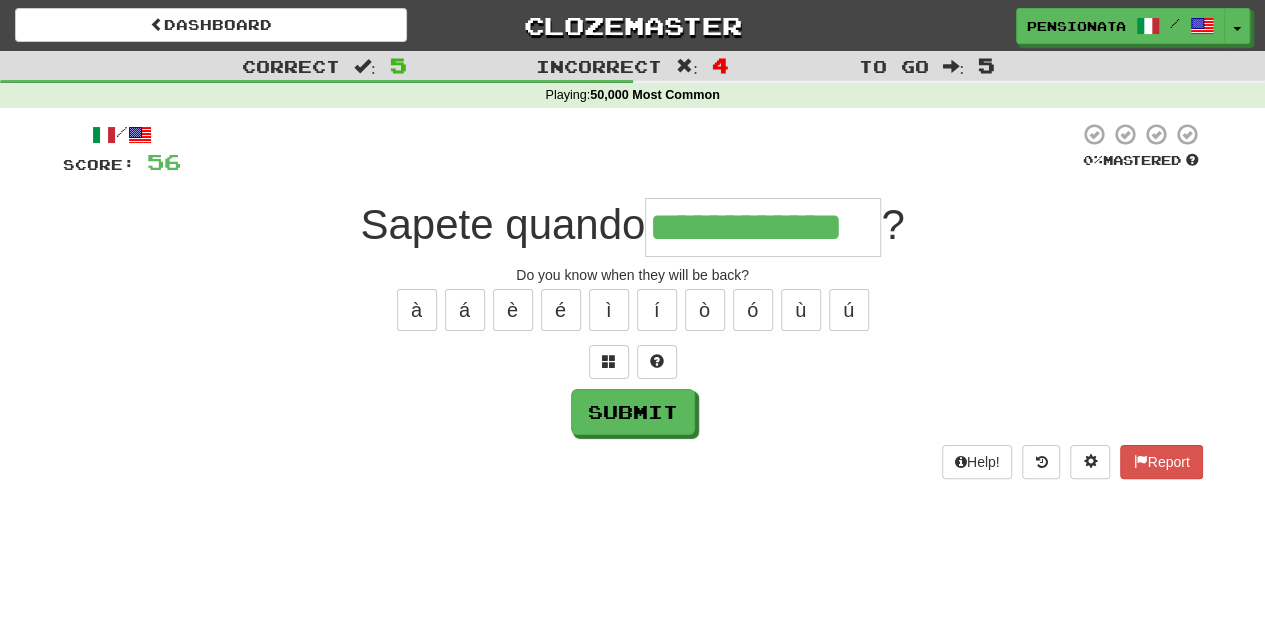 type on "**********" 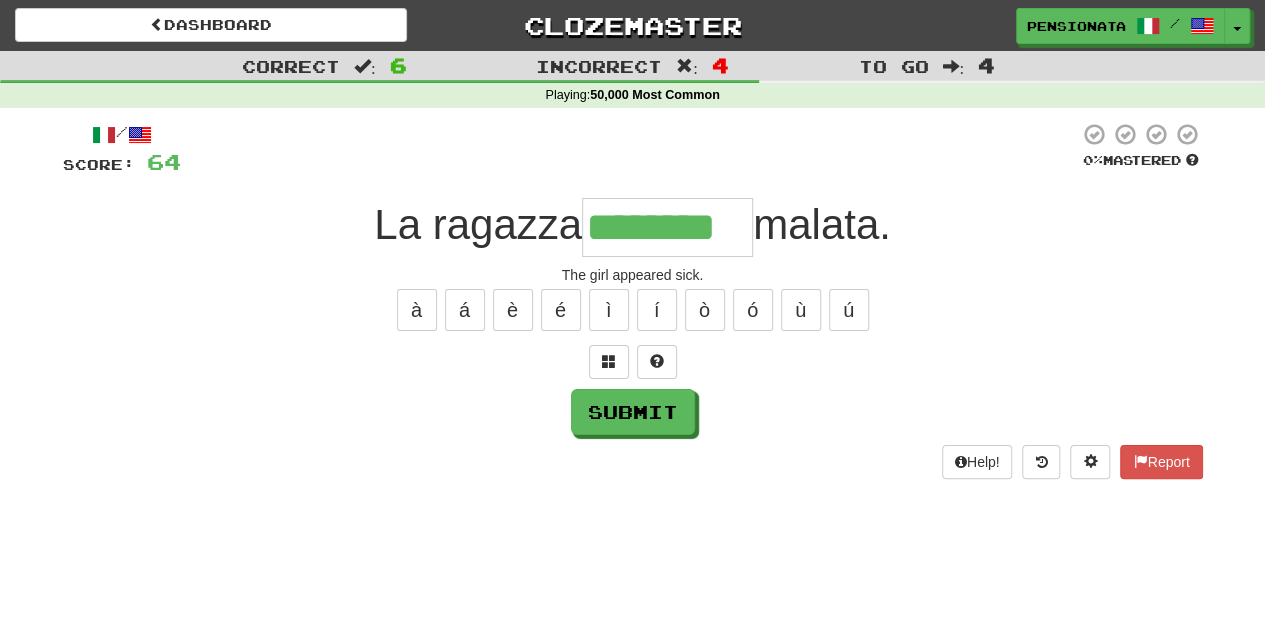 type on "********" 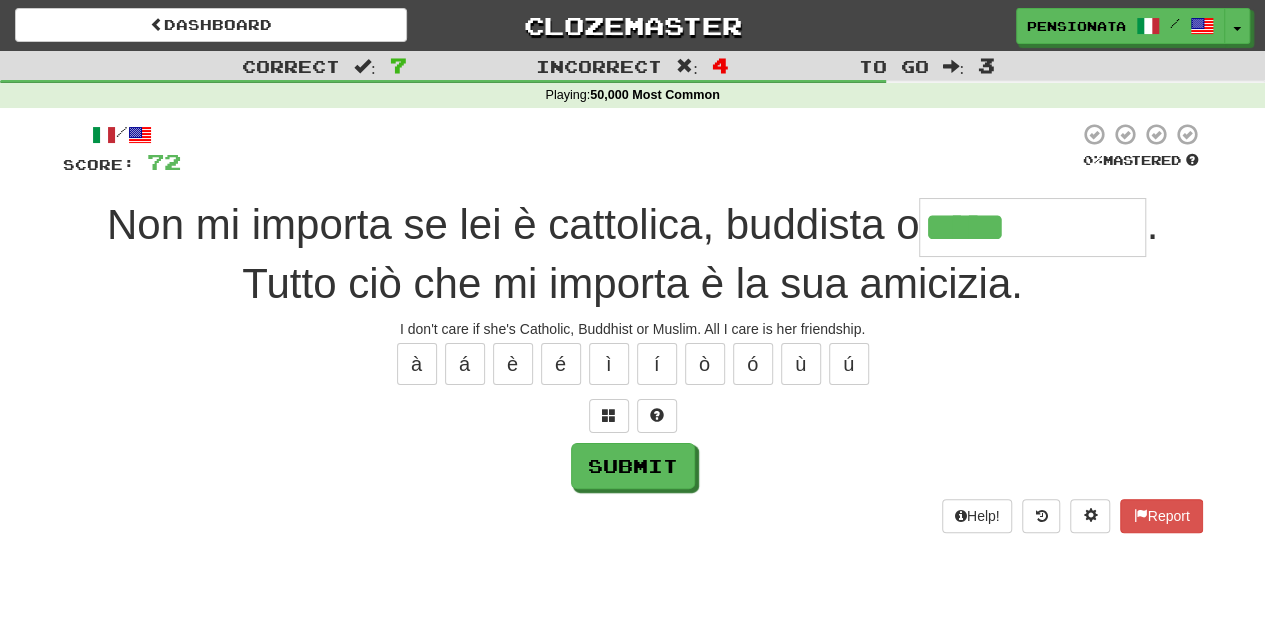 type on "*********" 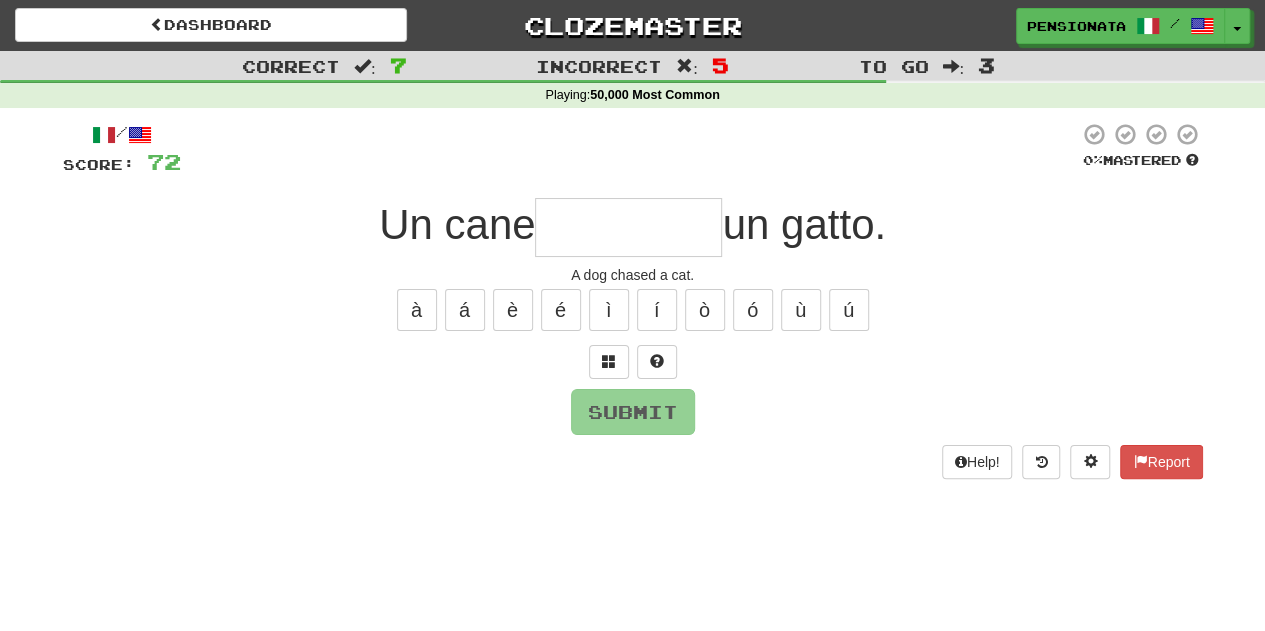 type on "*" 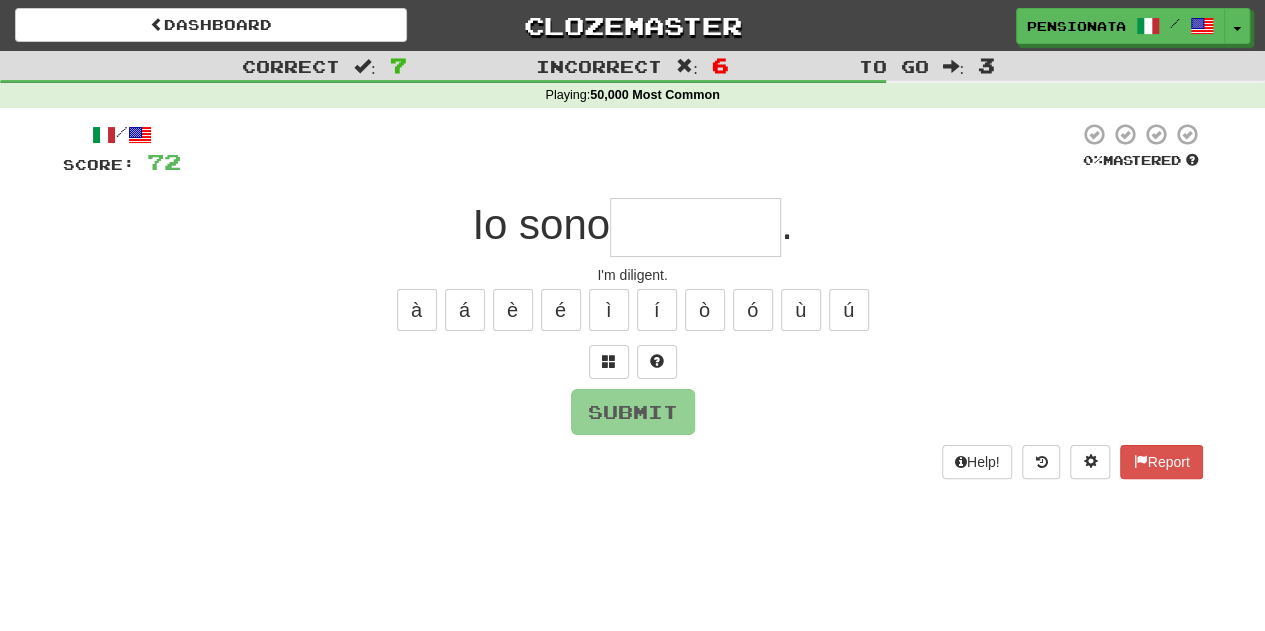 type on "*" 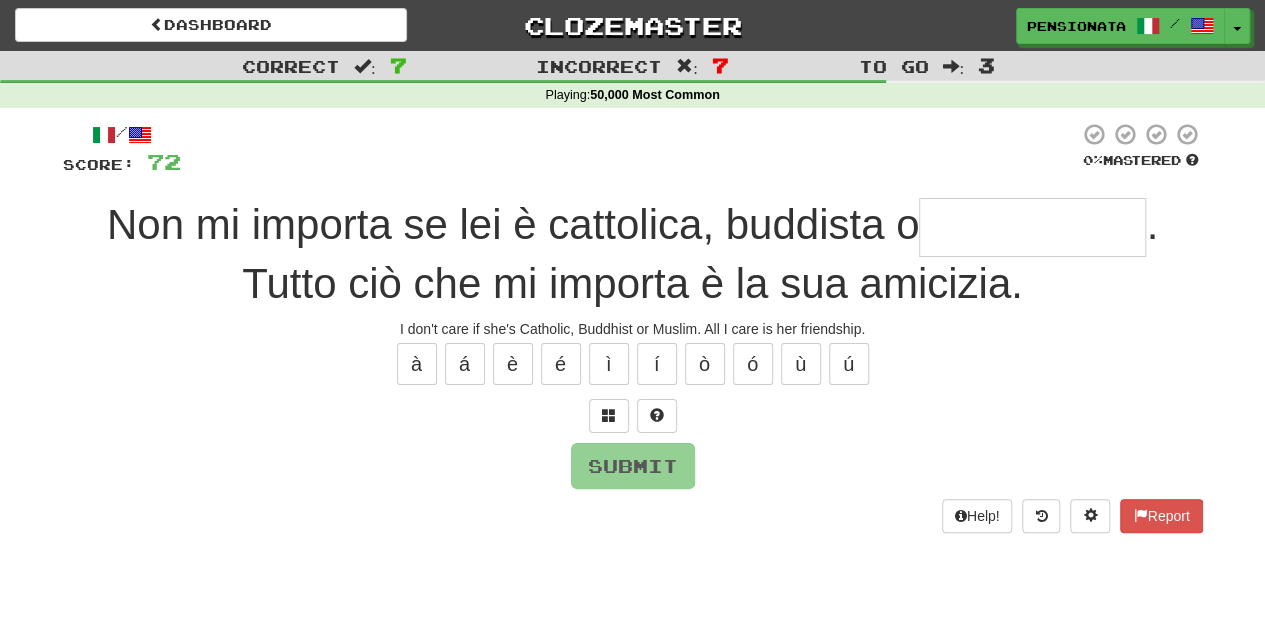 type on "*********" 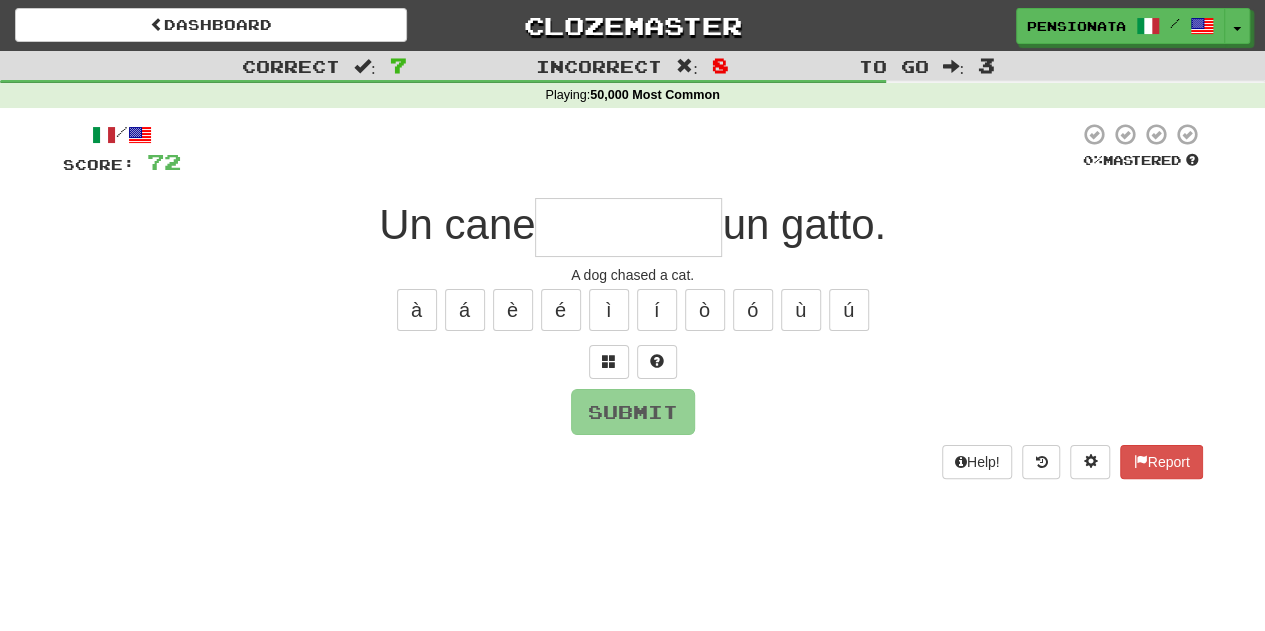 type on "*********" 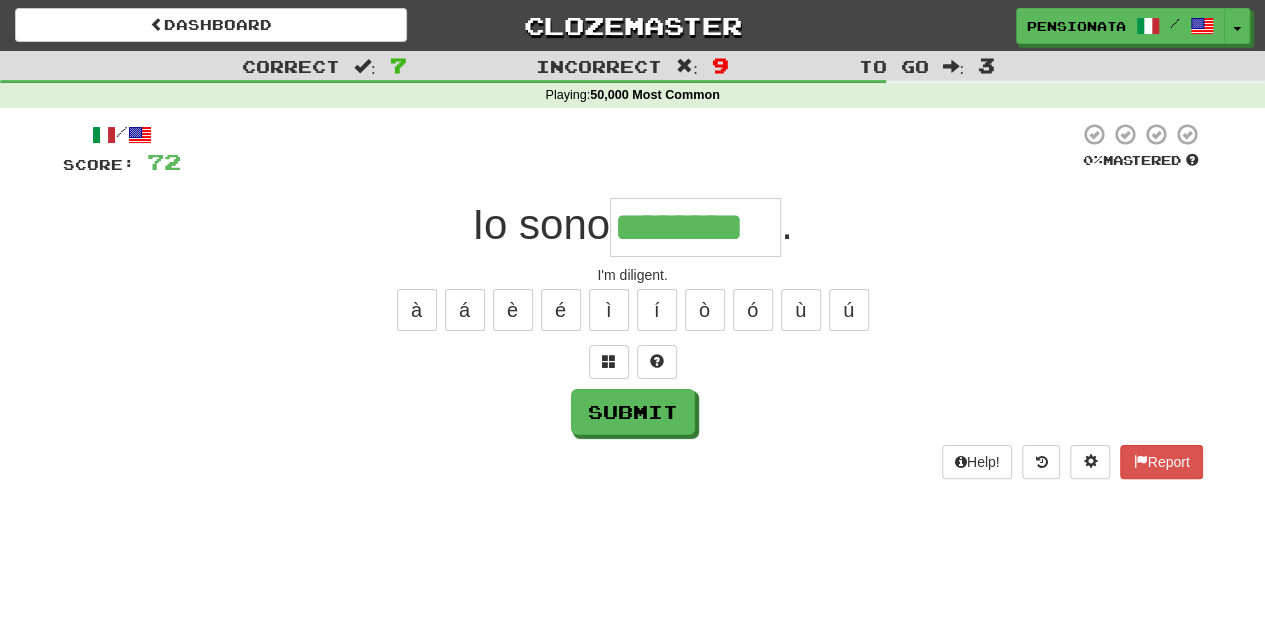 type on "********" 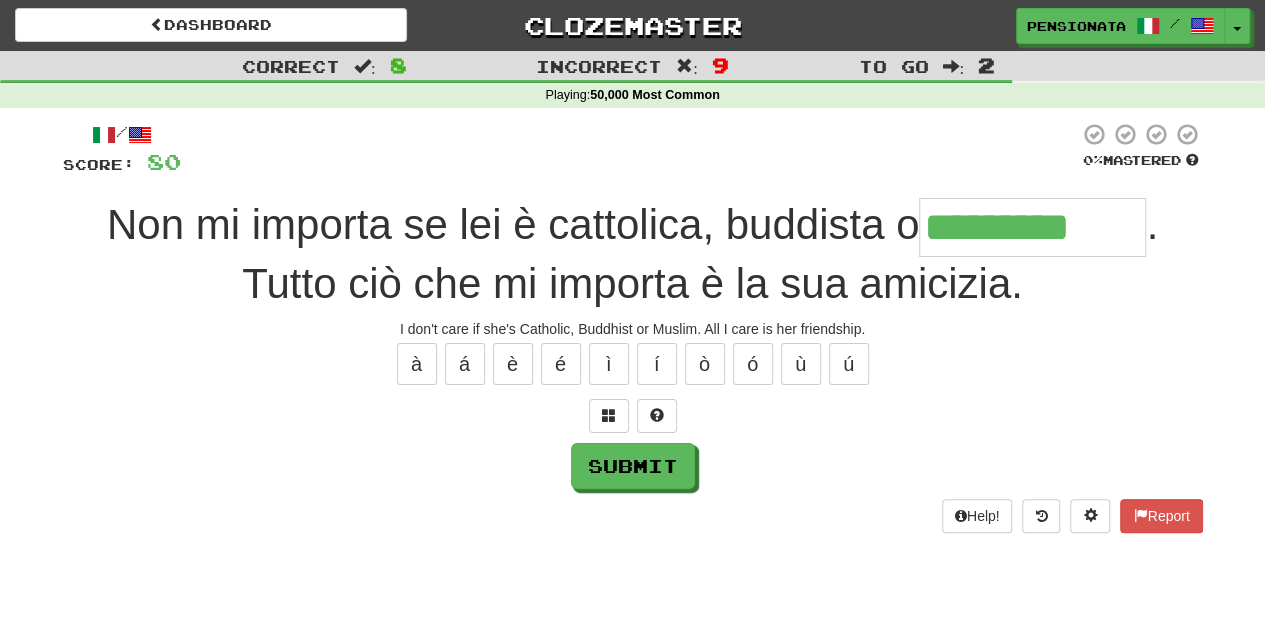type on "*********" 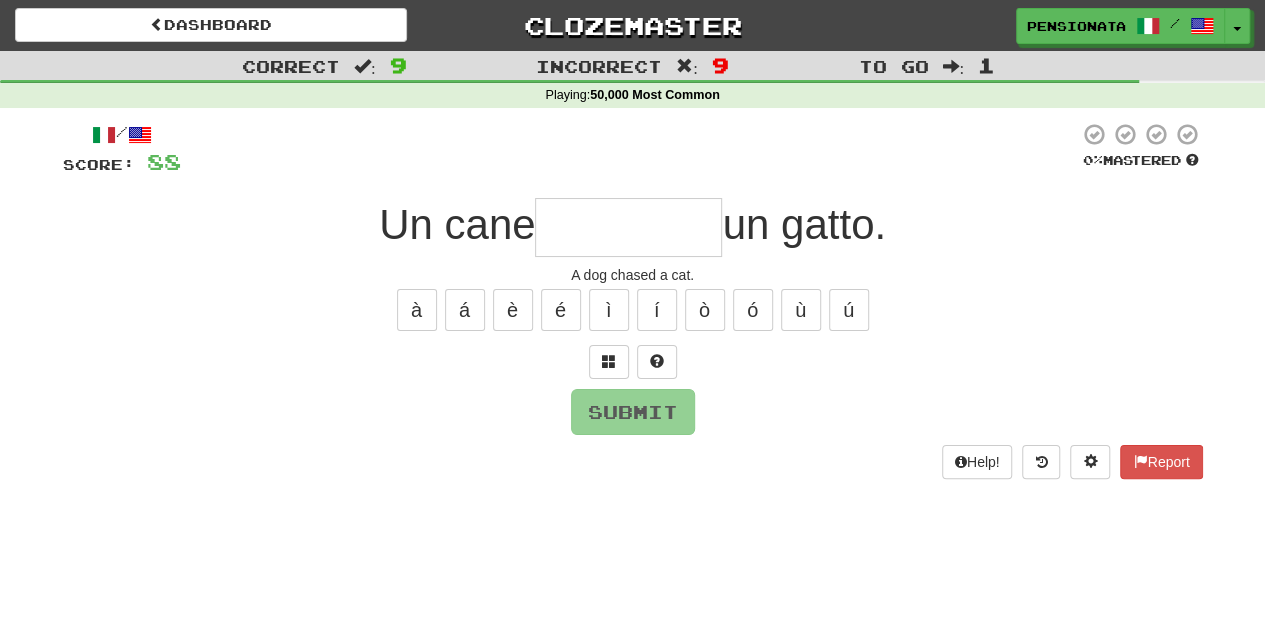 type on "*" 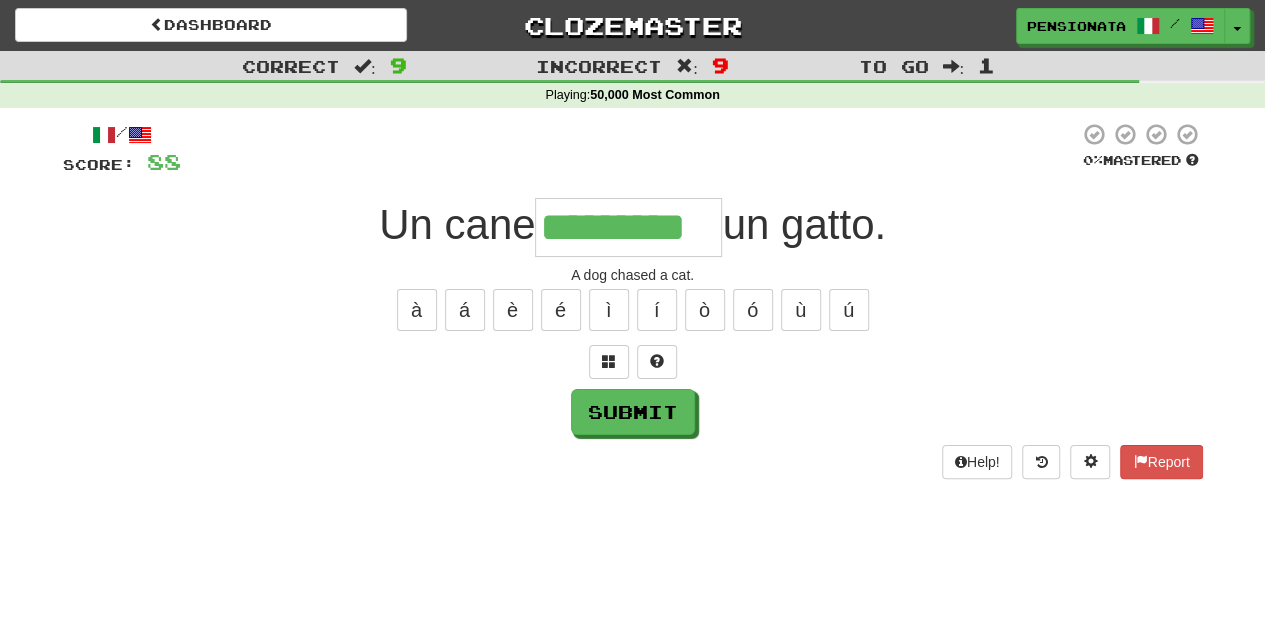 type on "*********" 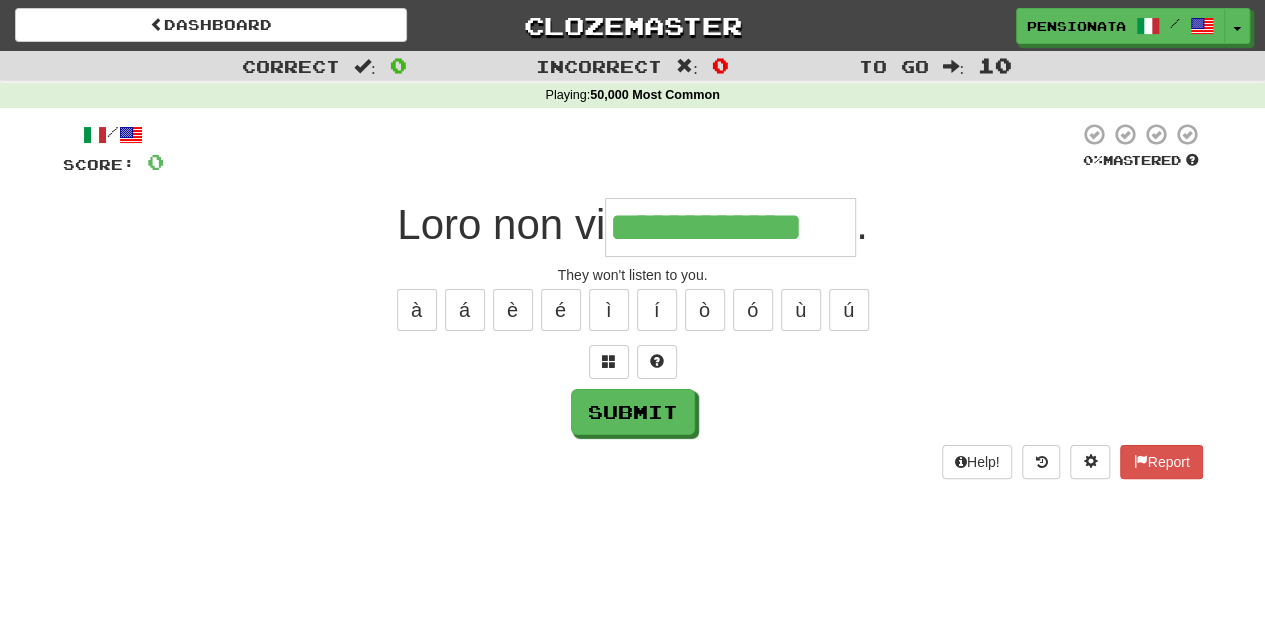 type on "**********" 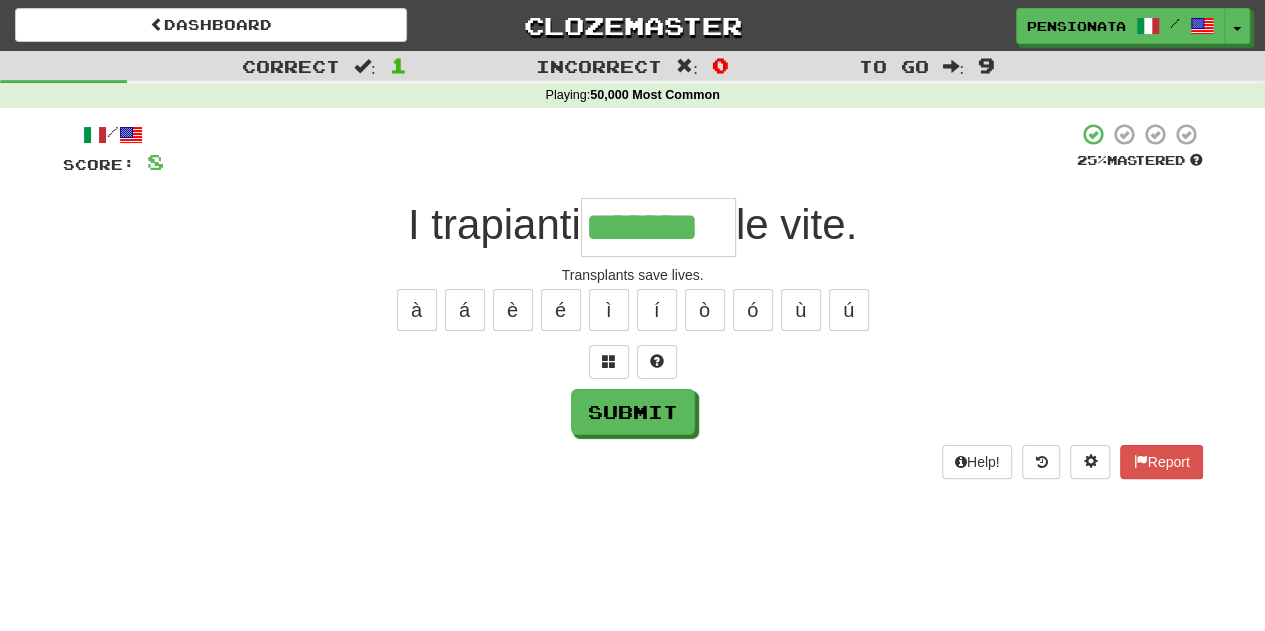 type on "*******" 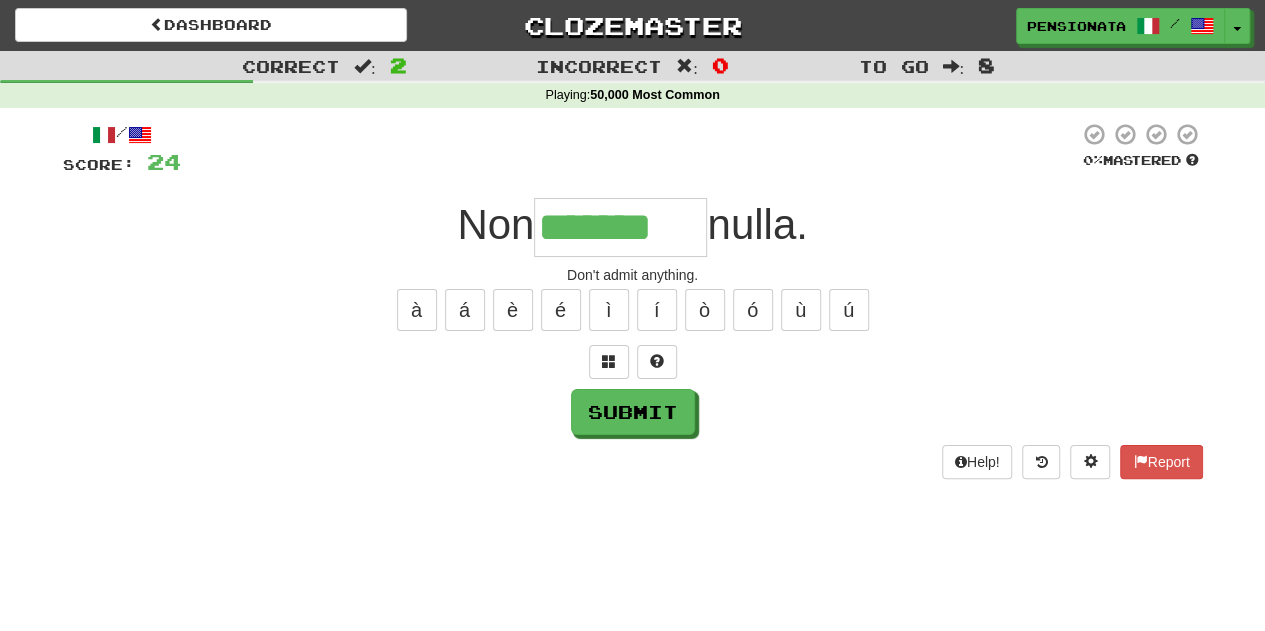 type on "*******" 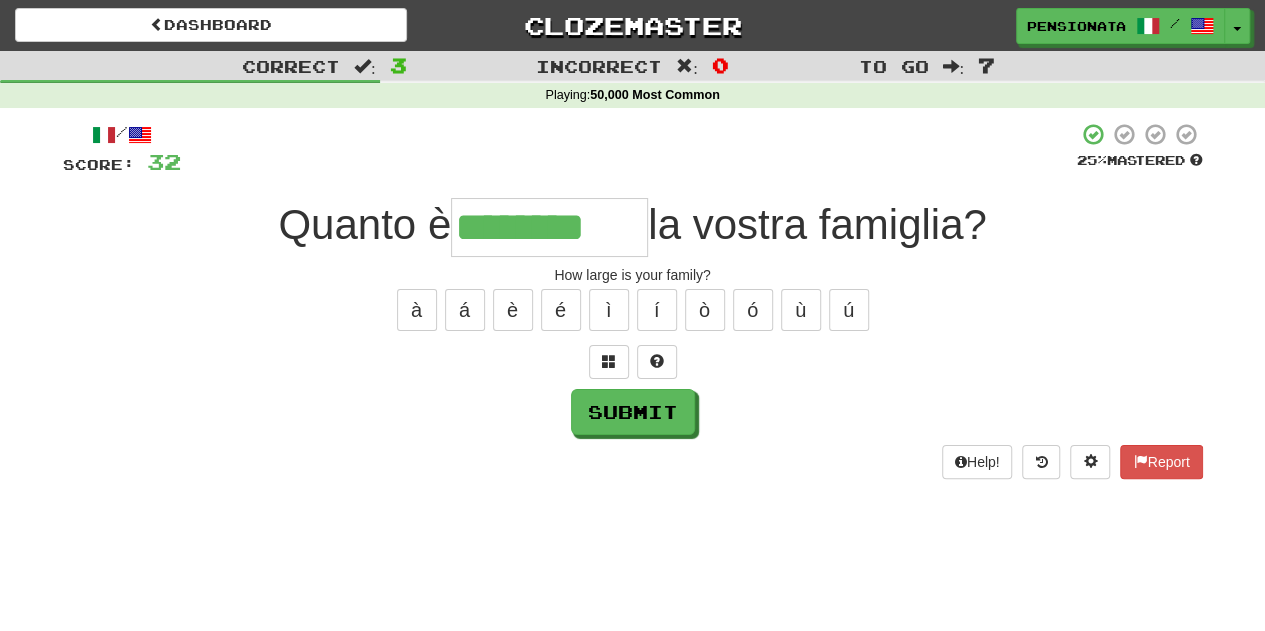 type on "********" 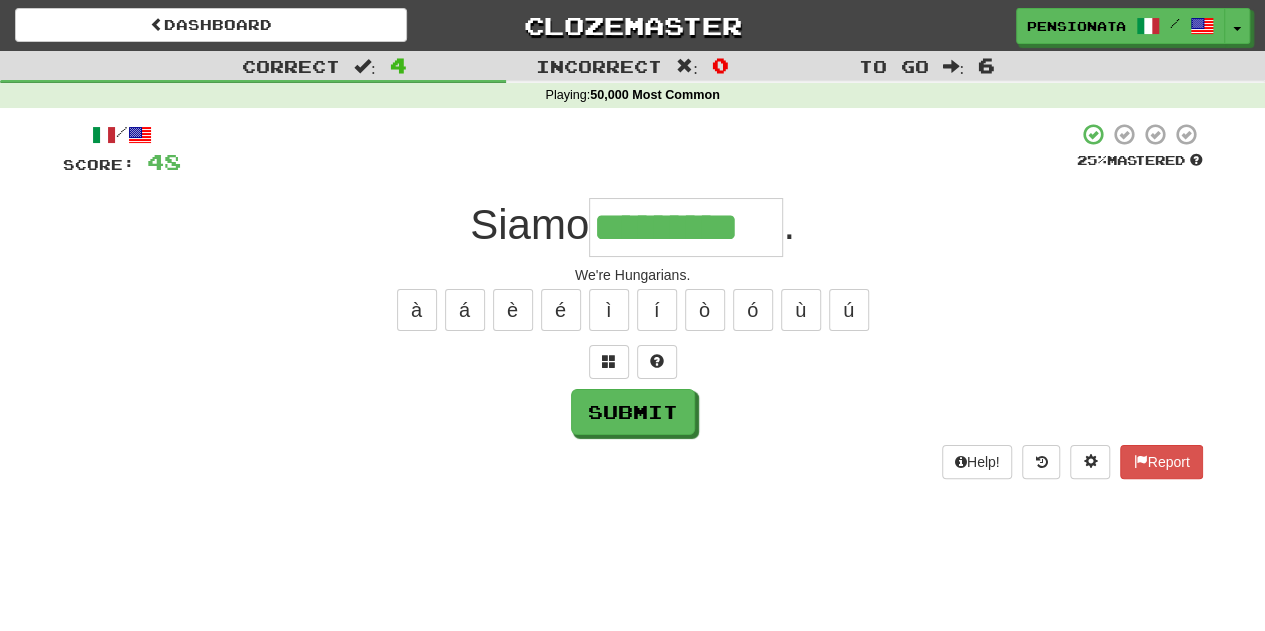 type on "*********" 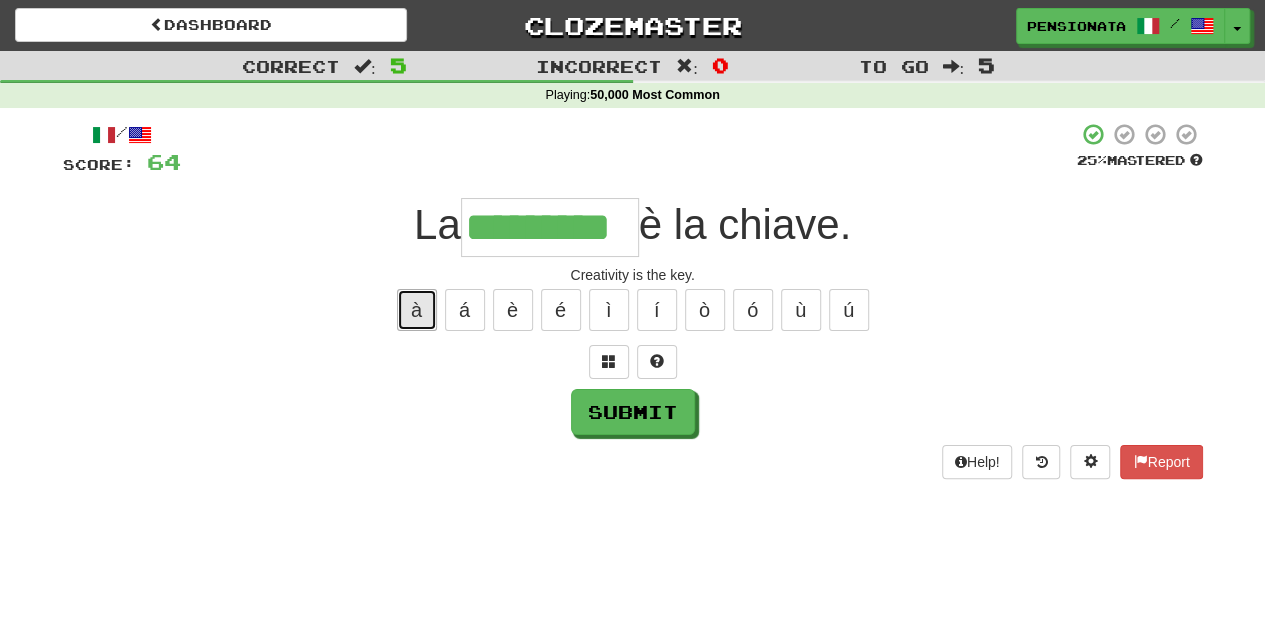 click on "à" at bounding box center (417, 310) 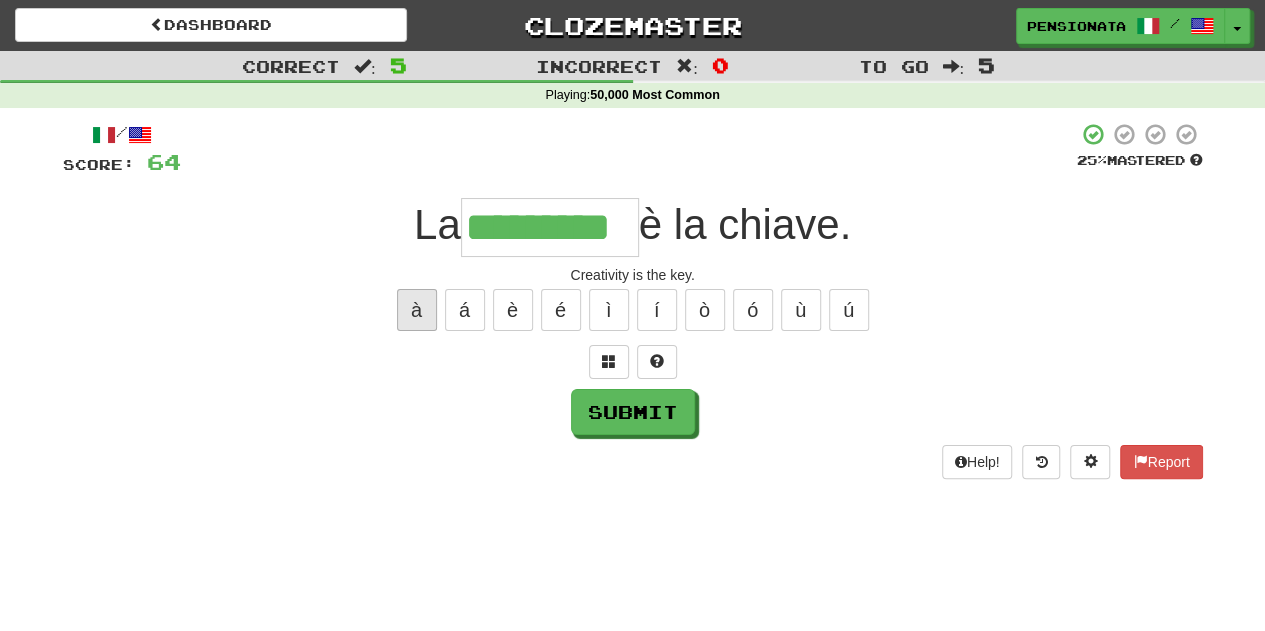 type on "**********" 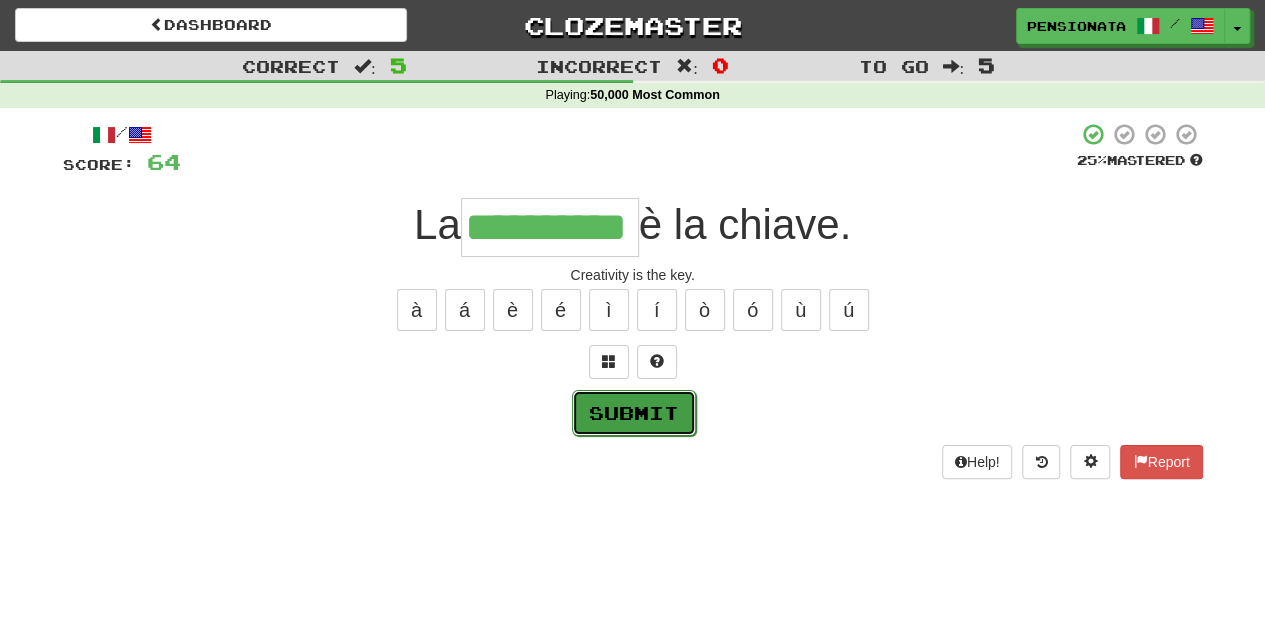click on "Submit" at bounding box center [634, 413] 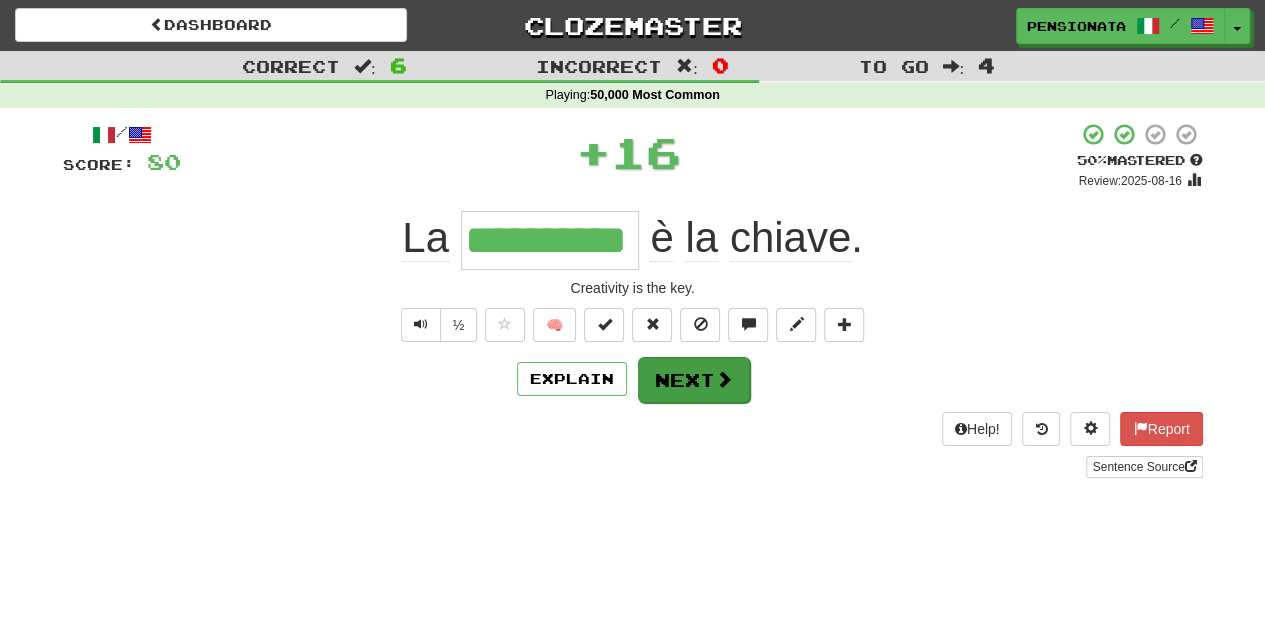 click on "Next" at bounding box center (694, 380) 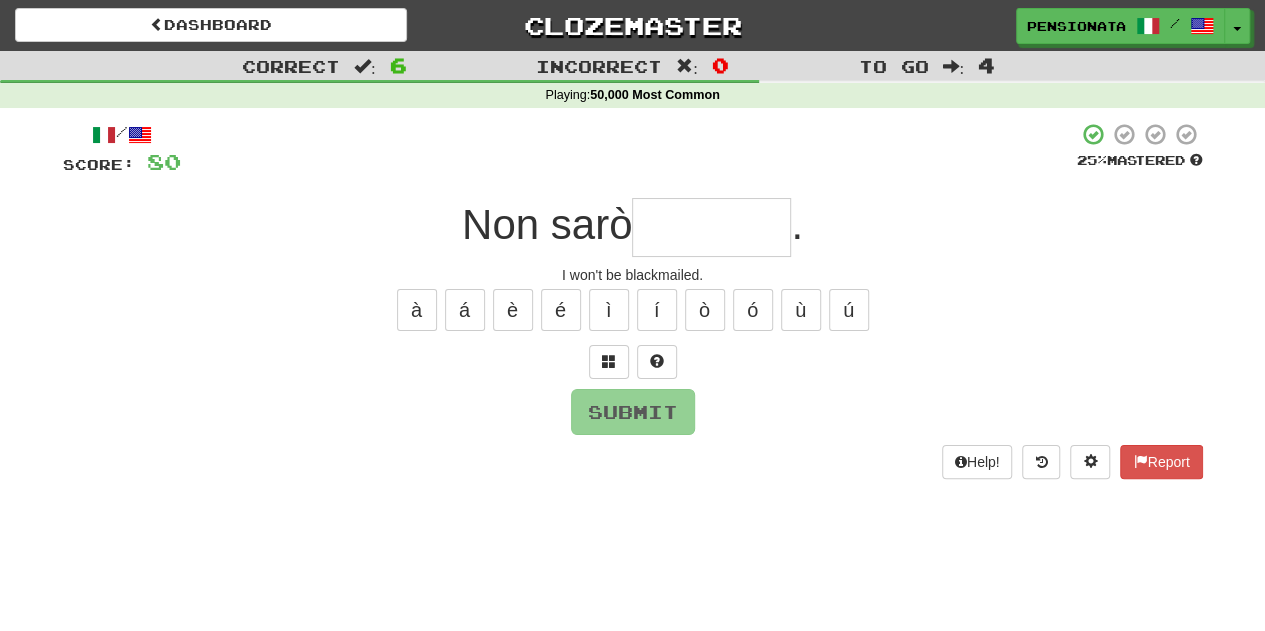 type on "*********" 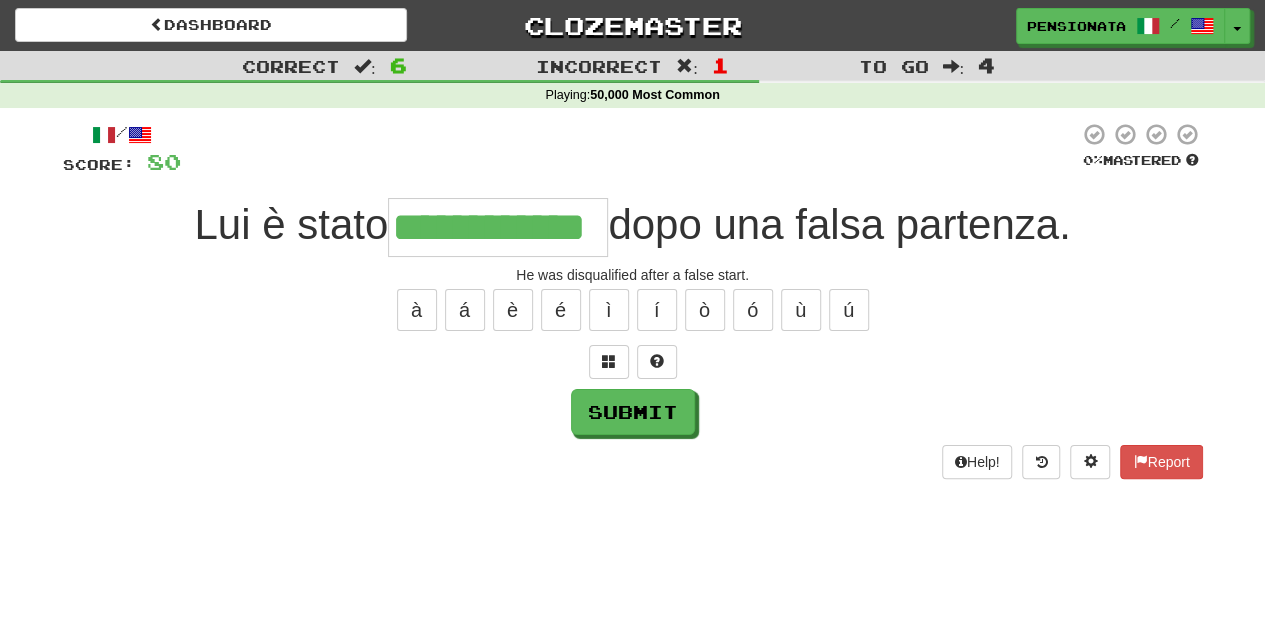 type on "**********" 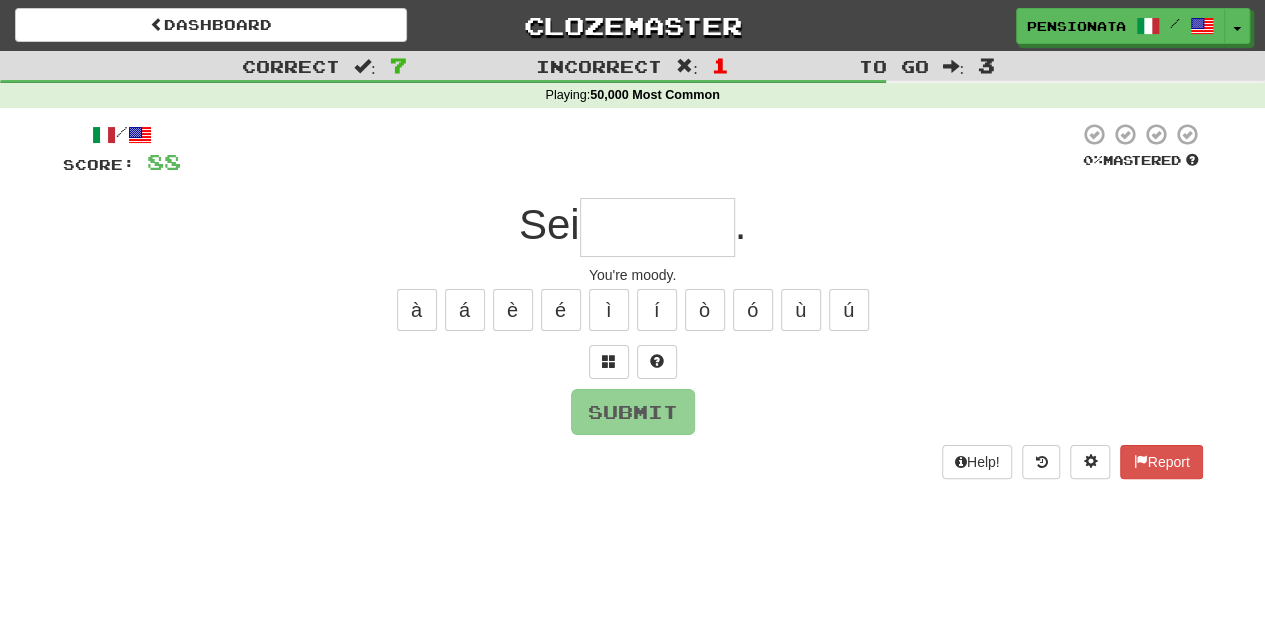 type on "*" 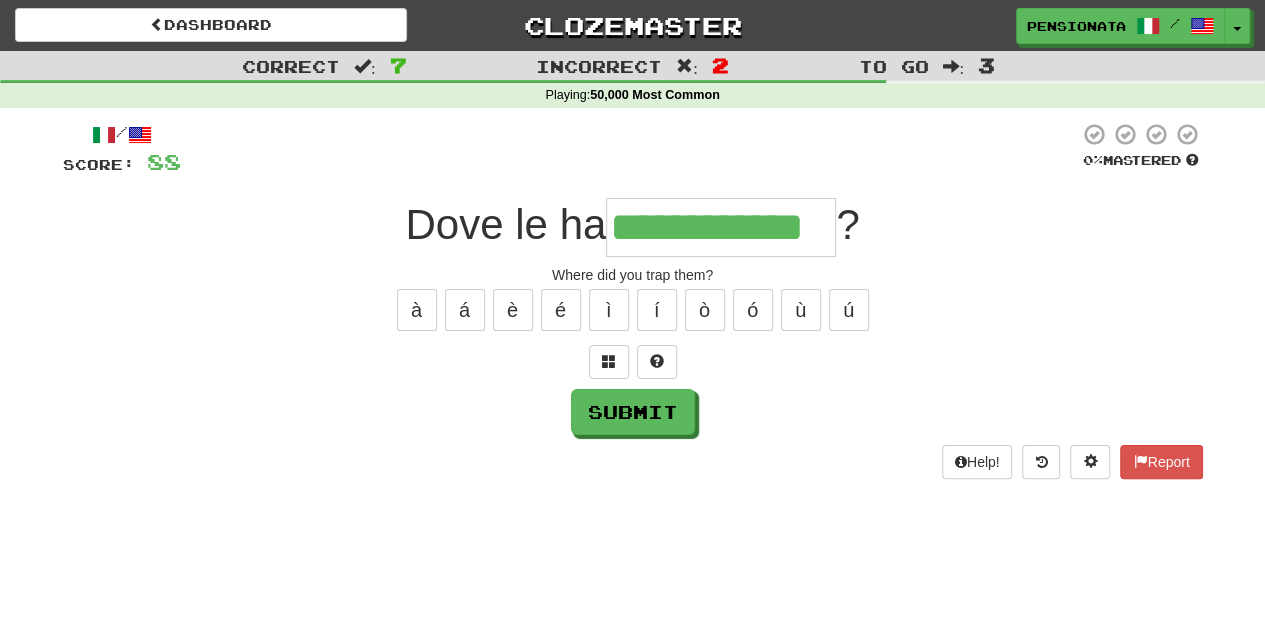 type on "**********" 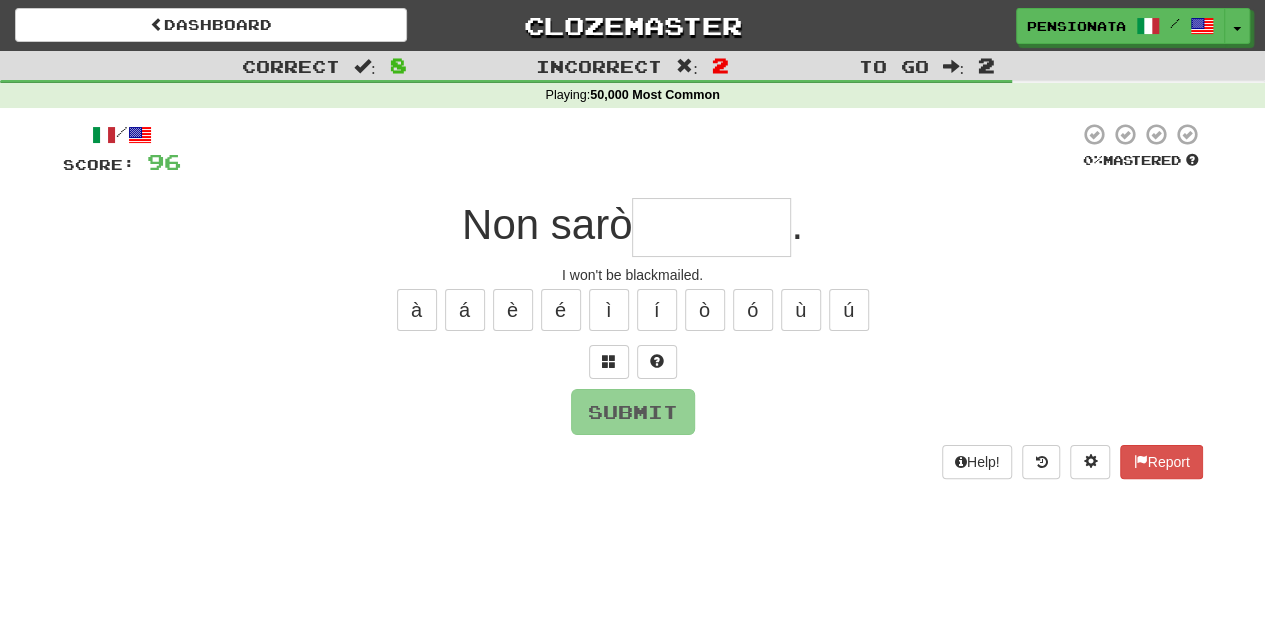 type on "*********" 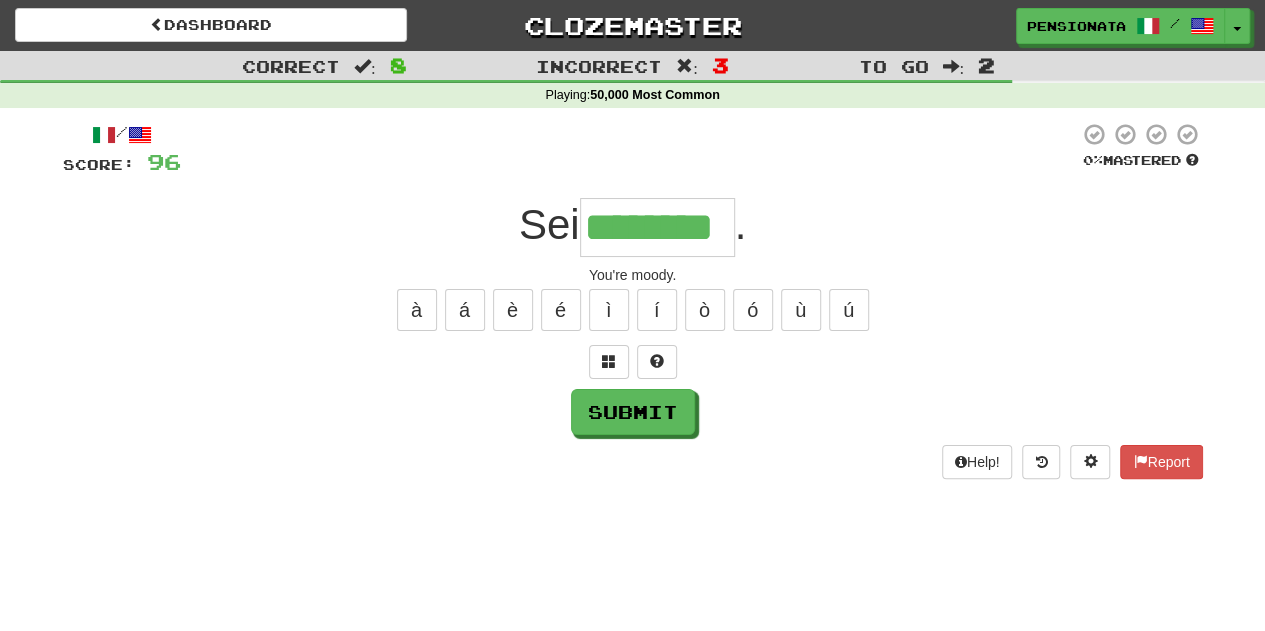 type on "********" 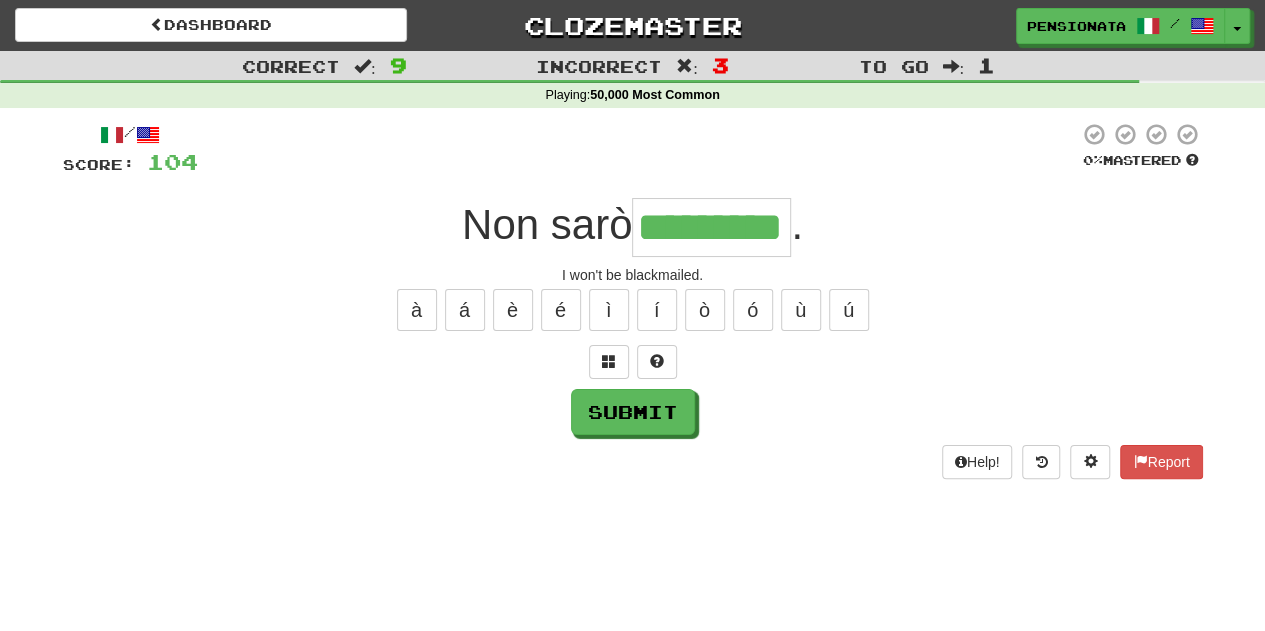 type on "*********" 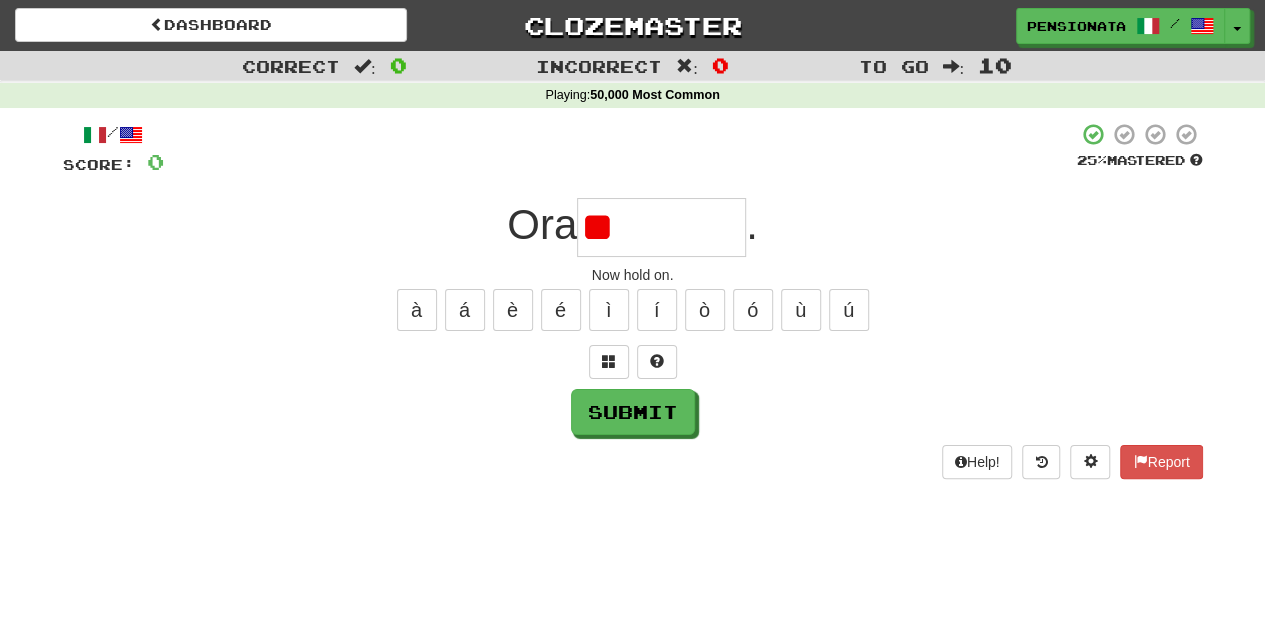 type on "*" 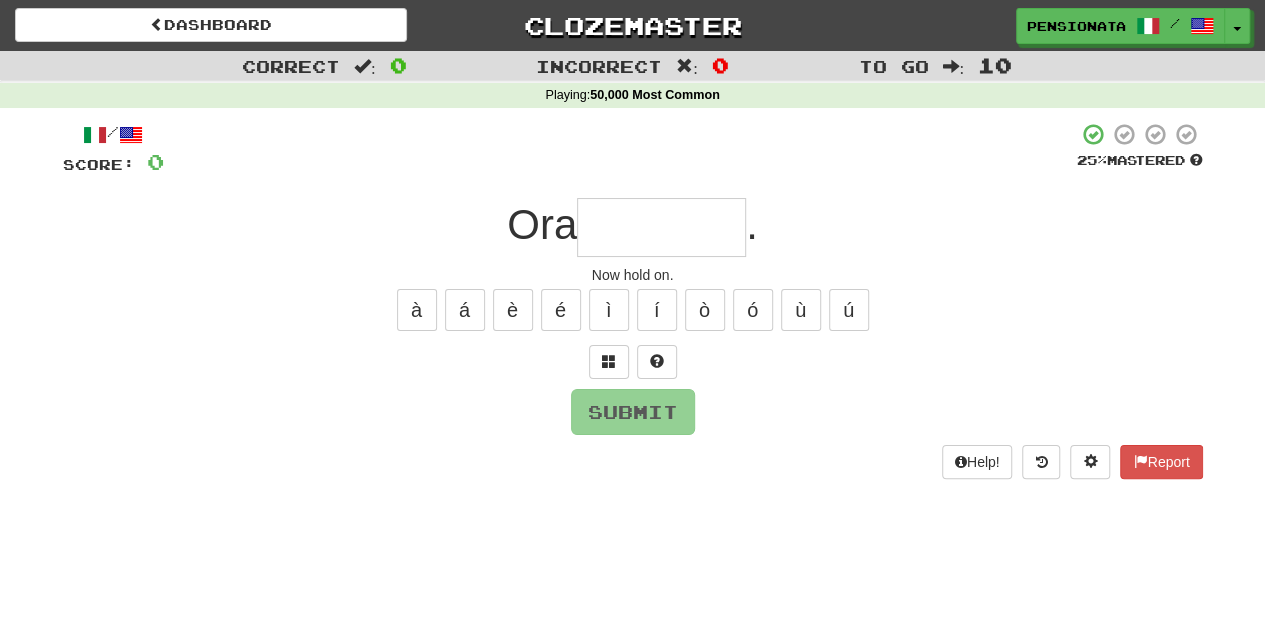 type on "*********" 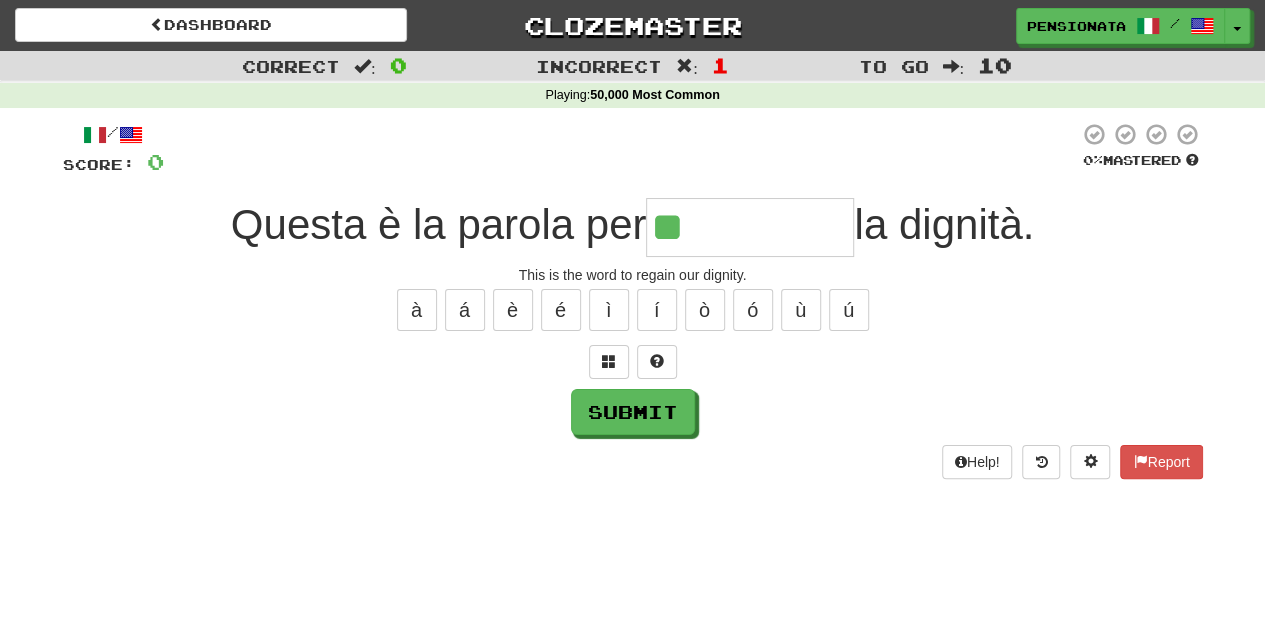 type on "**********" 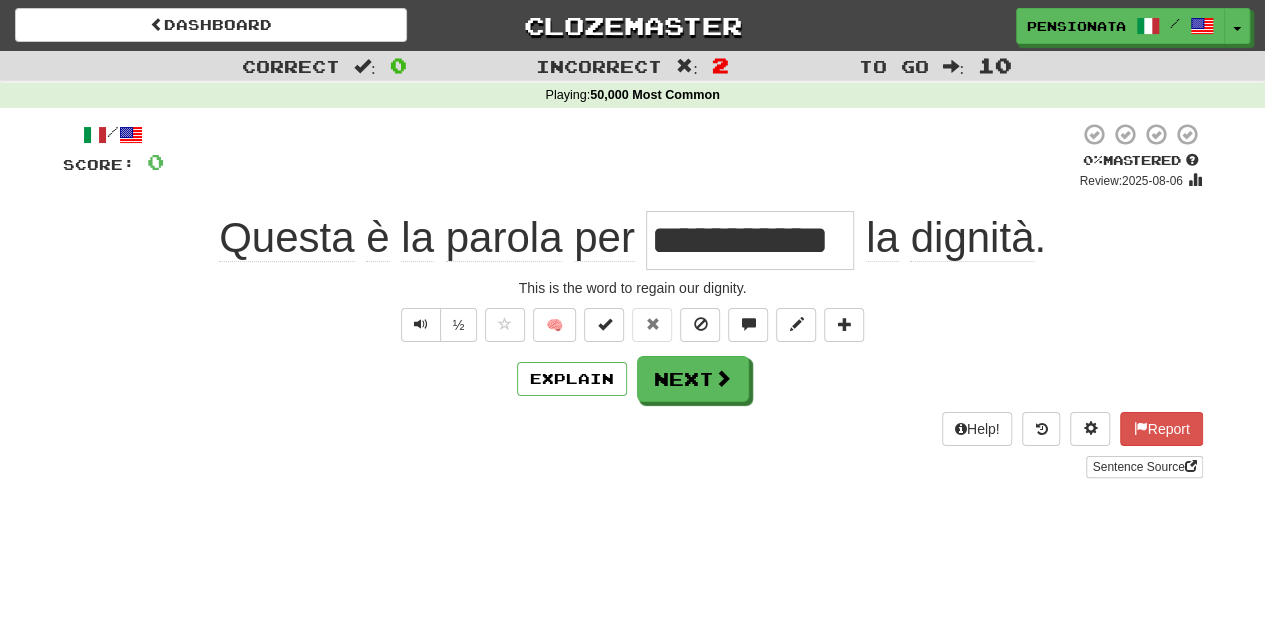click on "Help!  Report Sentence Source" at bounding box center [633, 445] 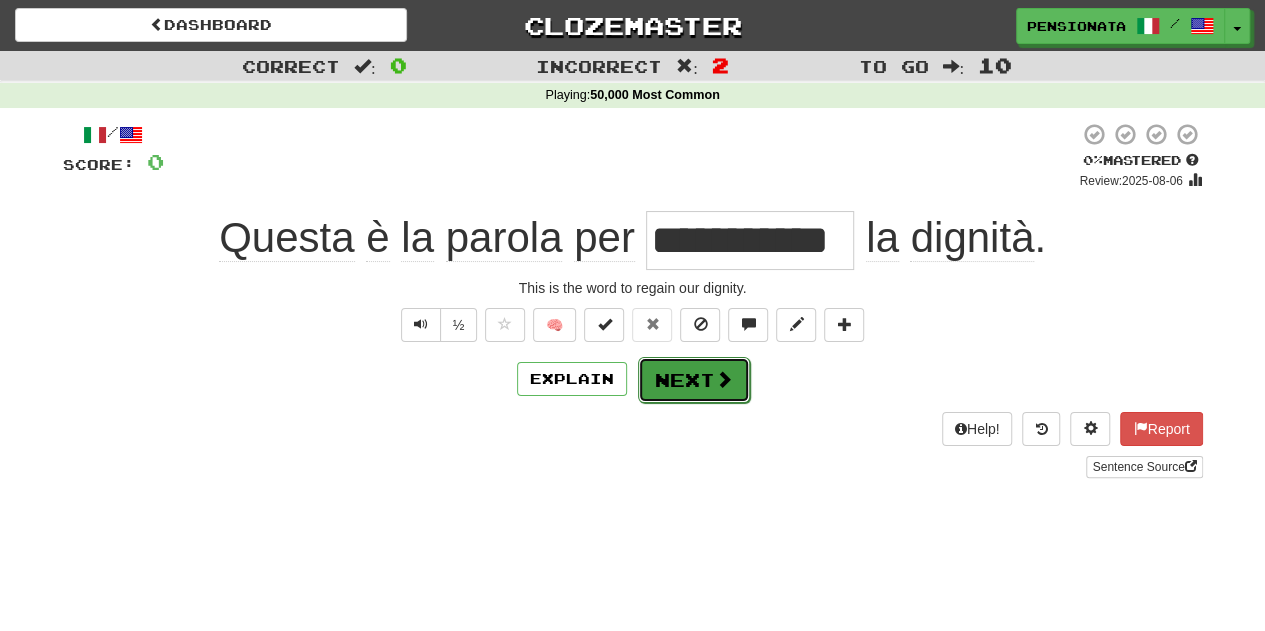 click on "Next" at bounding box center [694, 380] 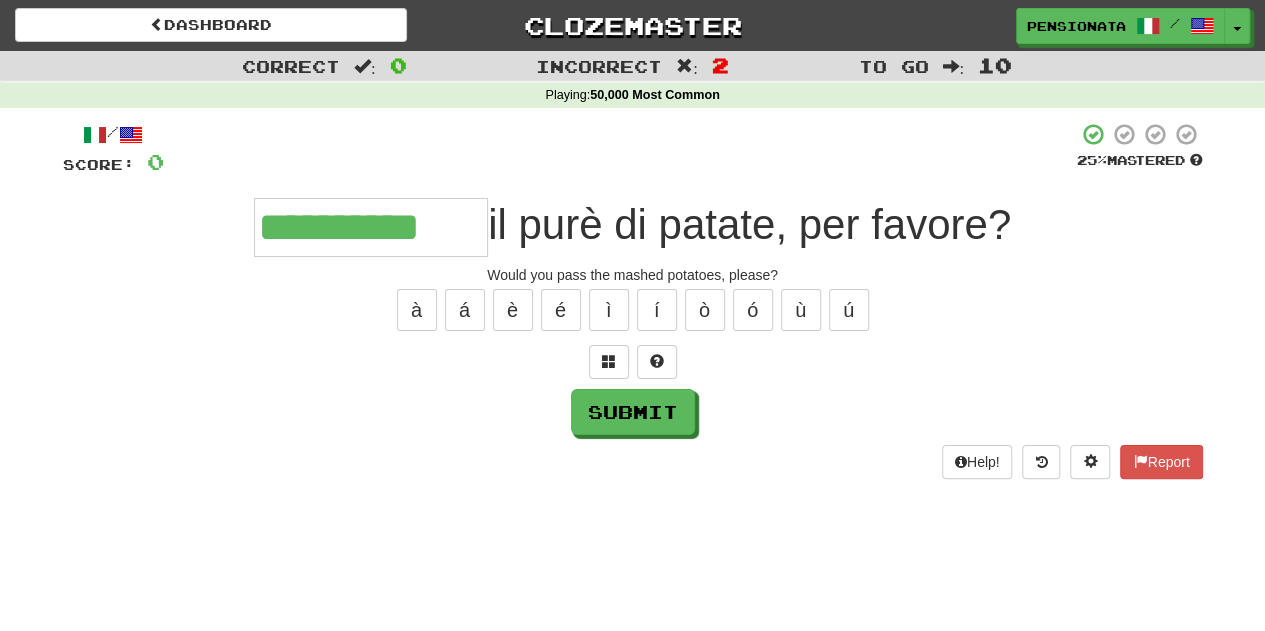 type on "**********" 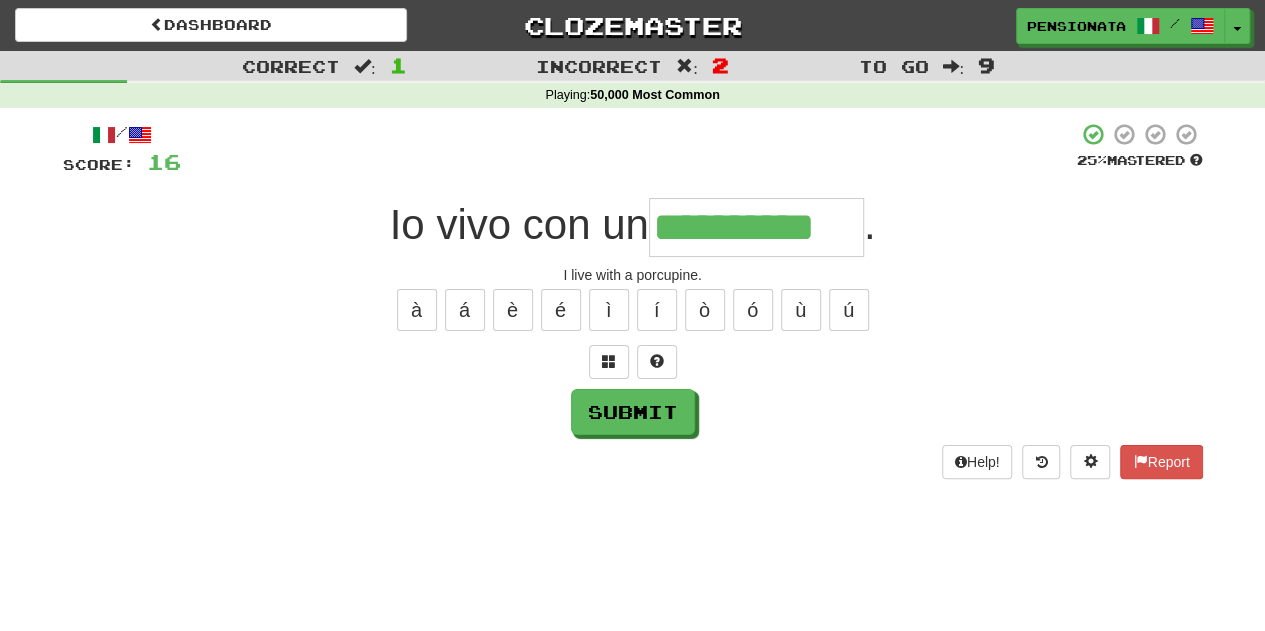type on "**********" 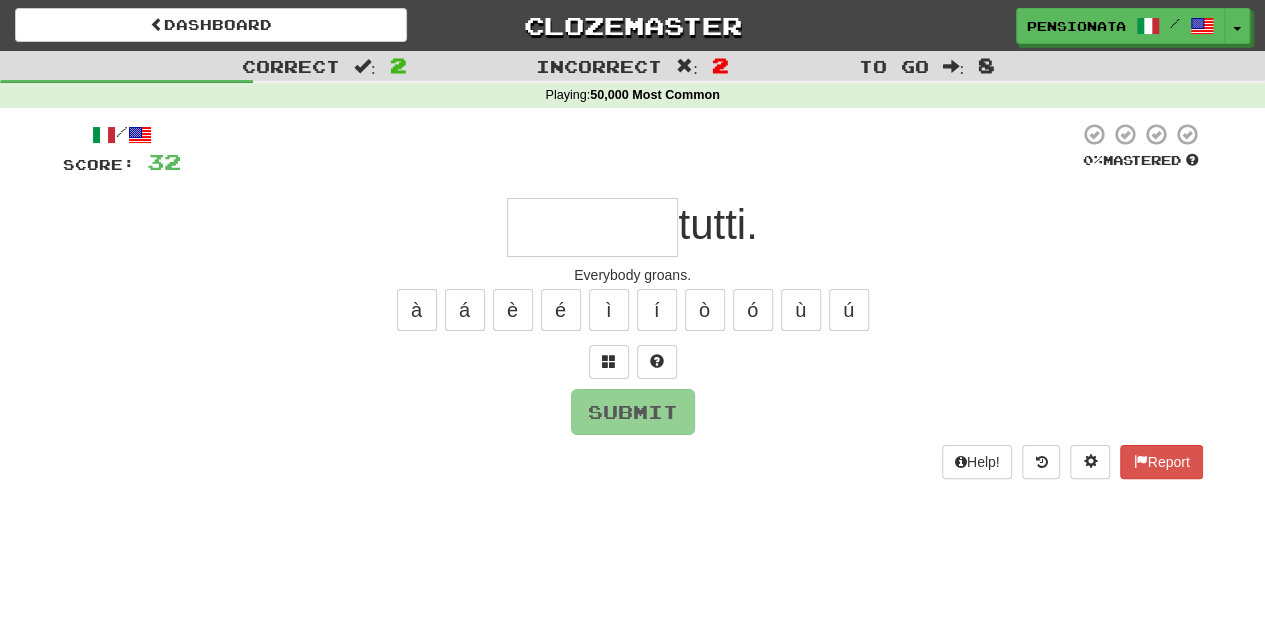 type on "******" 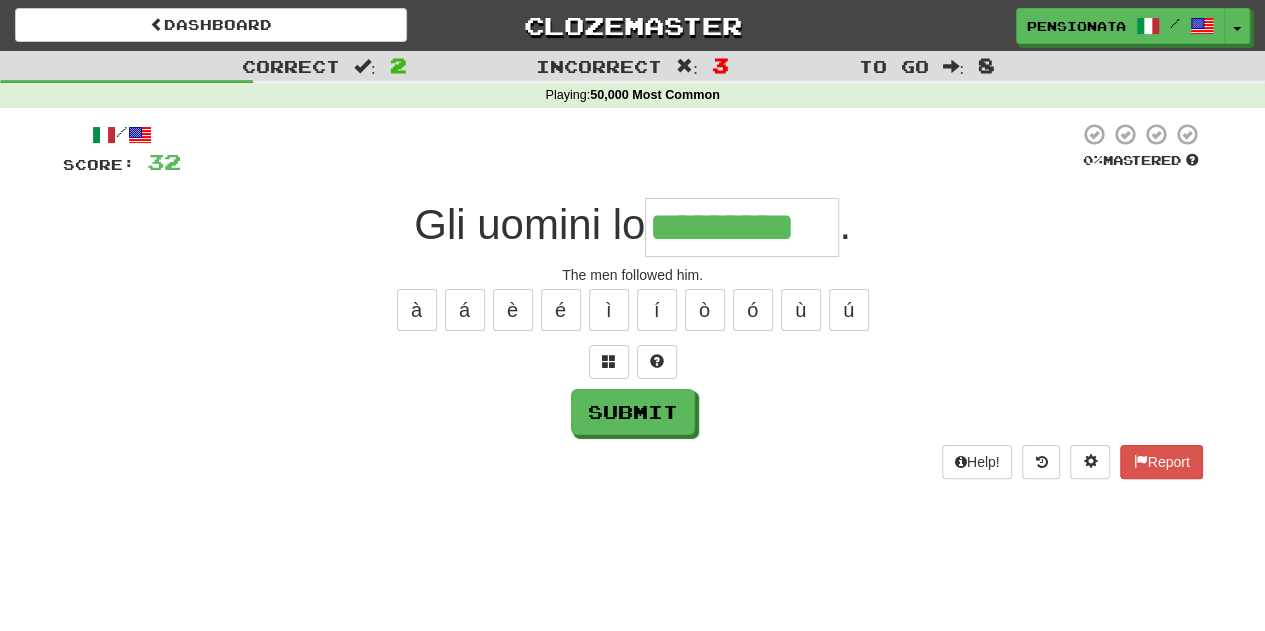 type on "*********" 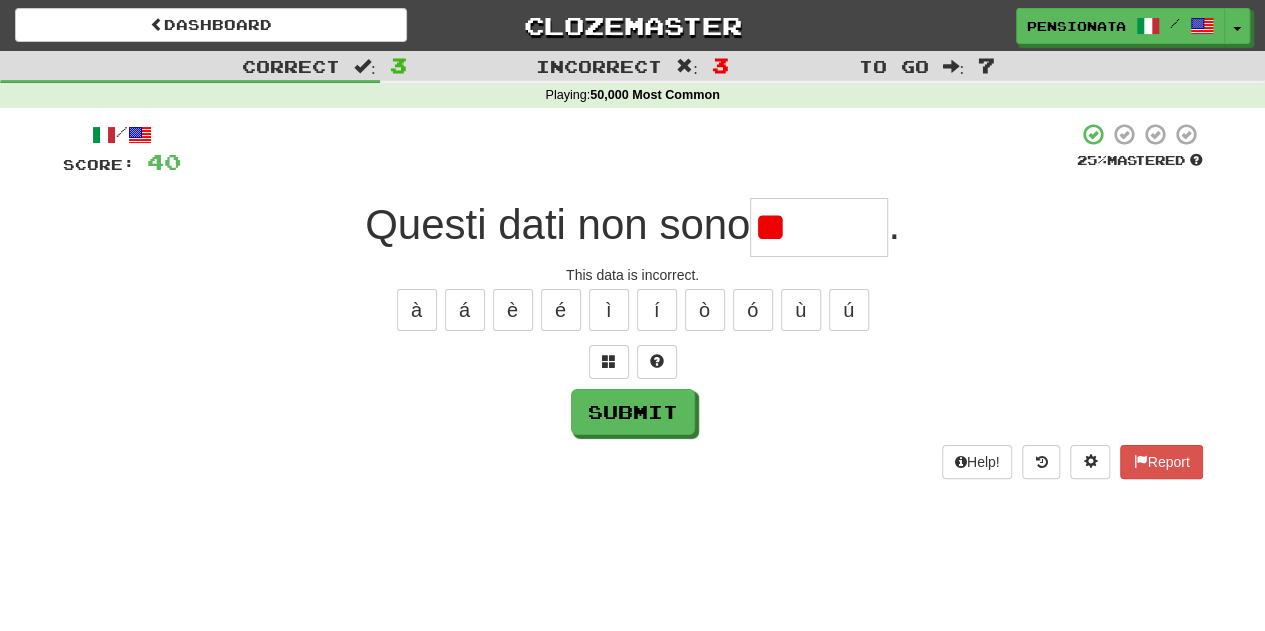 type on "*" 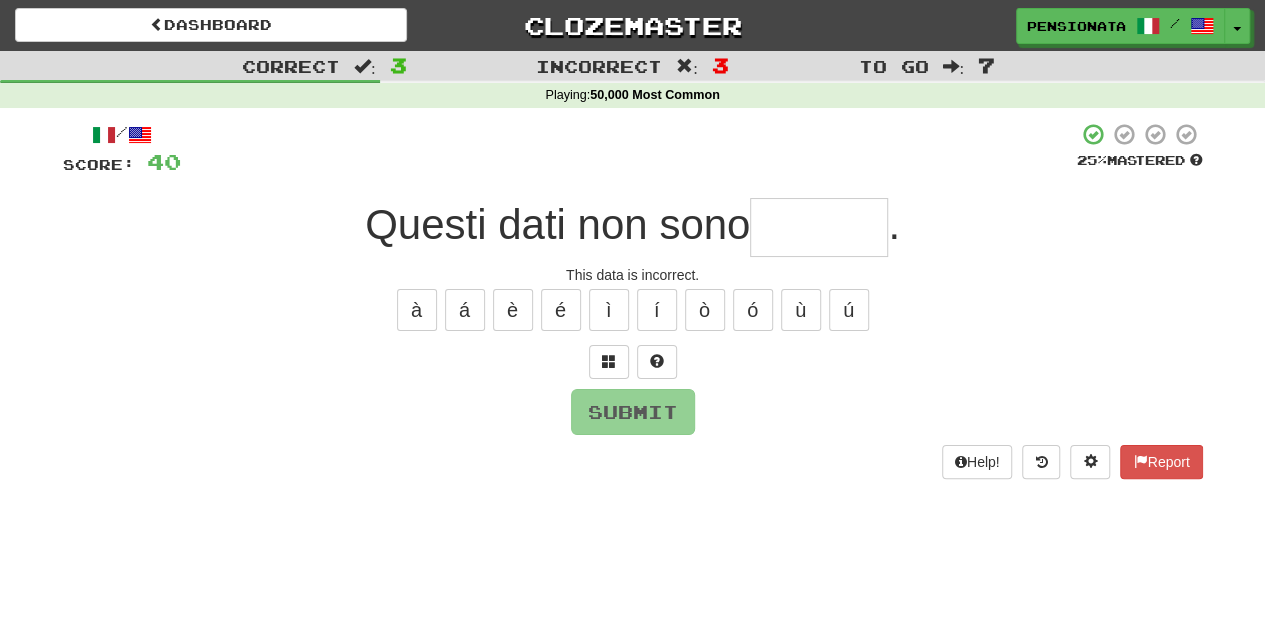 type on "********" 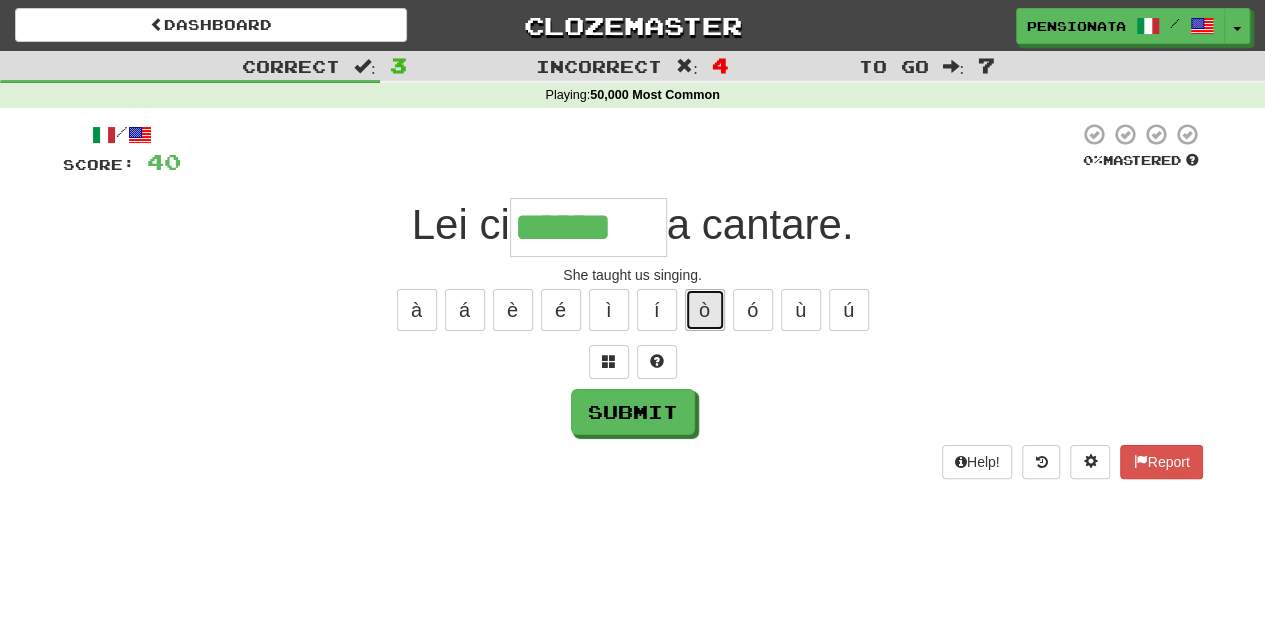 click on "ò" at bounding box center [705, 310] 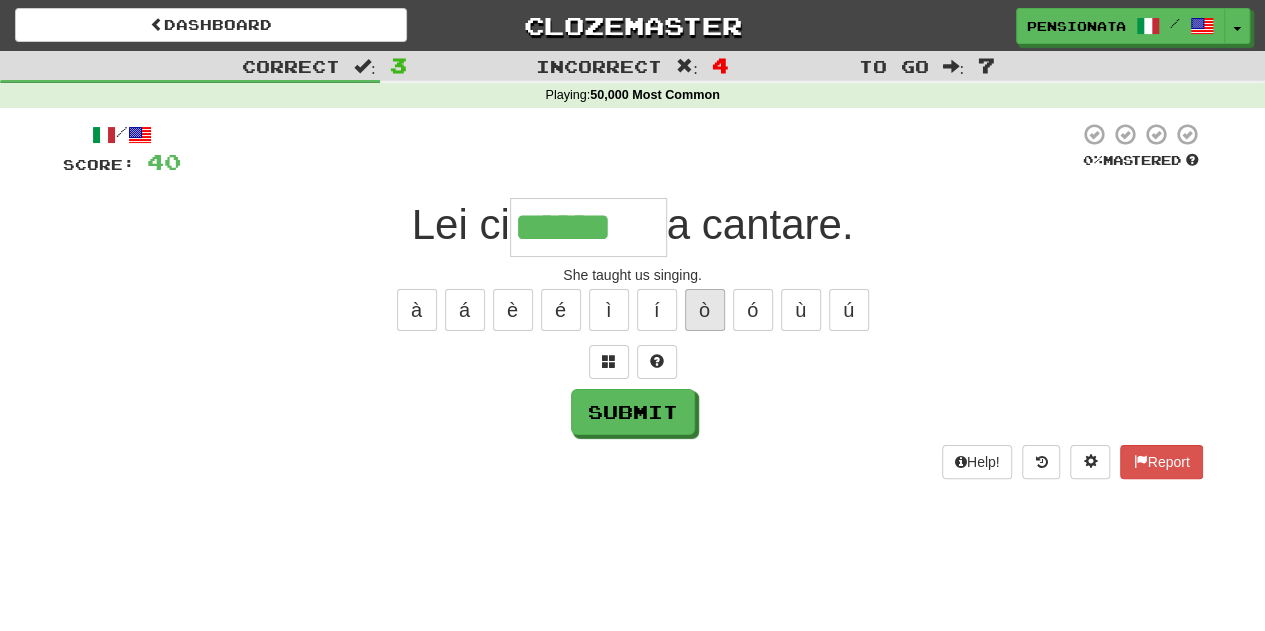 type on "*******" 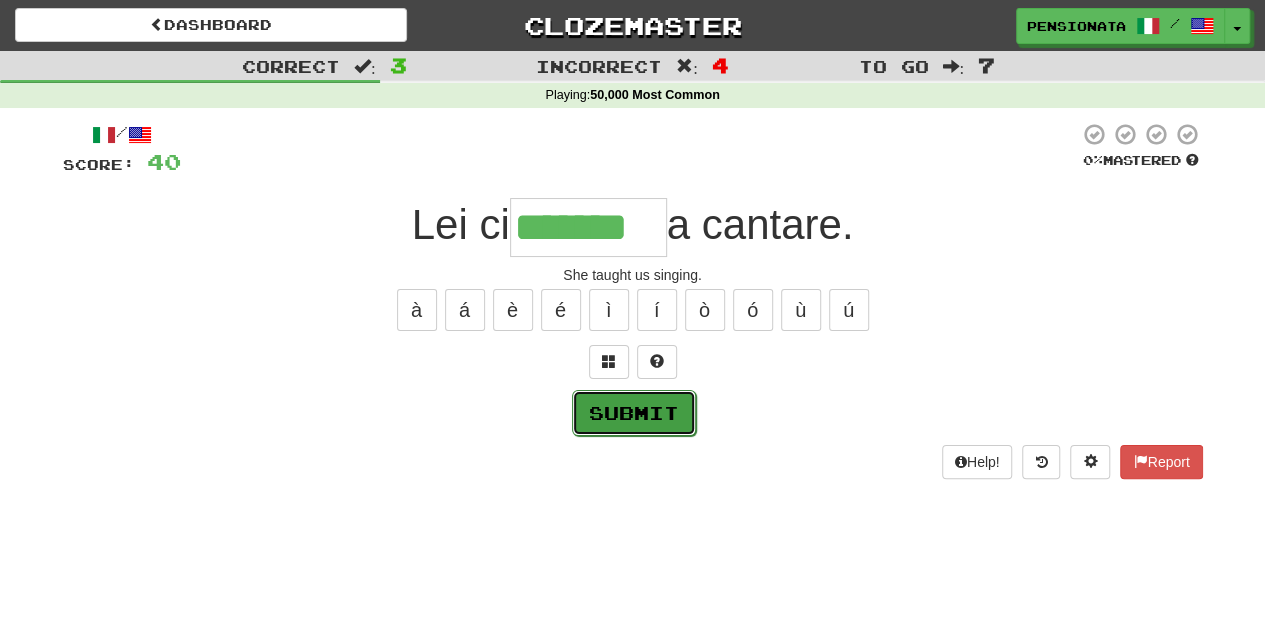 click on "Submit" at bounding box center (634, 413) 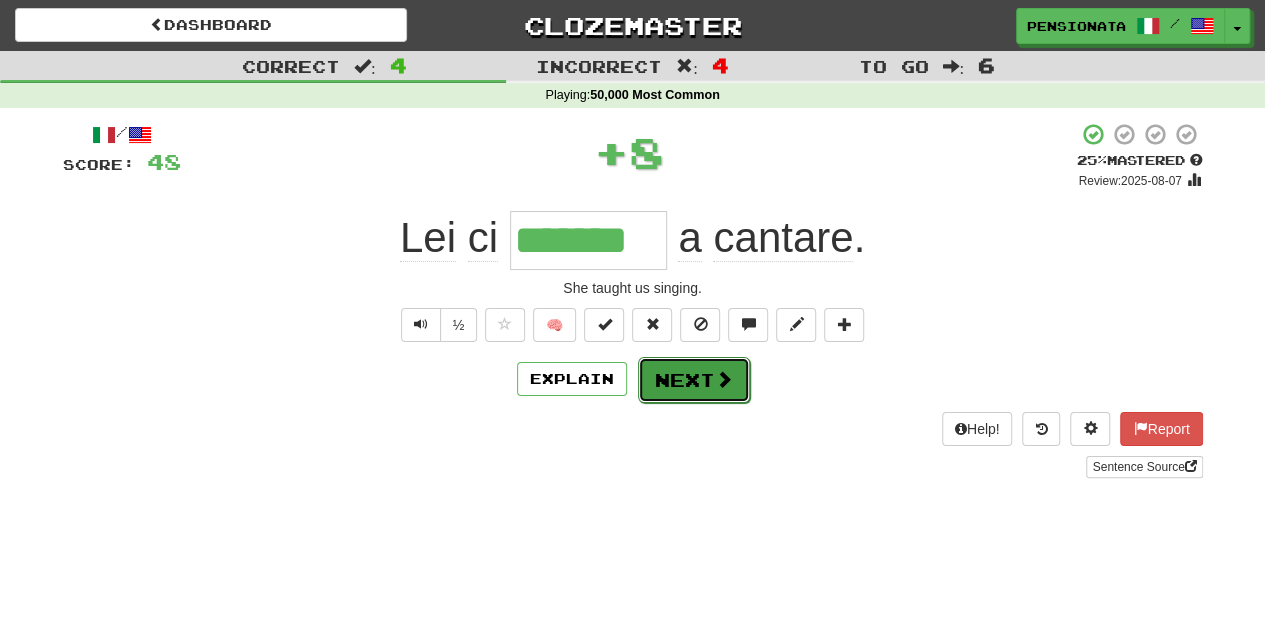 click at bounding box center (724, 379) 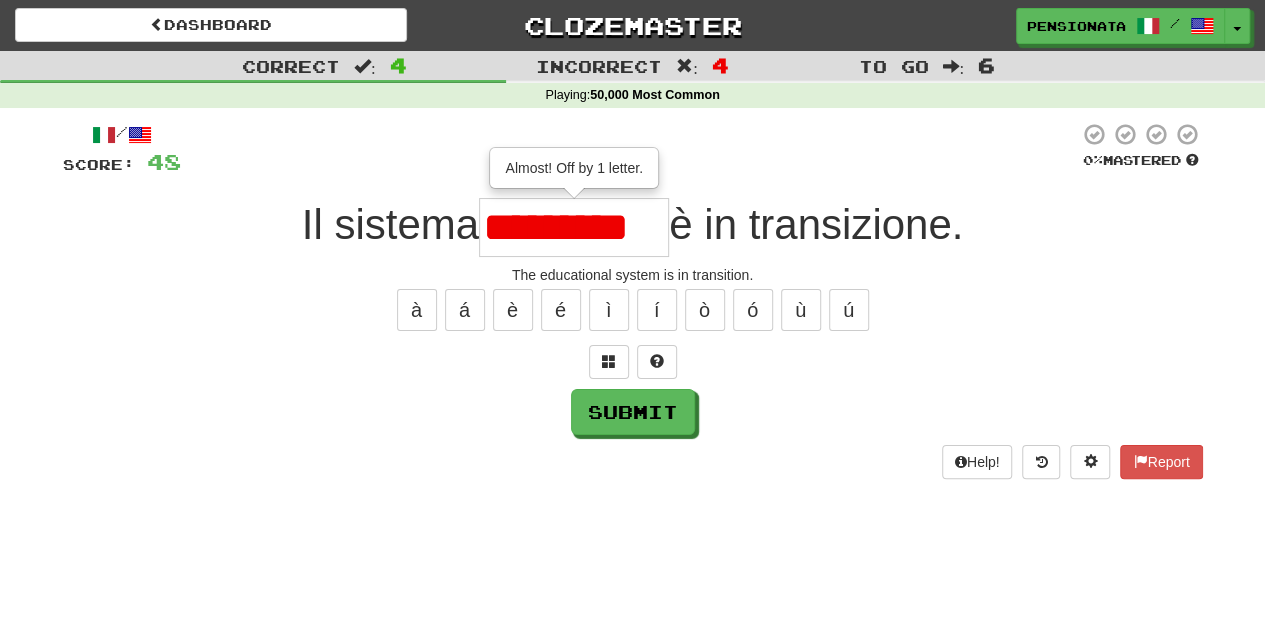 type on "*********" 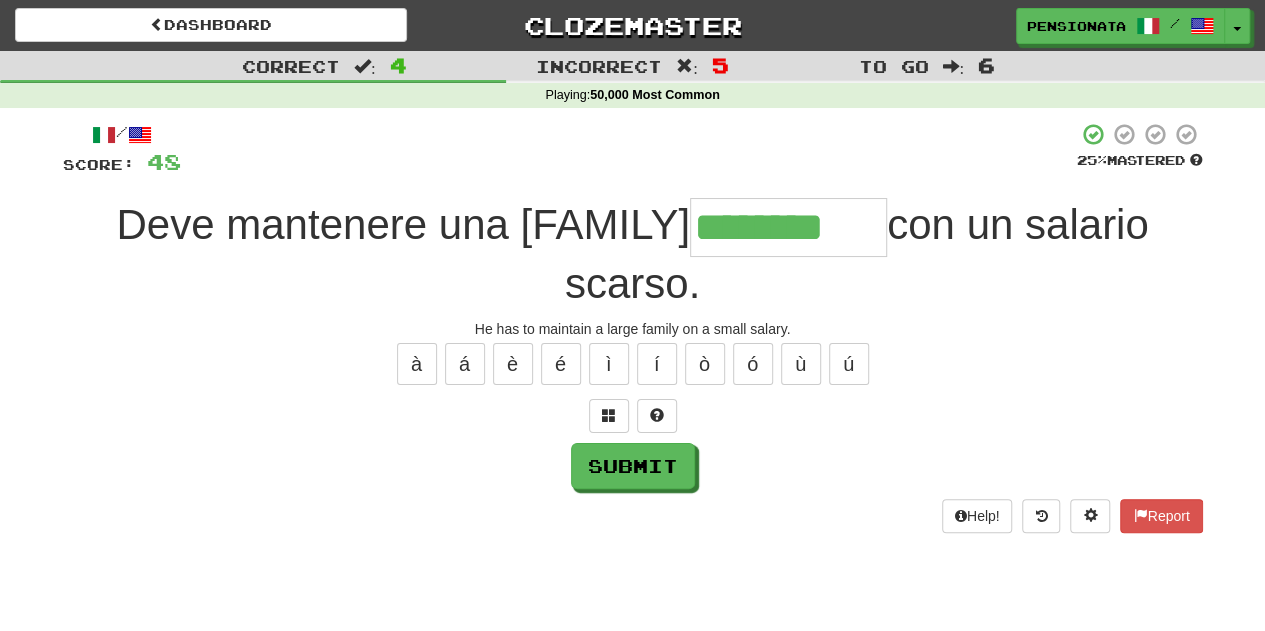type on "********" 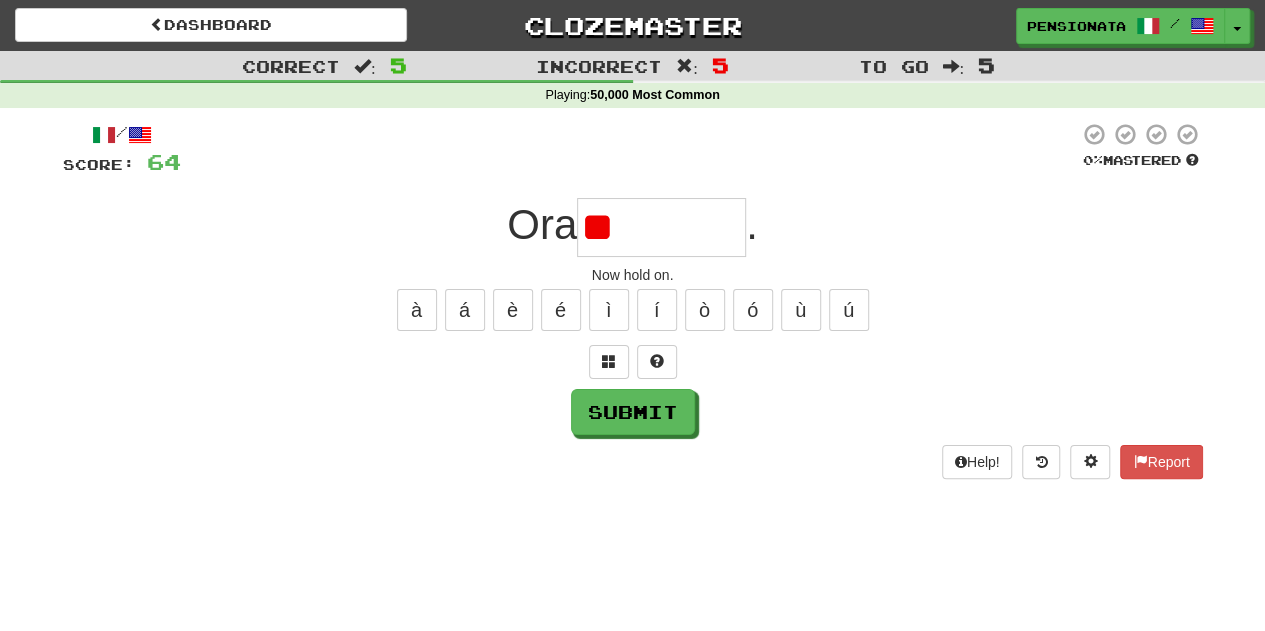 type on "*" 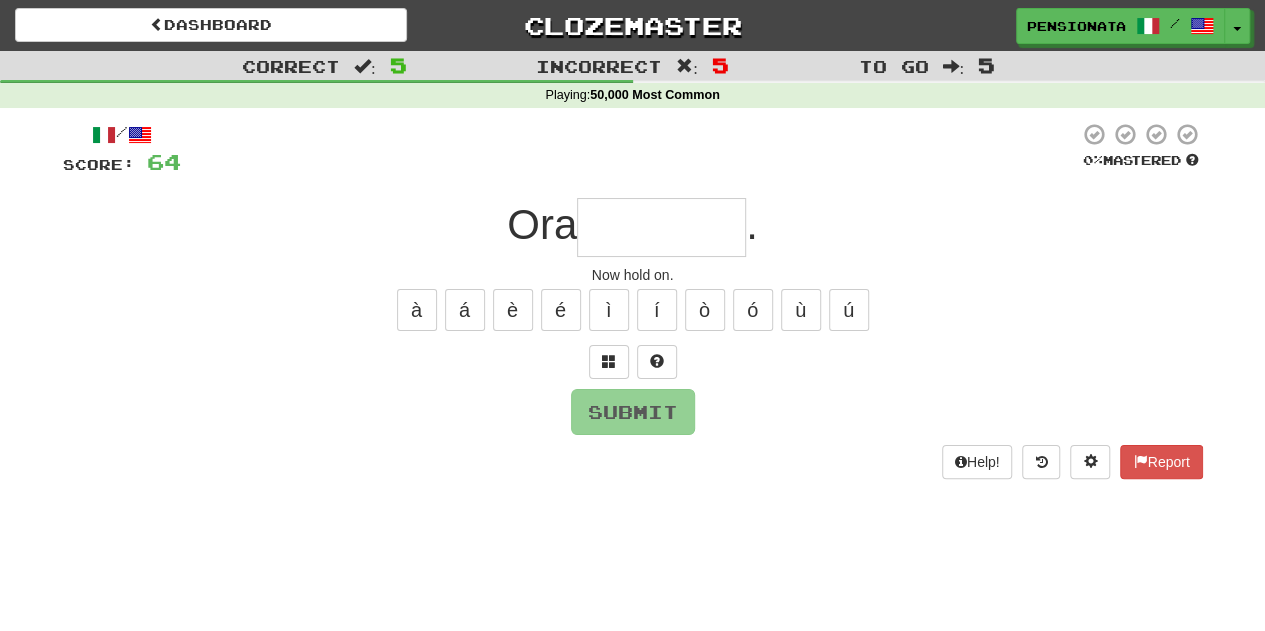 type on "*********" 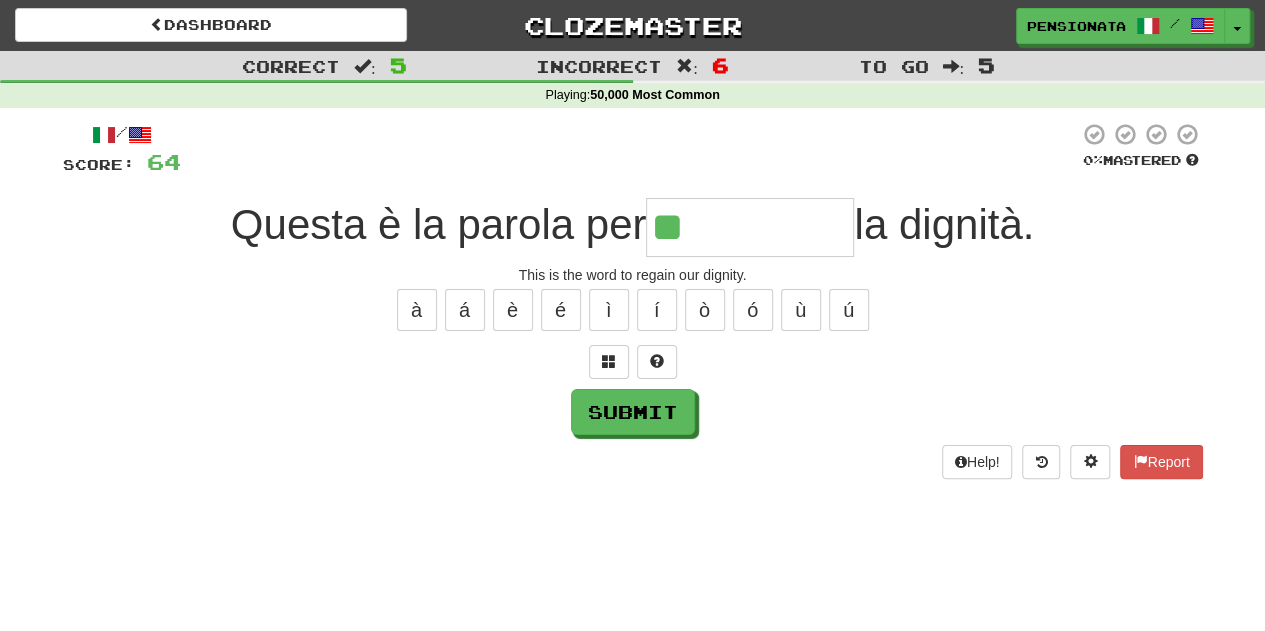 type on "**********" 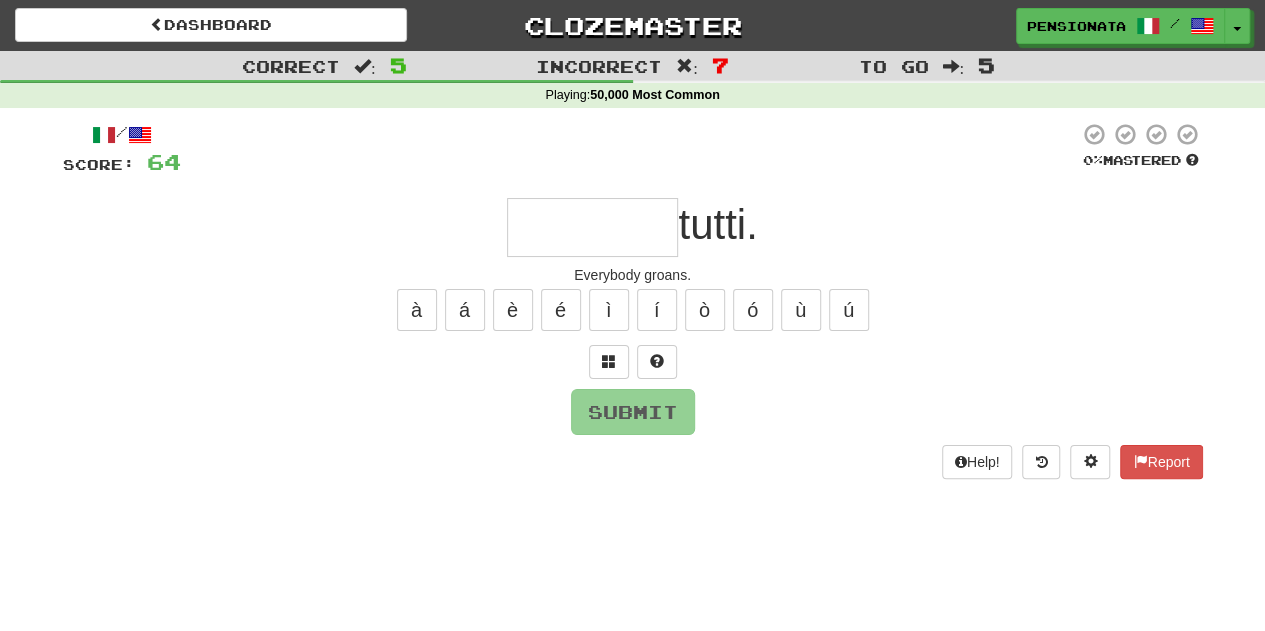 type on "*" 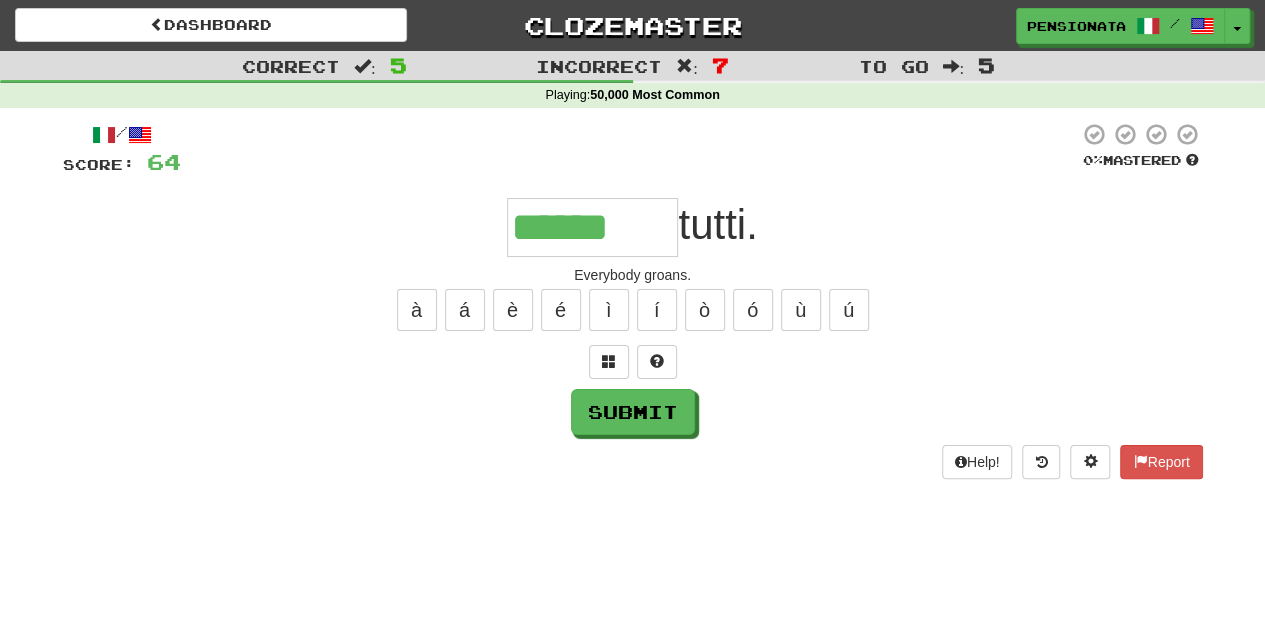 type on "******" 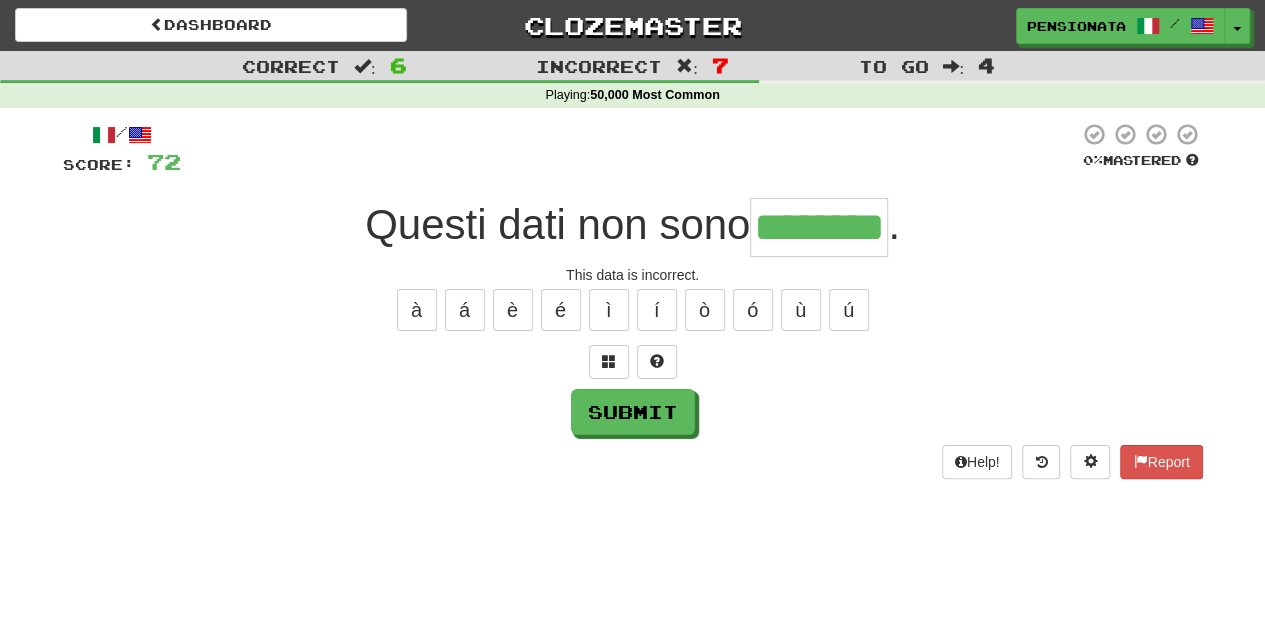 type on "********" 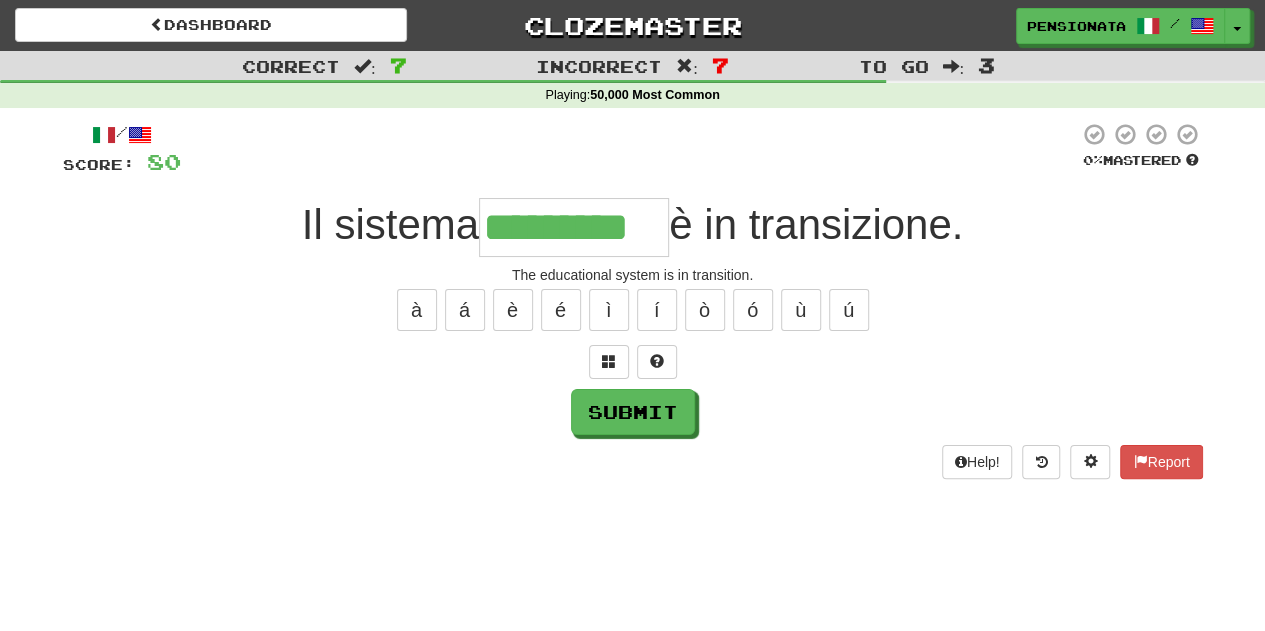 type on "*********" 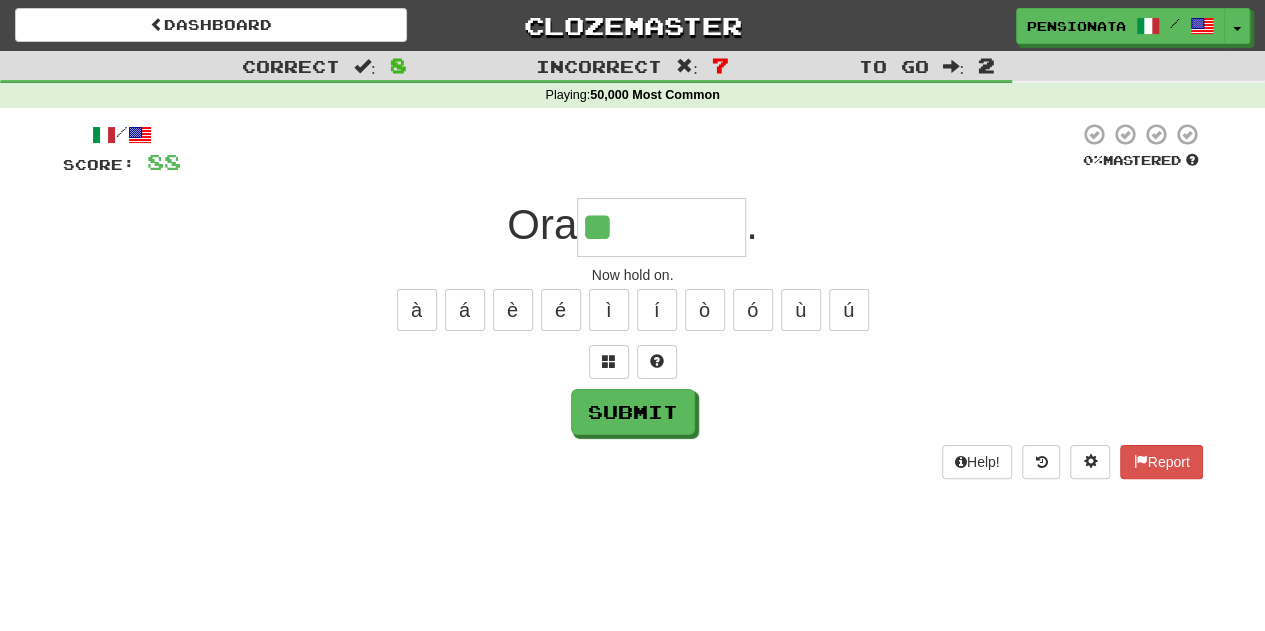 type on "*********" 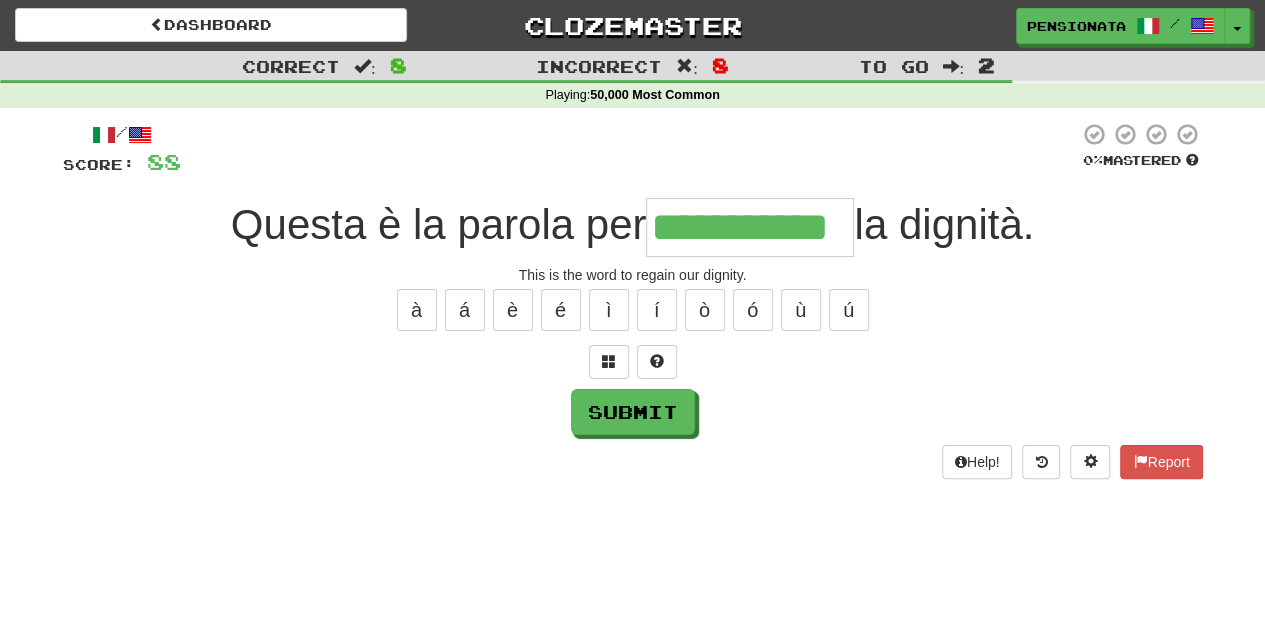 type on "**********" 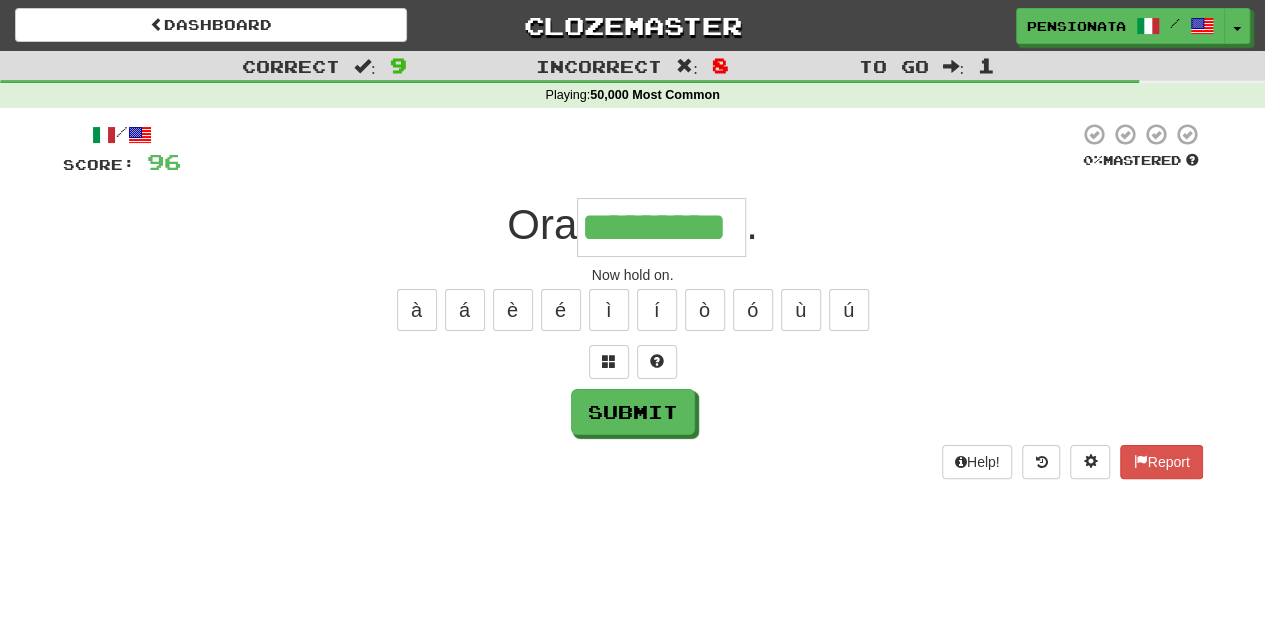 type 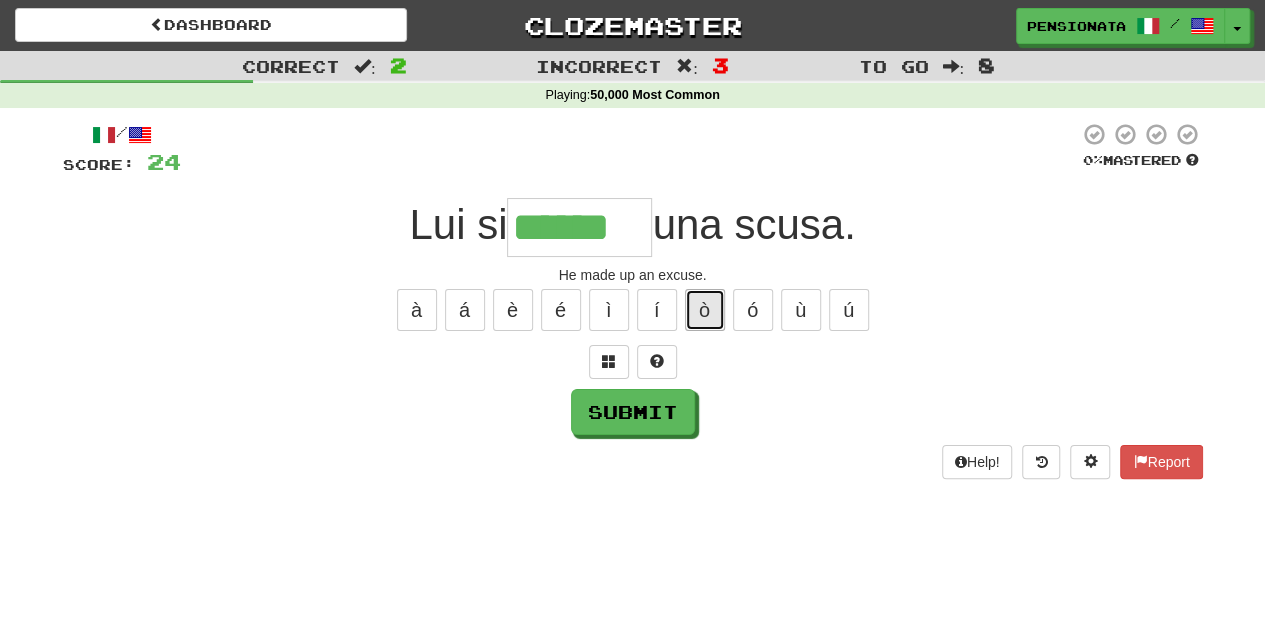 click on "ò" at bounding box center [705, 310] 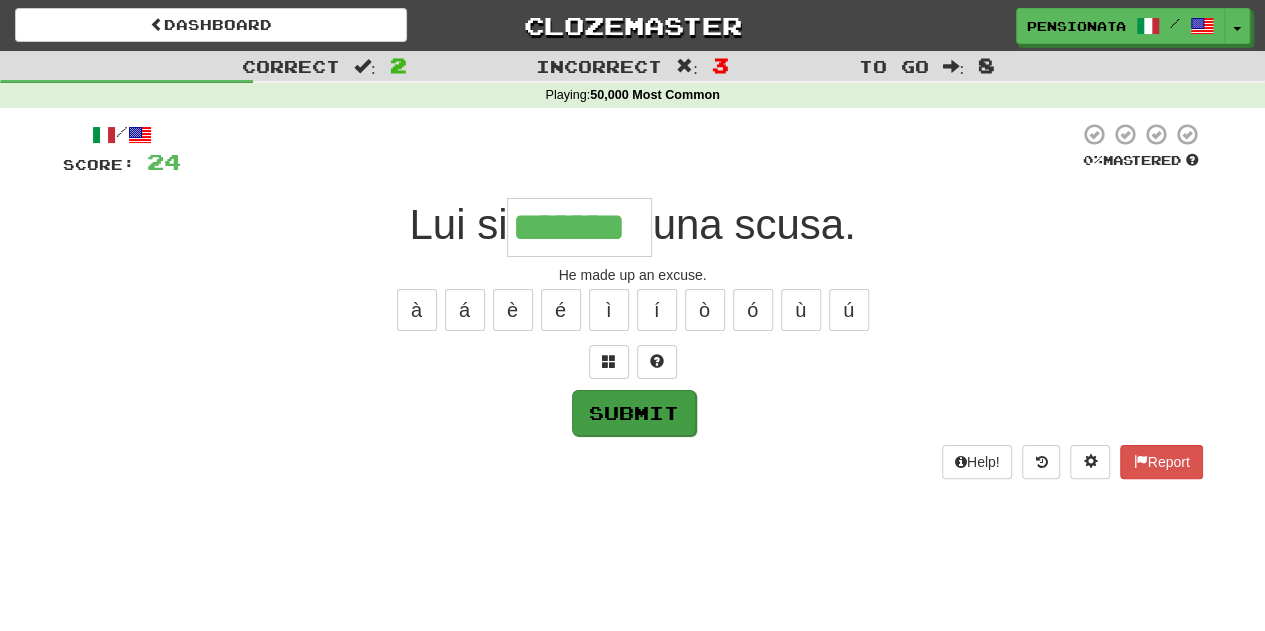 click on "Submit" at bounding box center [634, 413] 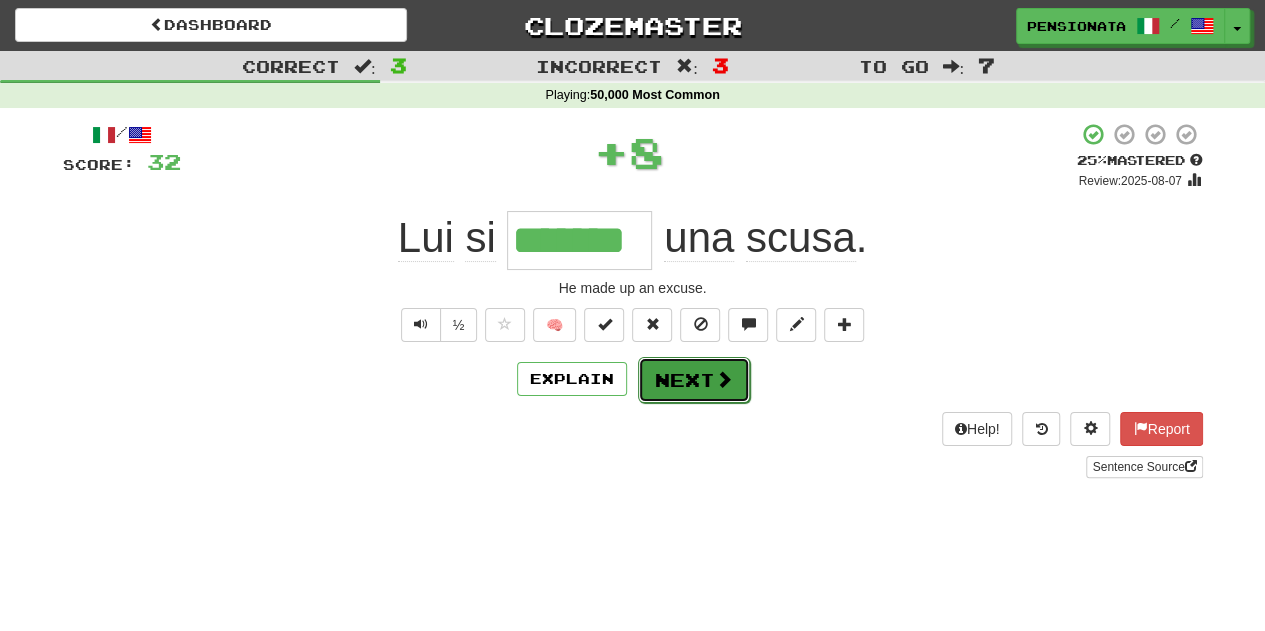 click on "Next" at bounding box center [694, 380] 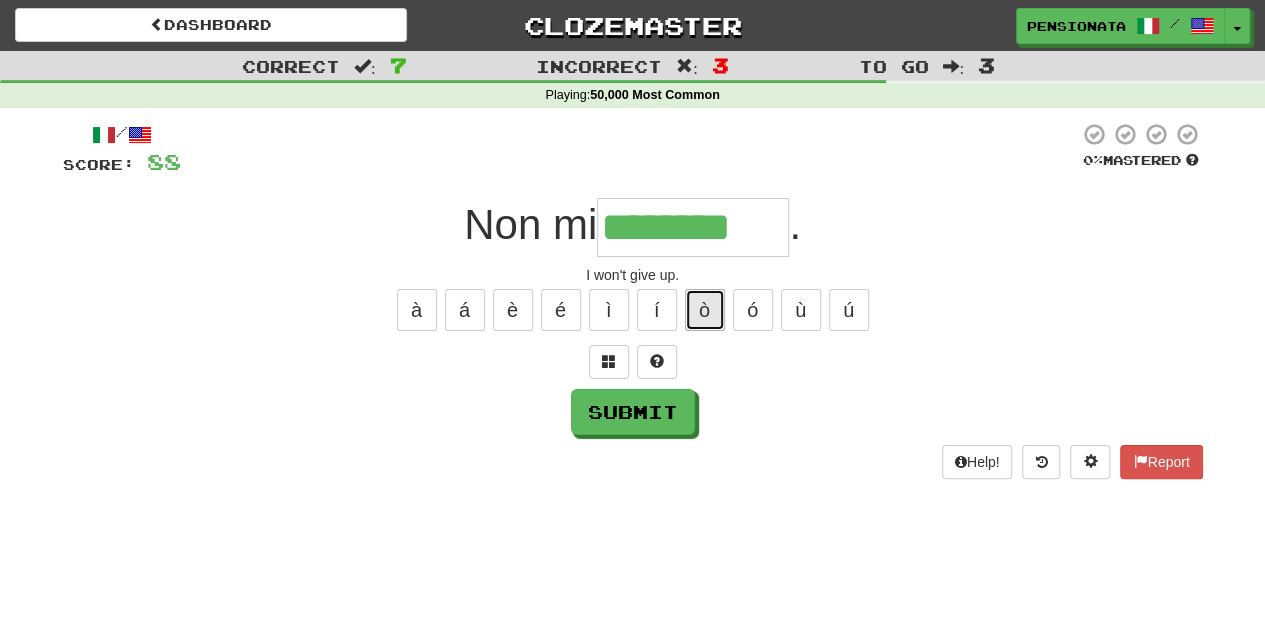 click on "ò" at bounding box center [705, 310] 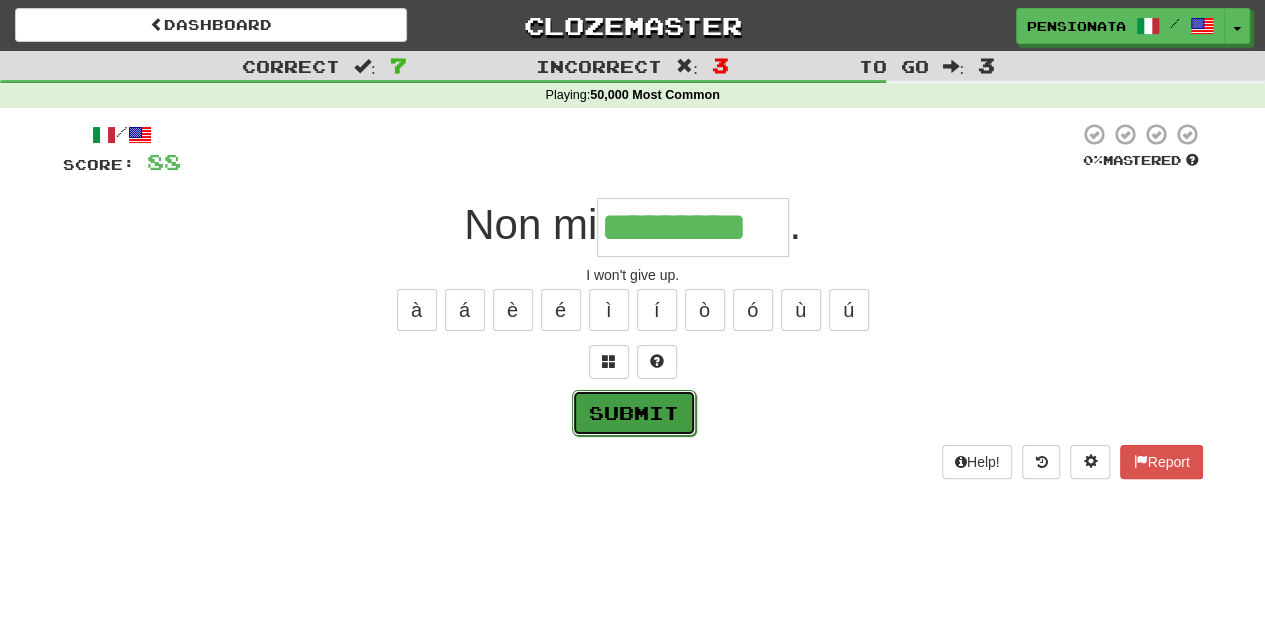 click on "Submit" at bounding box center (634, 413) 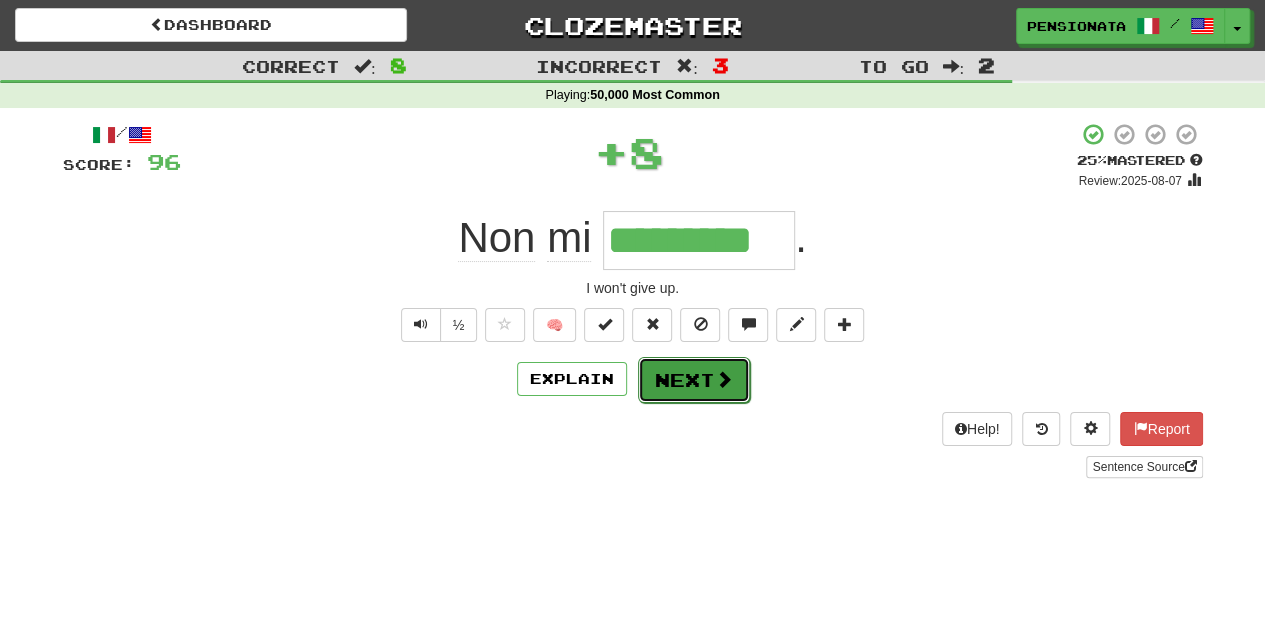 click on "Next" at bounding box center (694, 380) 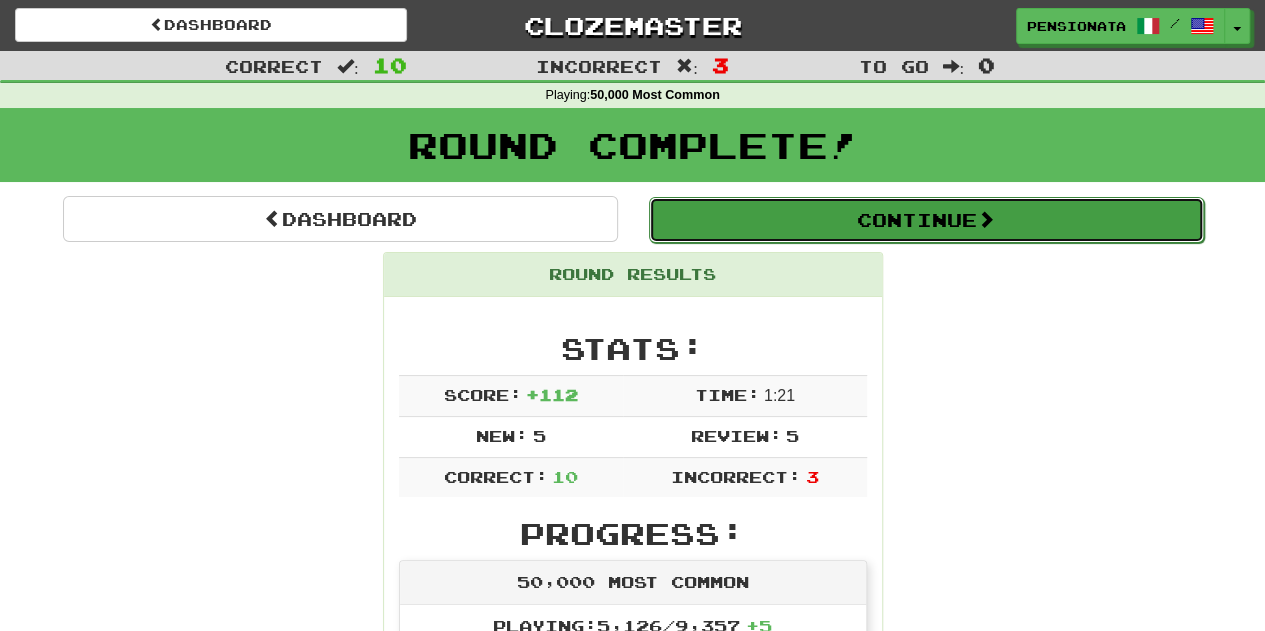 click on "Continue" at bounding box center (926, 220) 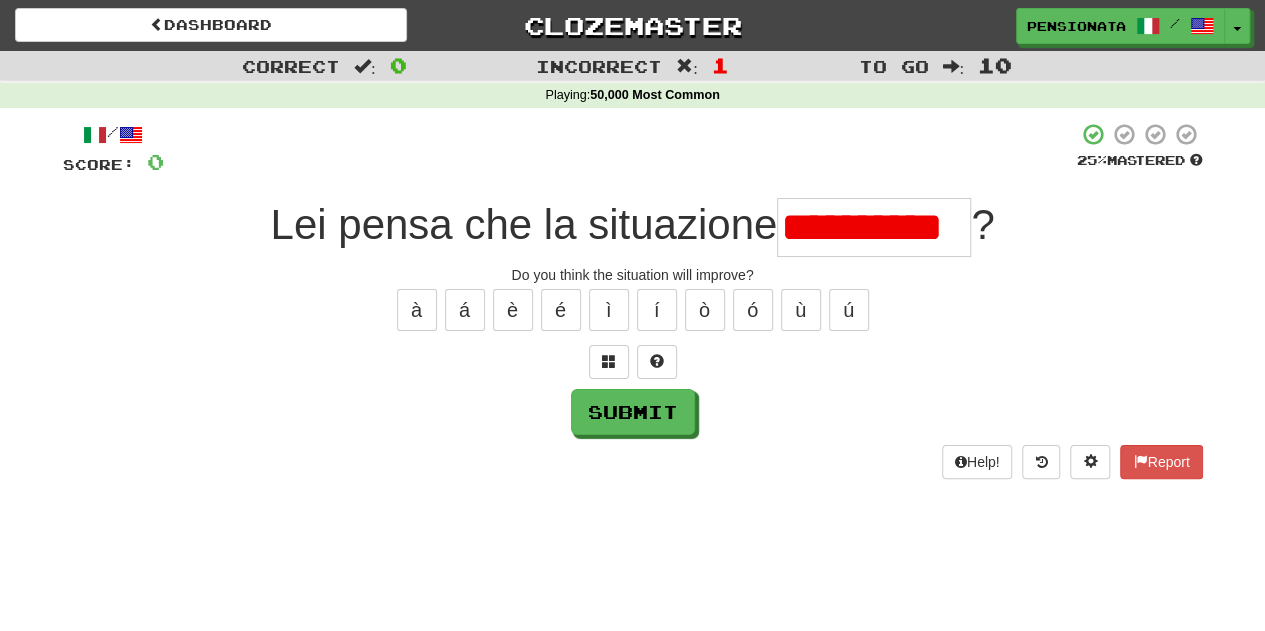 click on "**********" at bounding box center (874, 227) 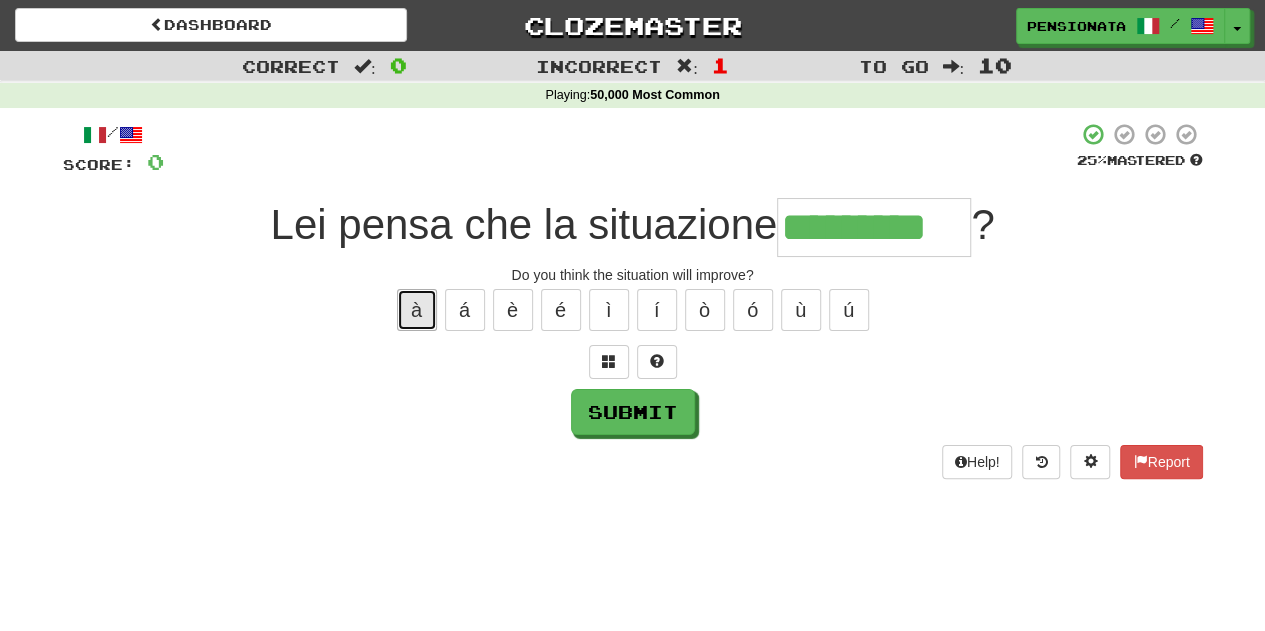 click on "à" at bounding box center [417, 310] 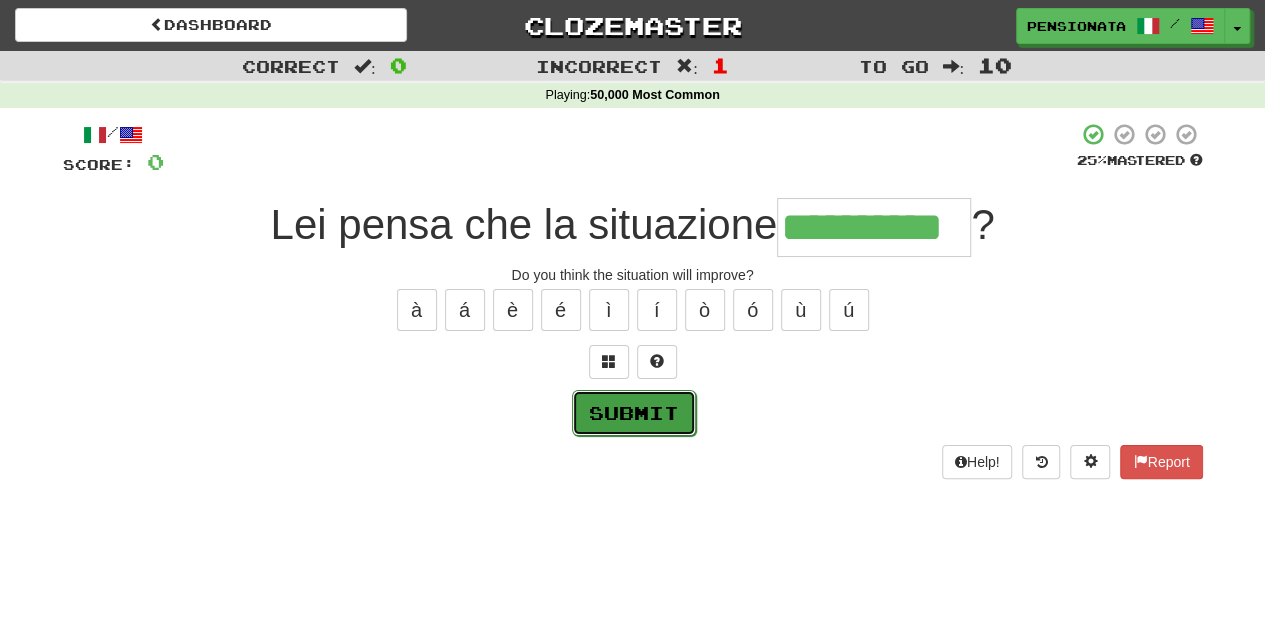click on "Submit" at bounding box center (634, 413) 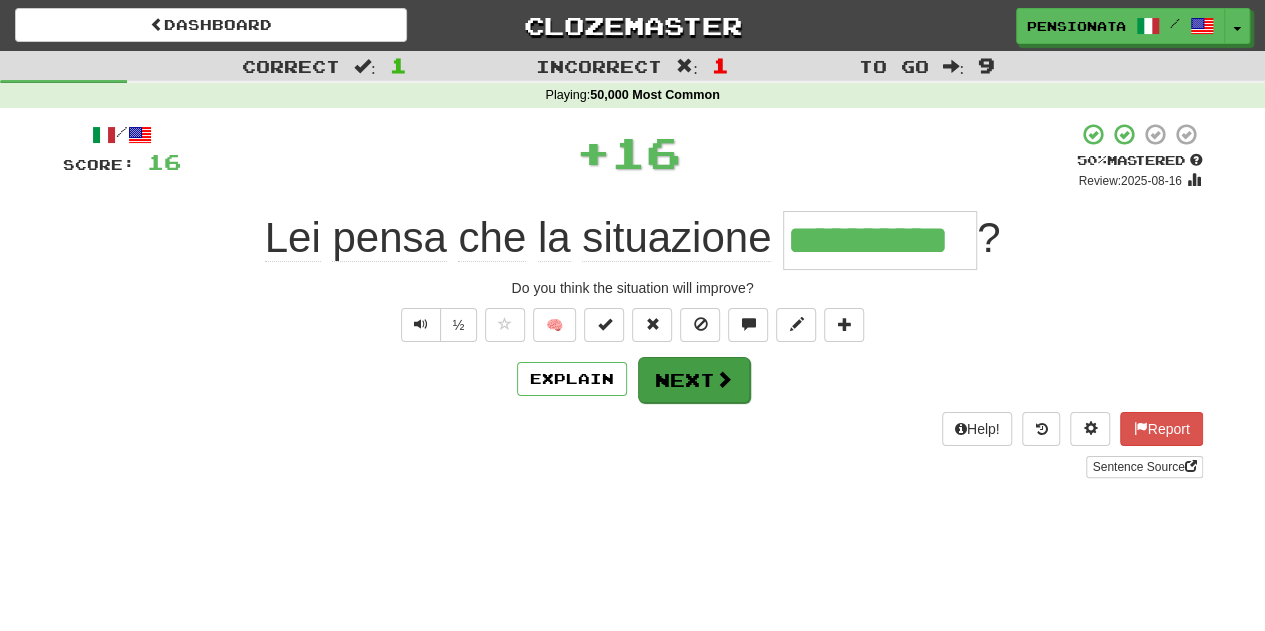 click on "Next" at bounding box center [694, 380] 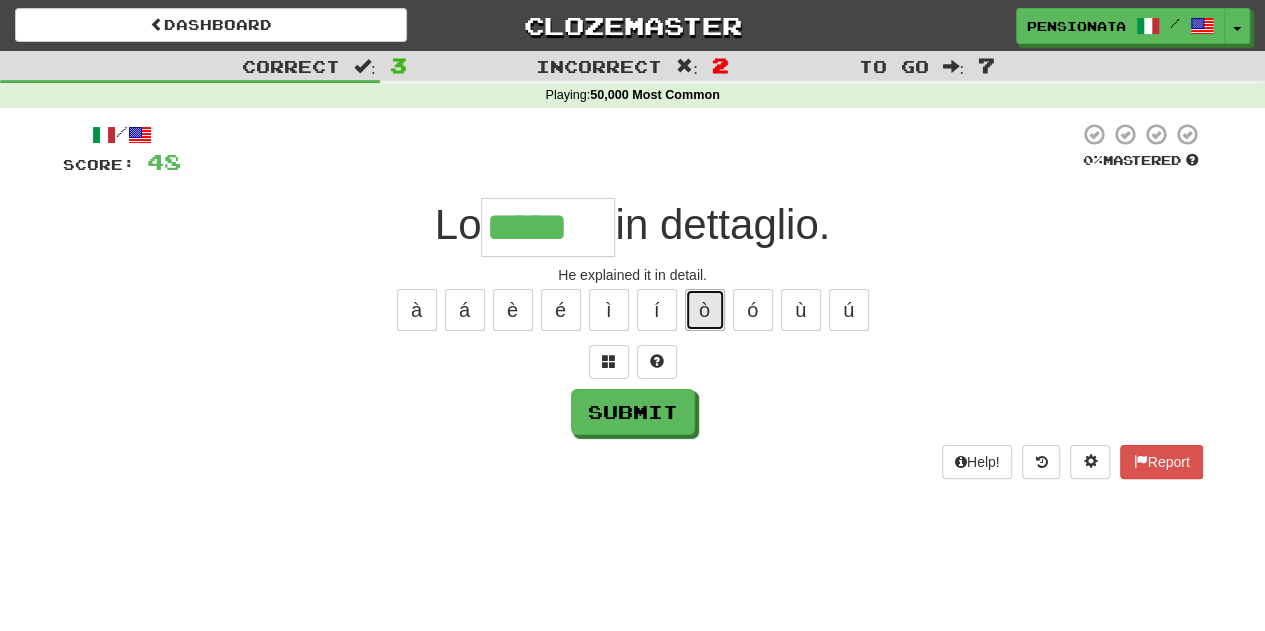 click on "ò" at bounding box center (705, 310) 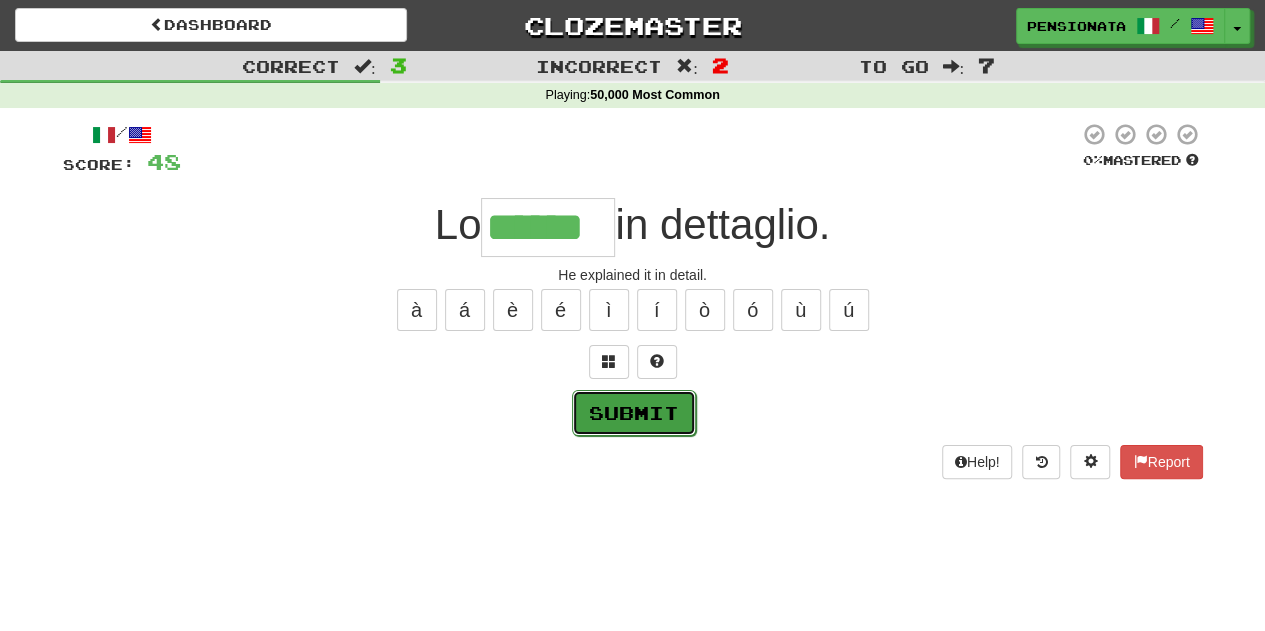 click on "Submit" at bounding box center [634, 413] 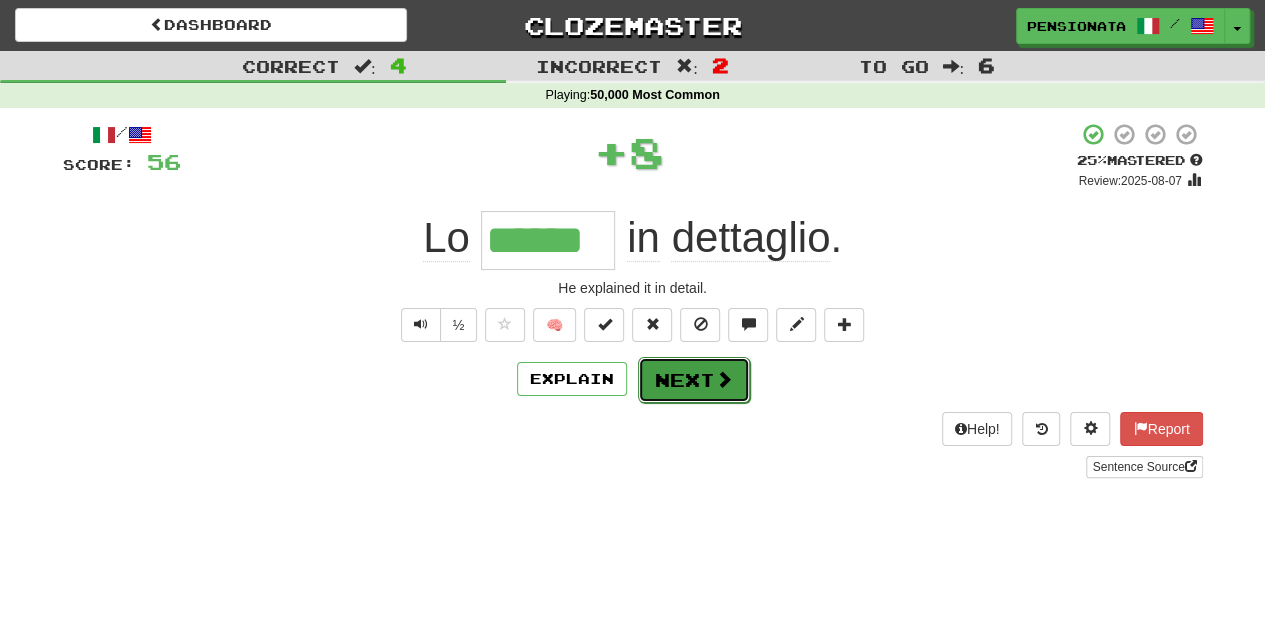 click at bounding box center [724, 379] 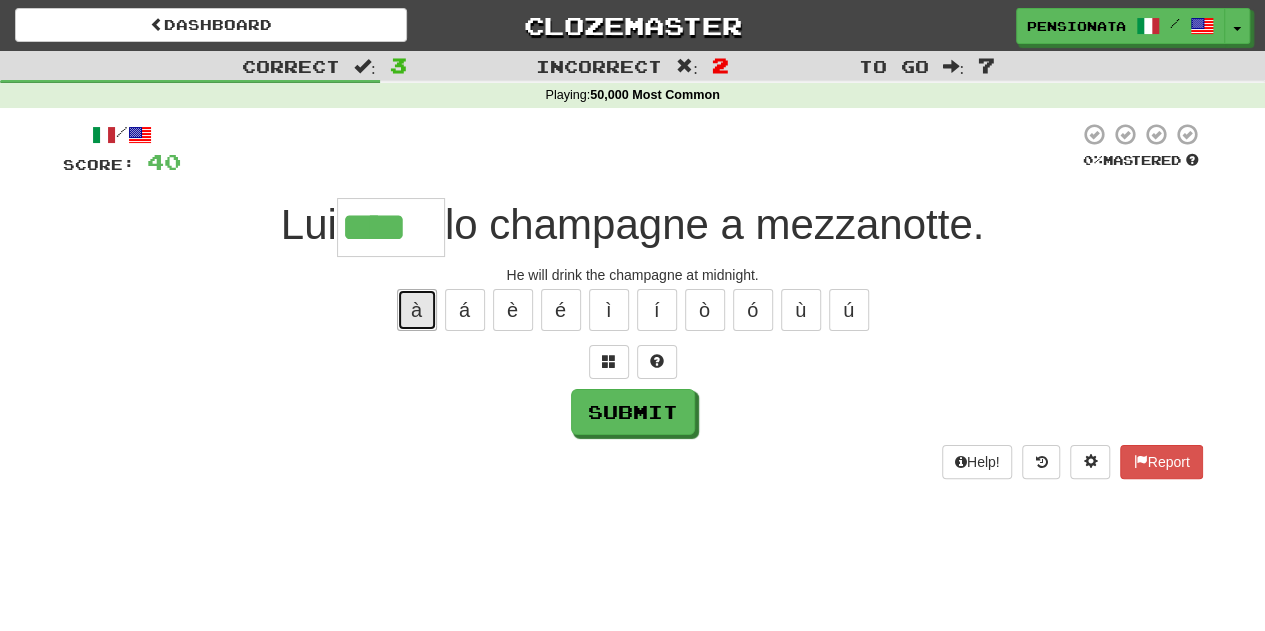 click on "à" at bounding box center [417, 310] 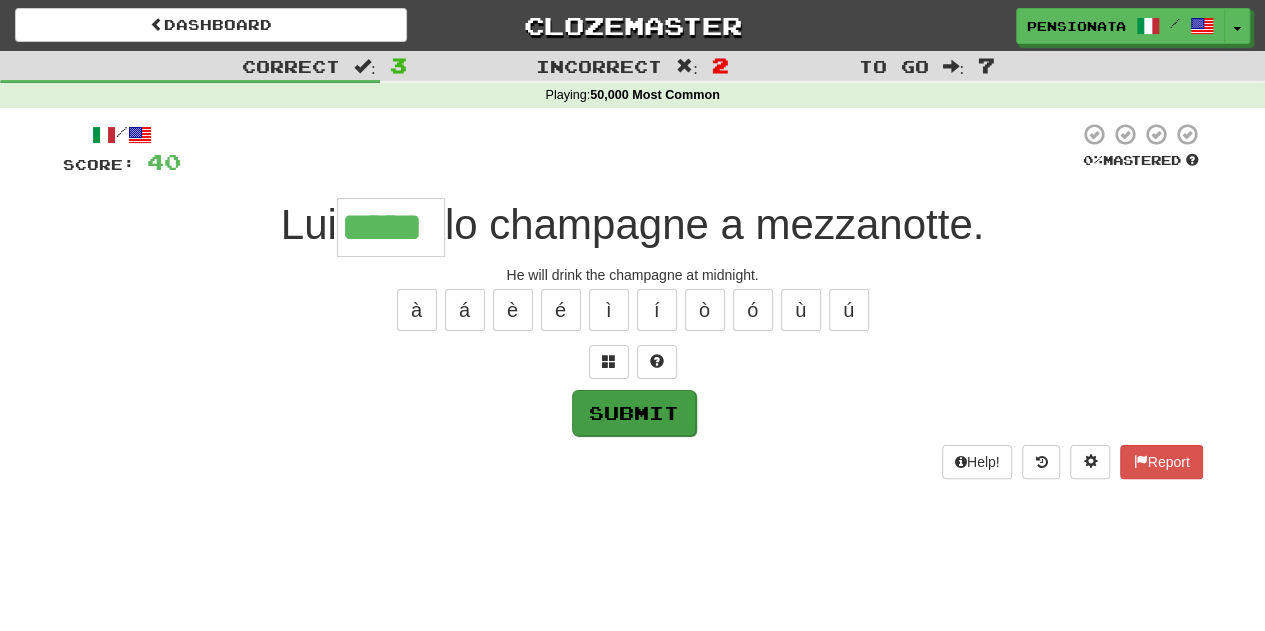 click on "Submit" at bounding box center (634, 413) 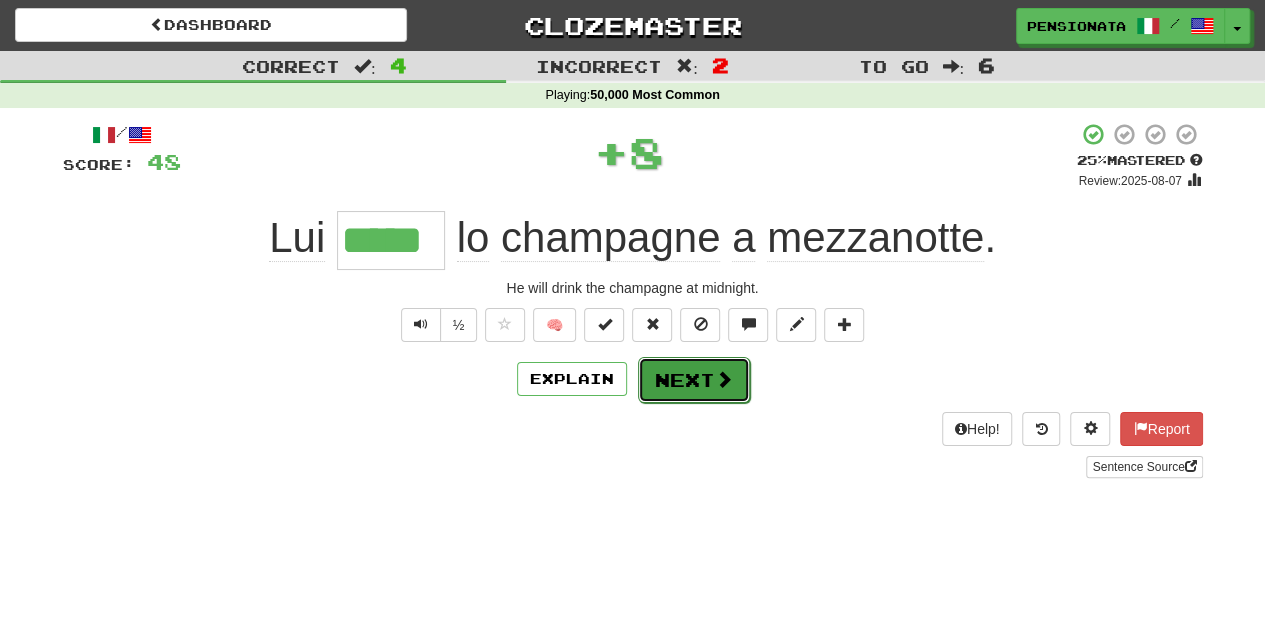 click on "Next" at bounding box center [694, 380] 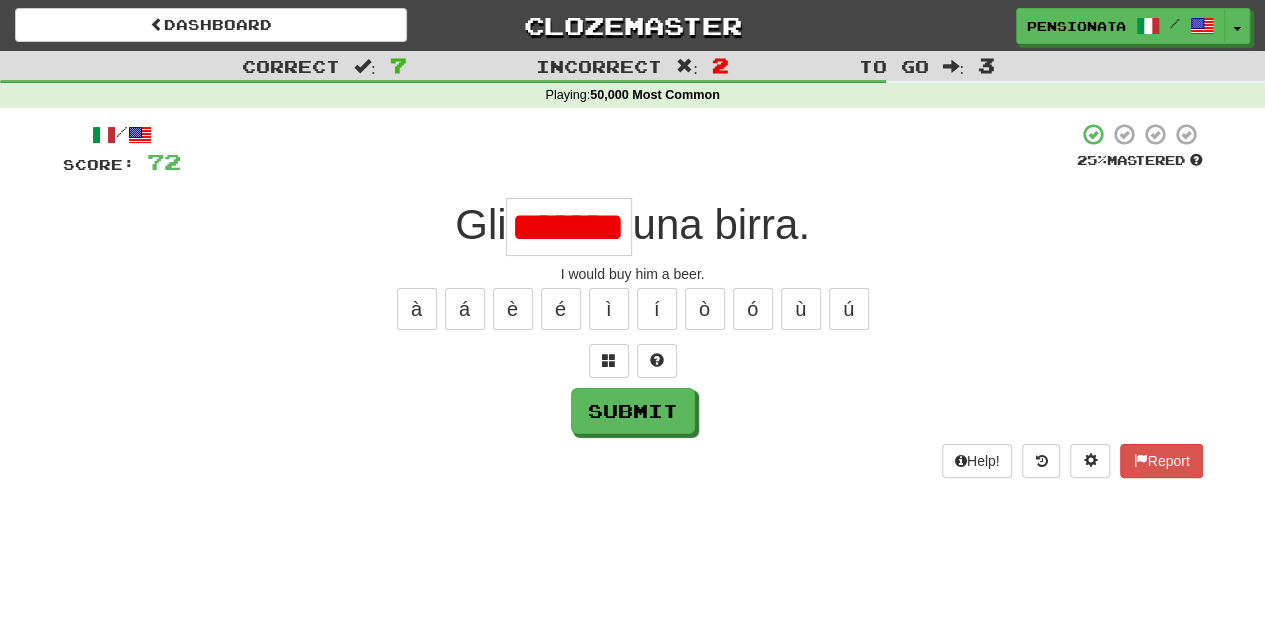 scroll, scrollTop: 0, scrollLeft: 0, axis: both 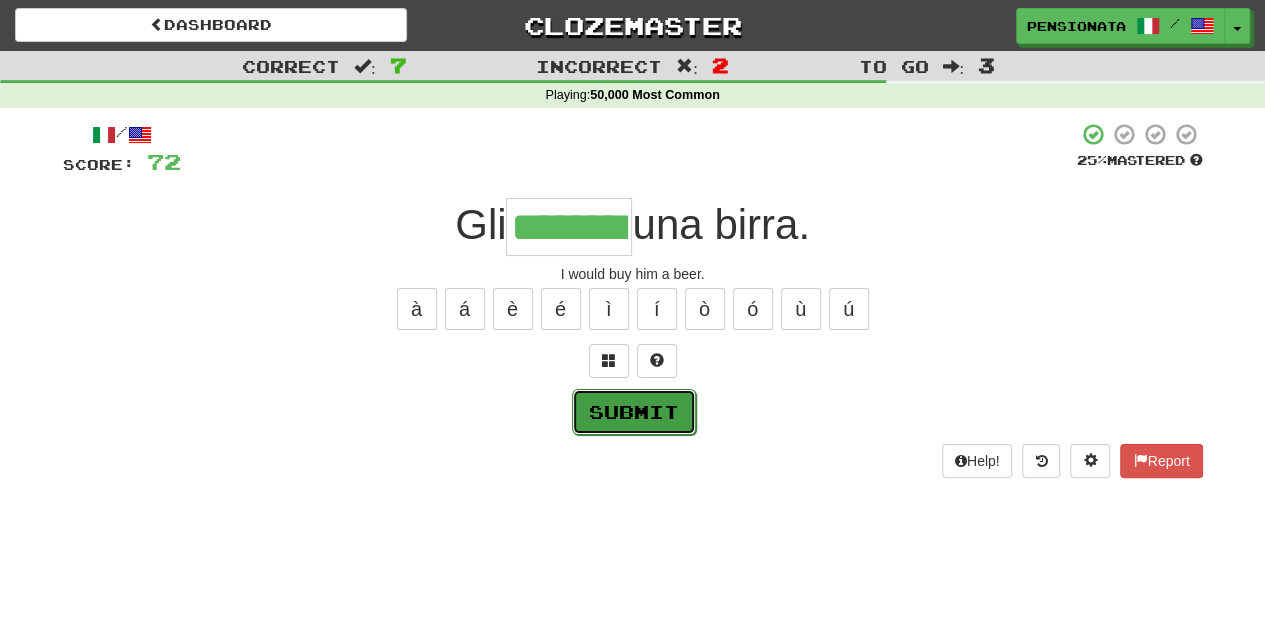 click on "Submit" at bounding box center [634, 412] 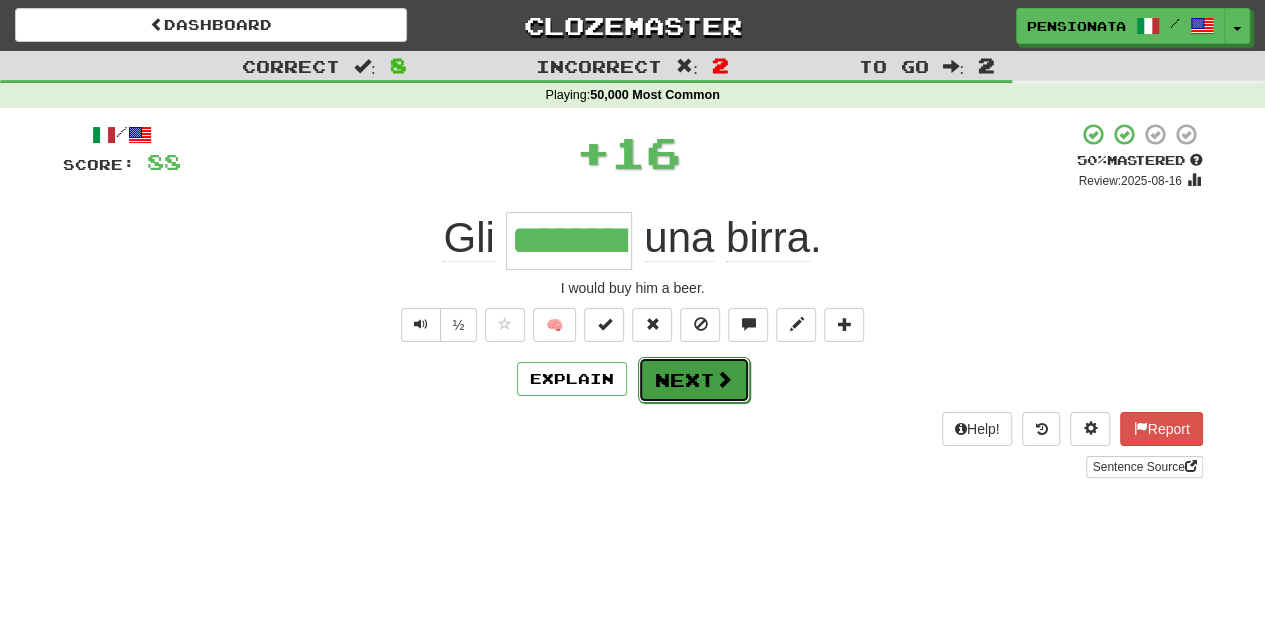 click on "Next" at bounding box center (694, 380) 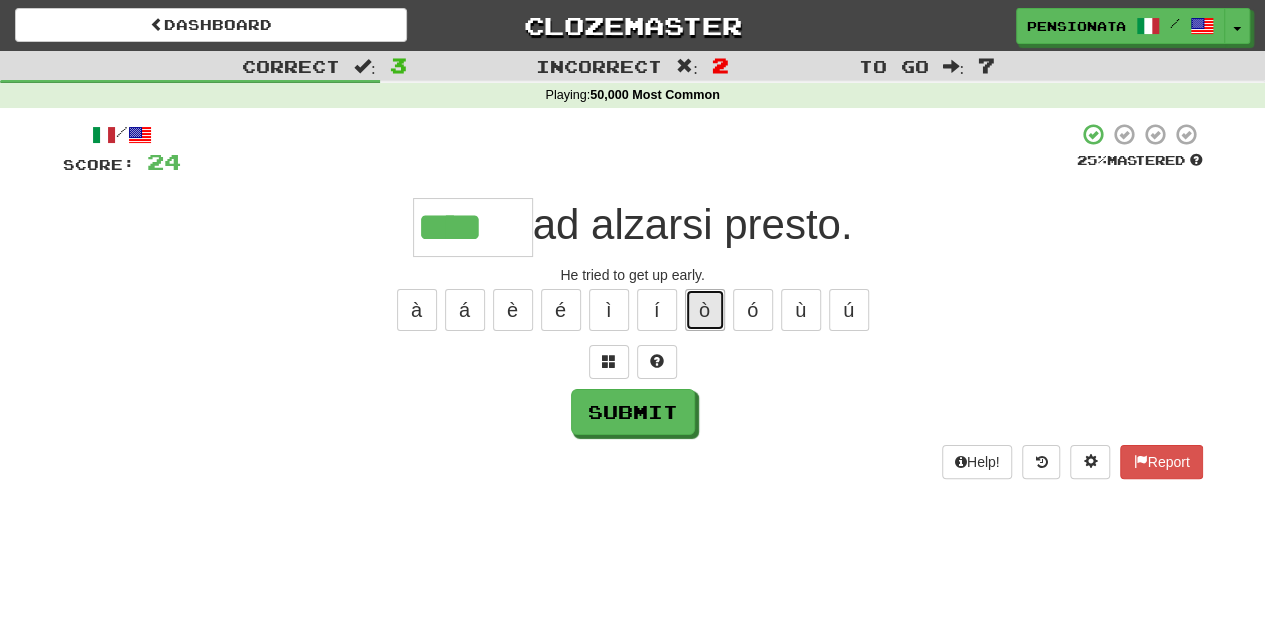 click on "ò" at bounding box center (705, 310) 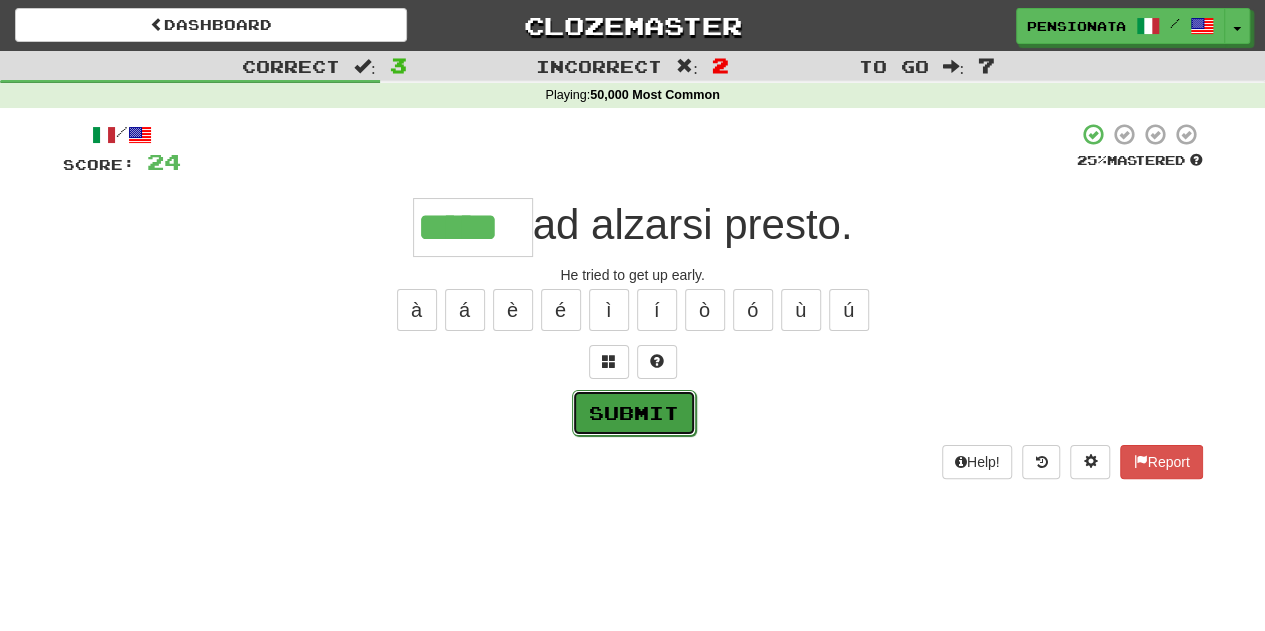 click on "Submit" at bounding box center (634, 413) 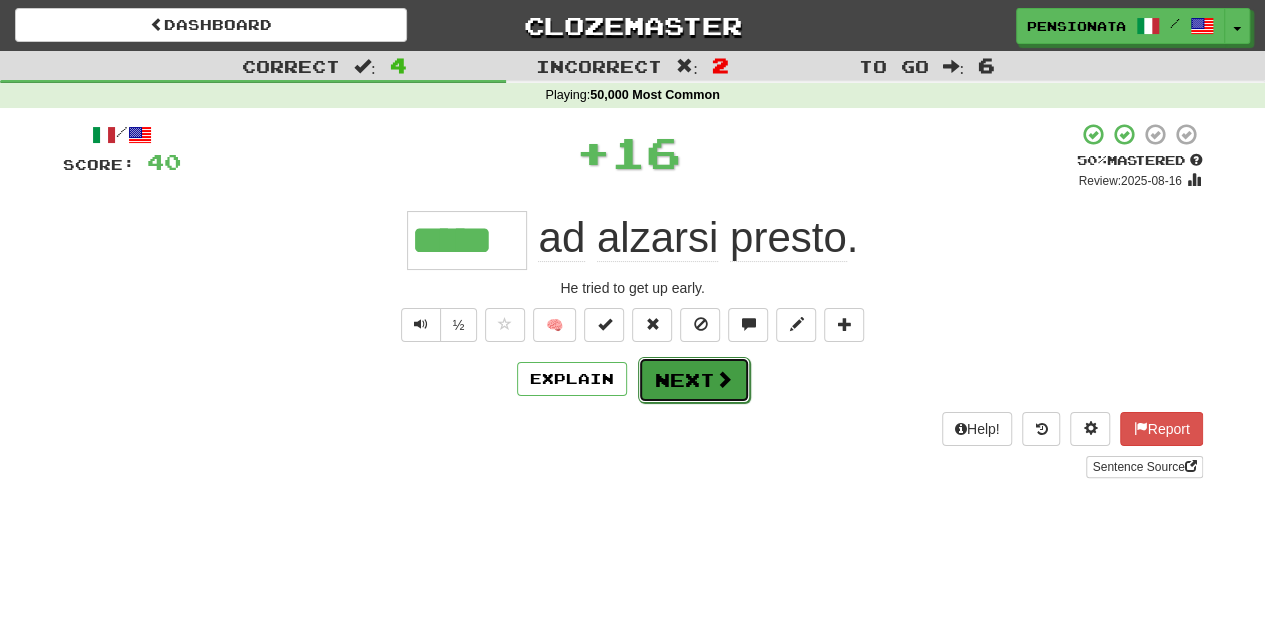 click at bounding box center [724, 379] 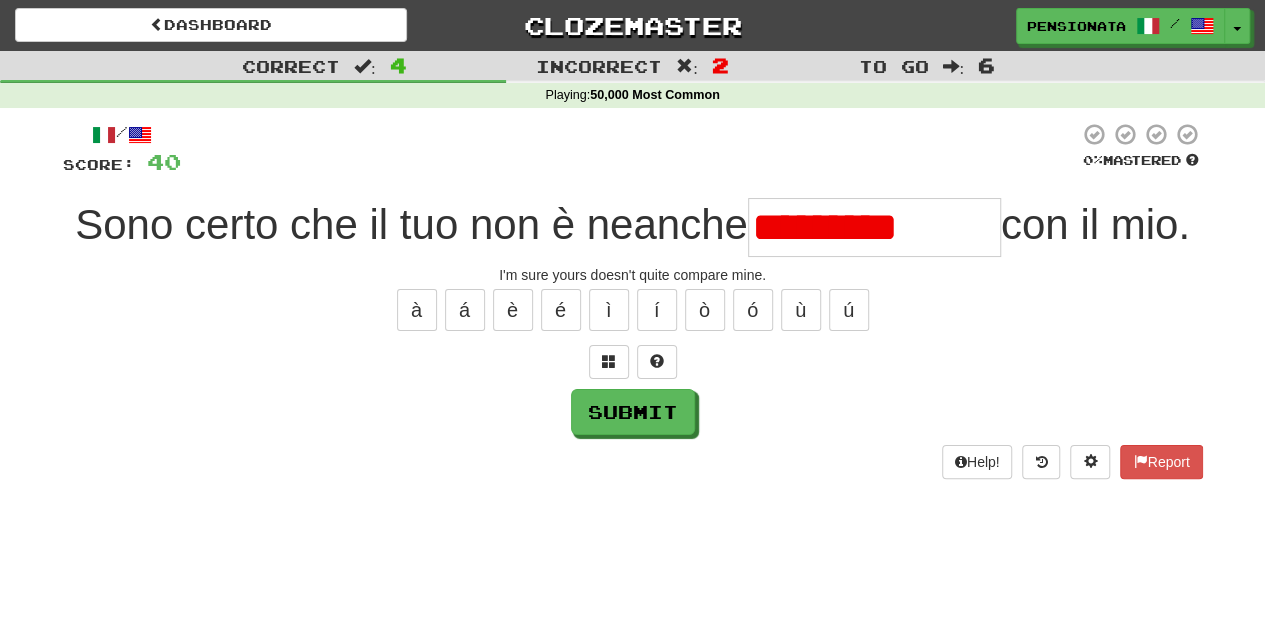 click on "/  Score:   40 0 %  Mastered Sono certo che il tuo non è neanche  *********  con il mio. I'm sure yours doesn't quite compare mine. à á è é ì í ò ó ù ú Submit  Help!  Report" at bounding box center [633, 300] 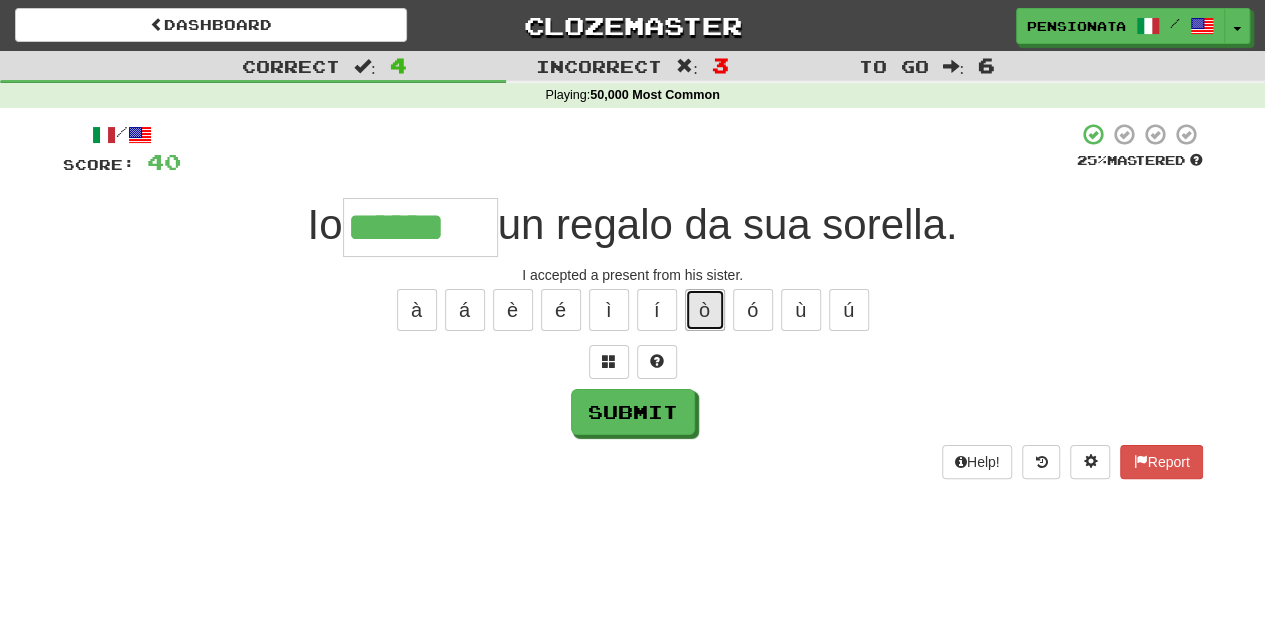 click on "ò" at bounding box center (705, 310) 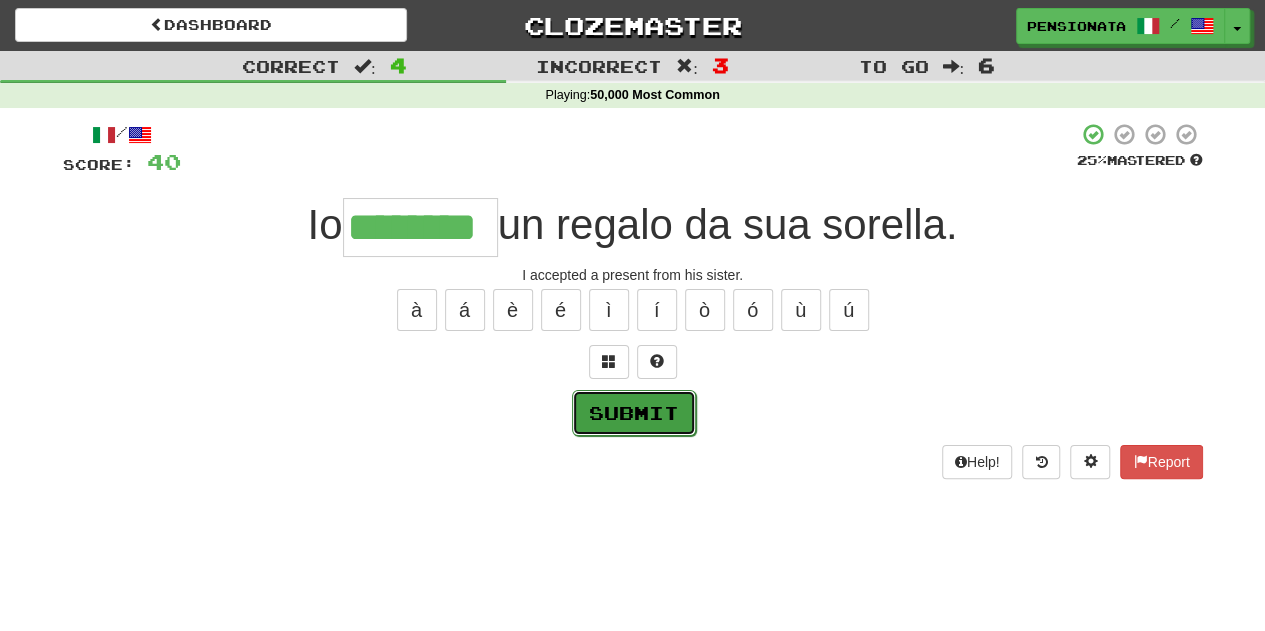 click on "Submit" at bounding box center (634, 413) 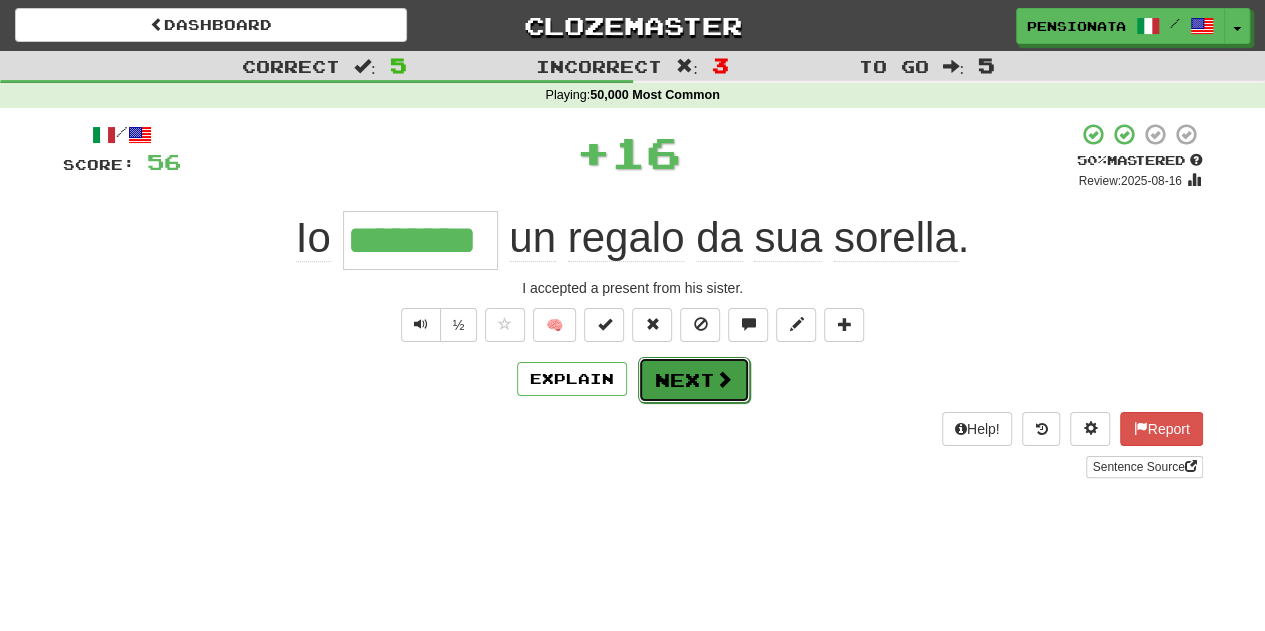 click on "Next" at bounding box center [694, 380] 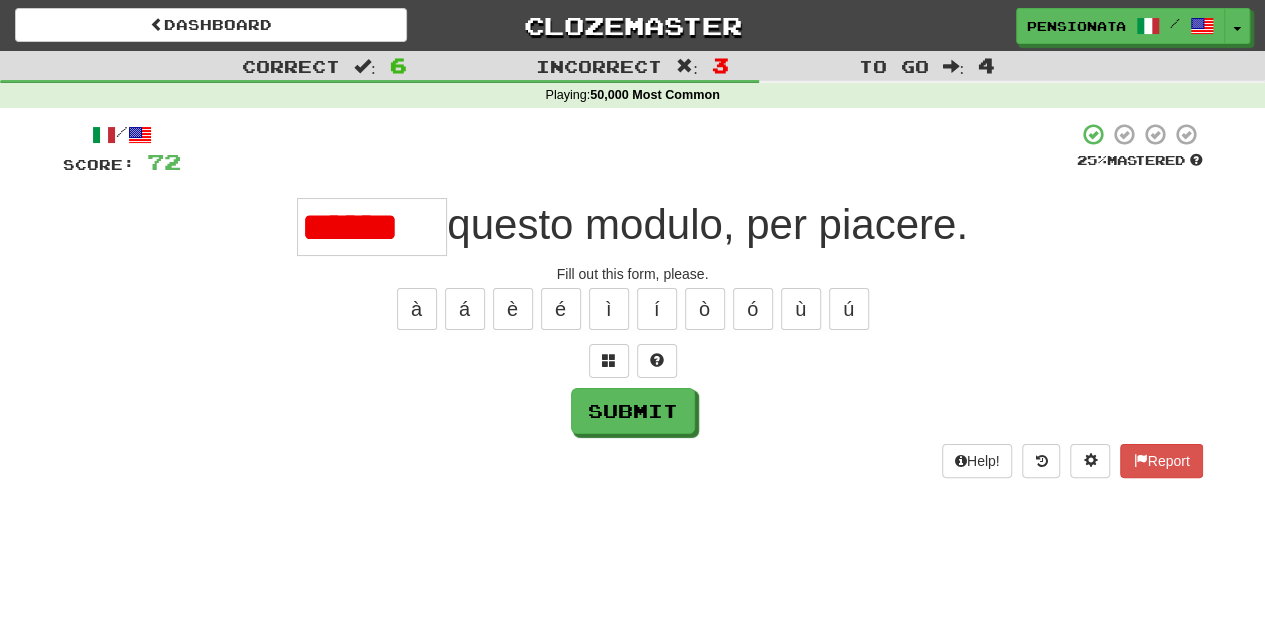 scroll, scrollTop: 0, scrollLeft: 0, axis: both 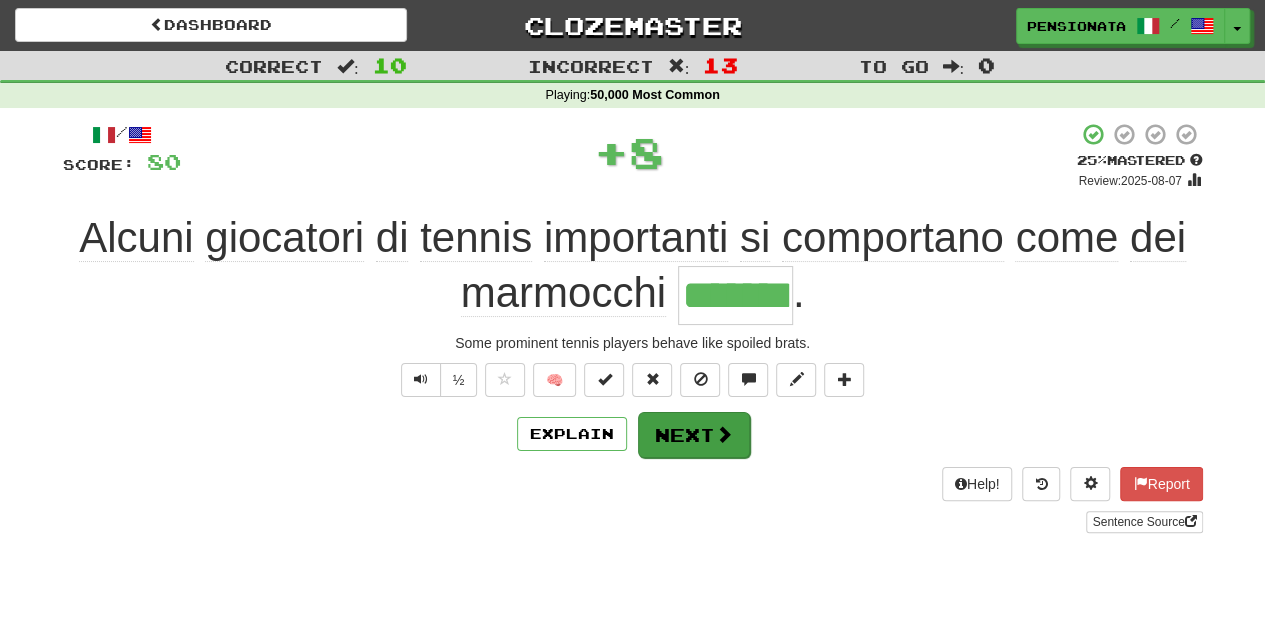 click at bounding box center (724, 434) 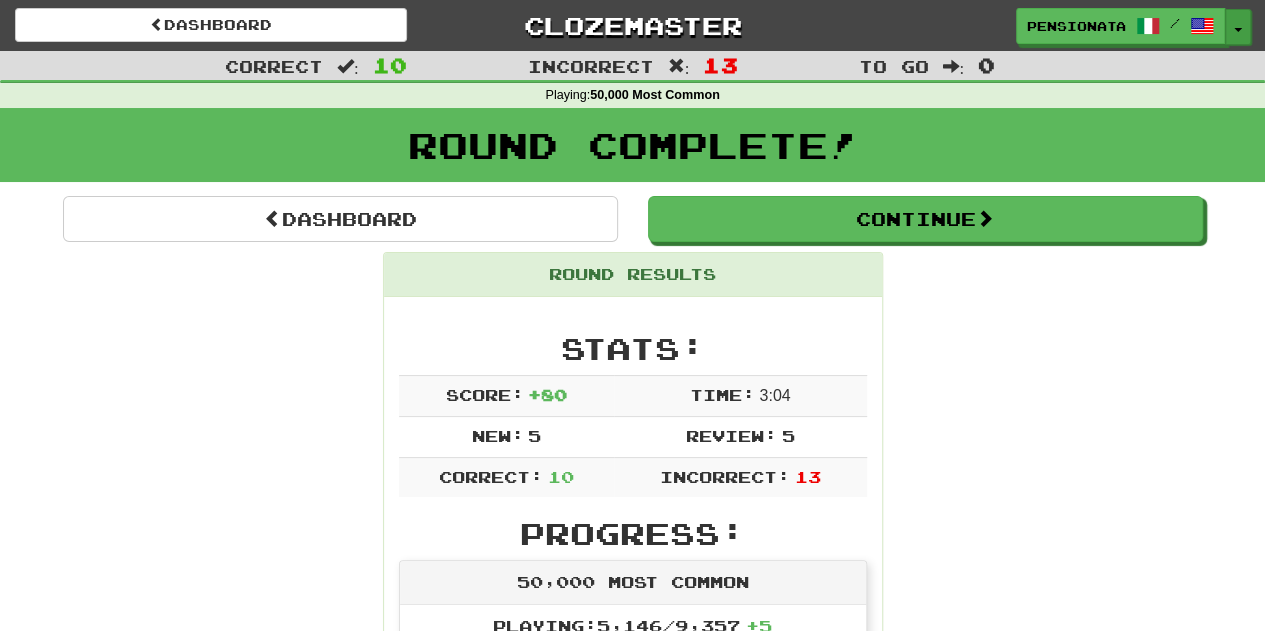 click at bounding box center (1238, 30) 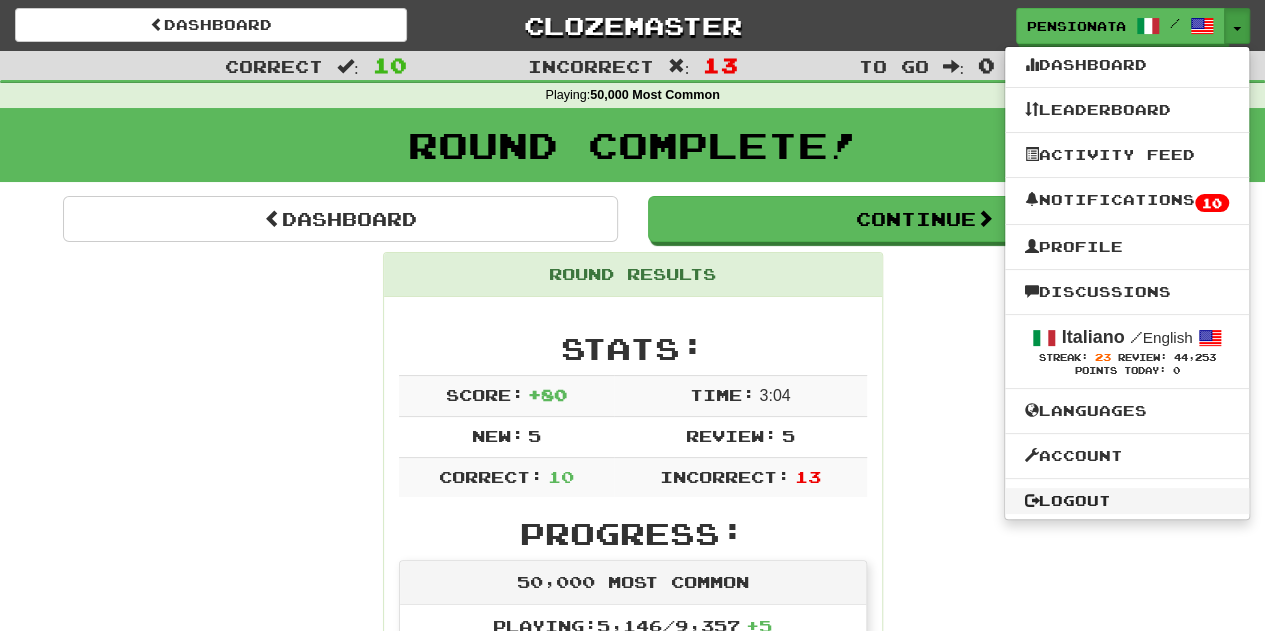 click on "Logout" at bounding box center [1127, 501] 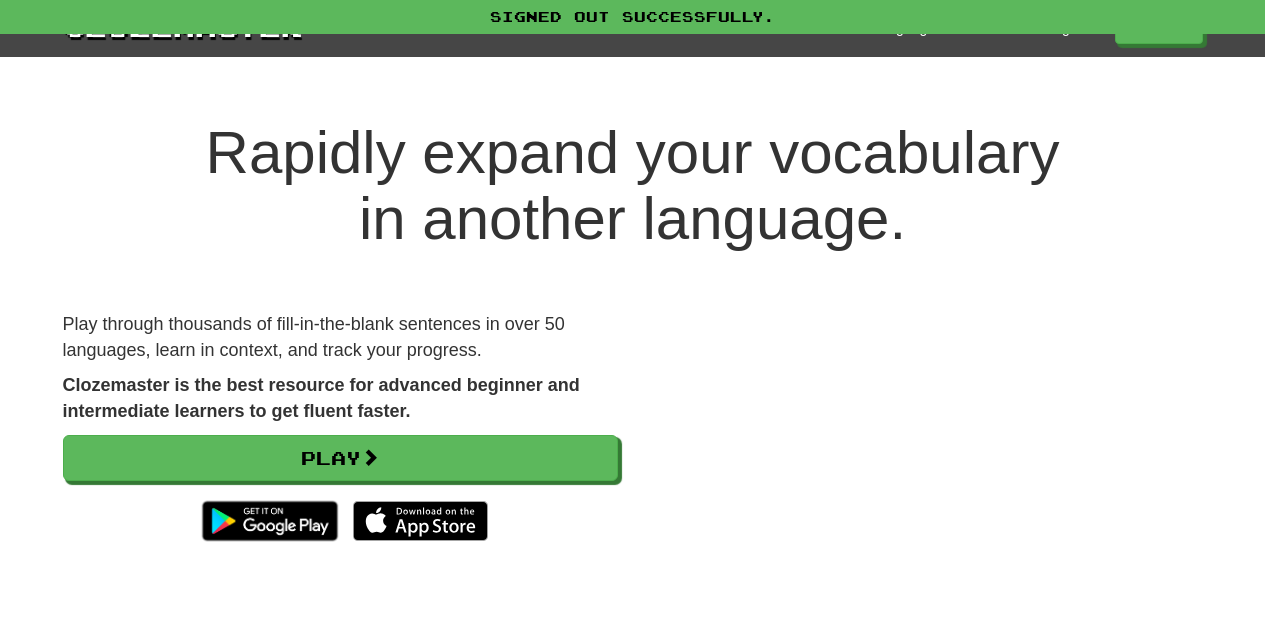 scroll, scrollTop: 0, scrollLeft: 0, axis: both 